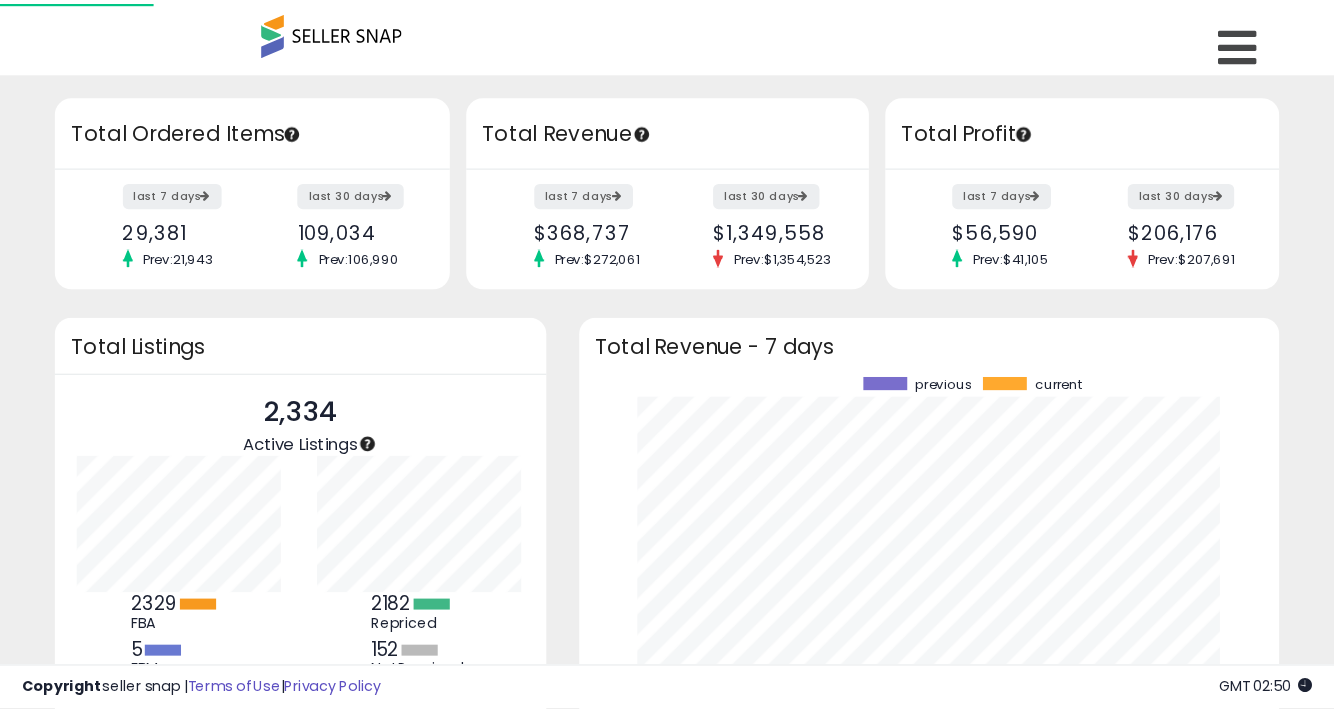 scroll, scrollTop: 0, scrollLeft: 0, axis: both 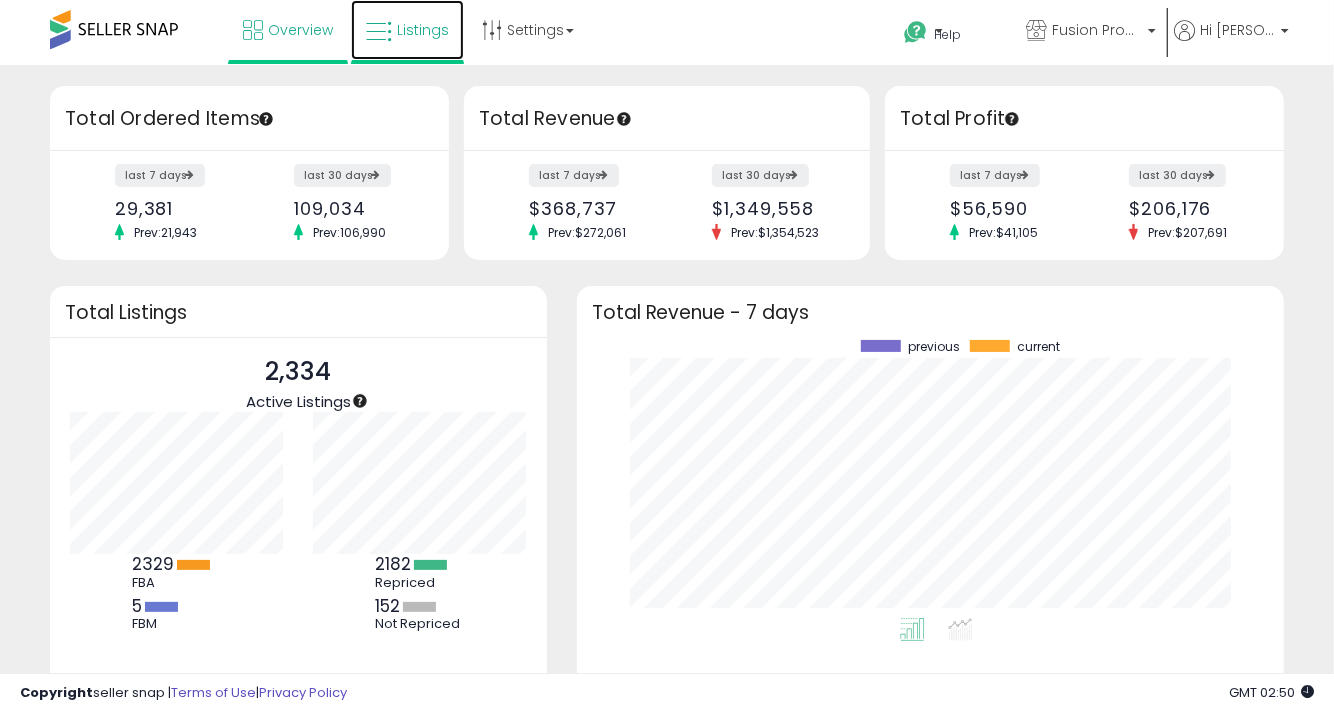 click on "Listings" at bounding box center [407, 30] 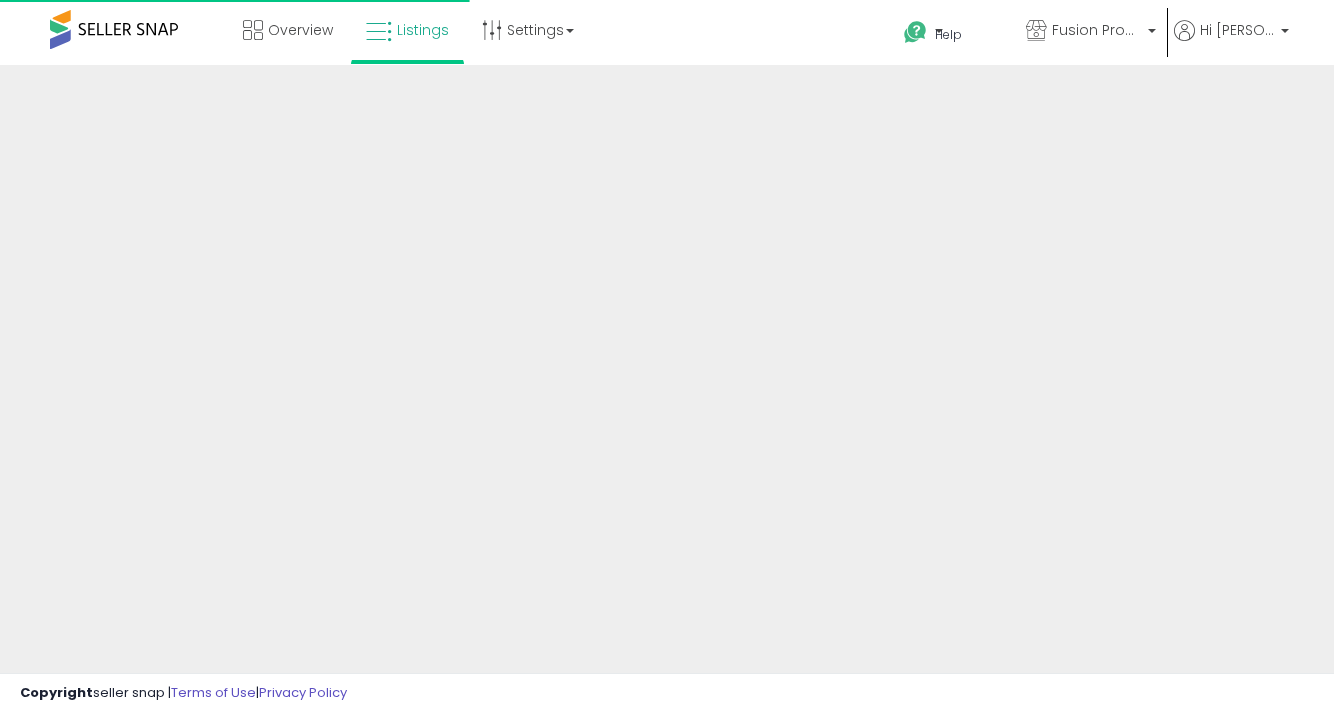 scroll, scrollTop: 0, scrollLeft: 0, axis: both 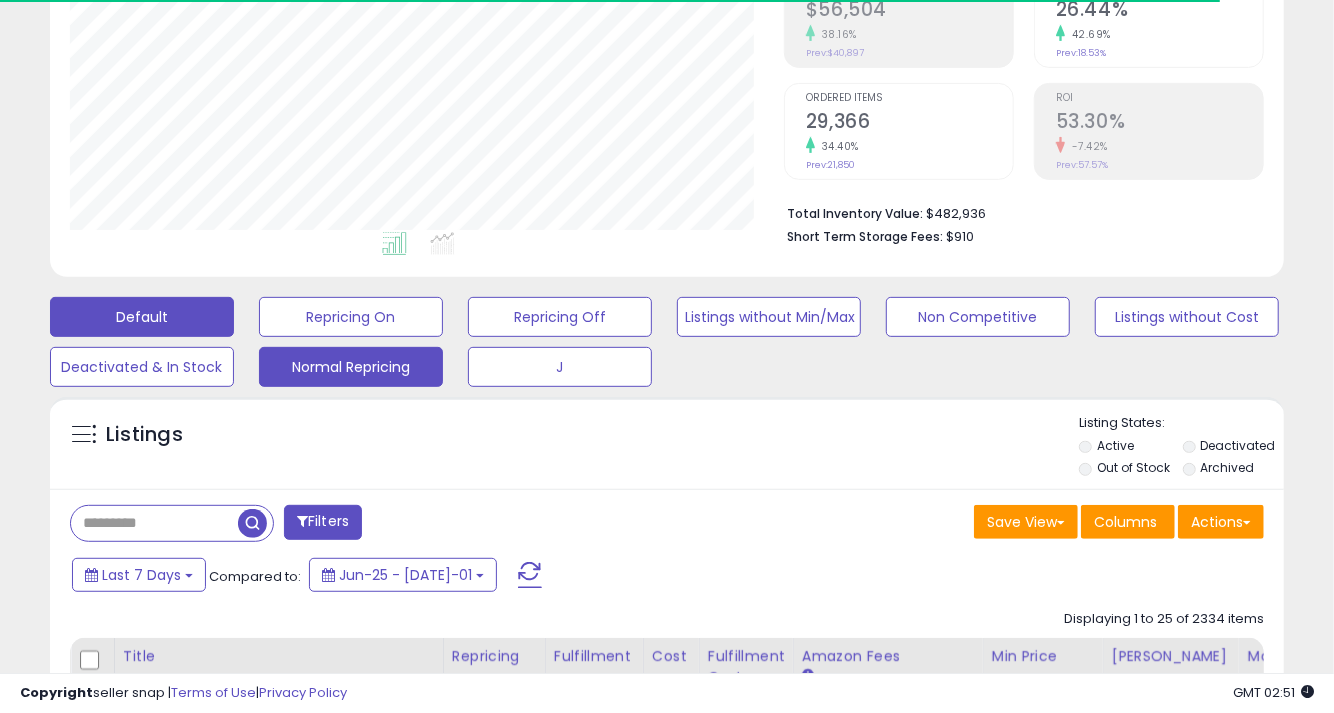 click on "Normal Repricing" at bounding box center (351, 317) 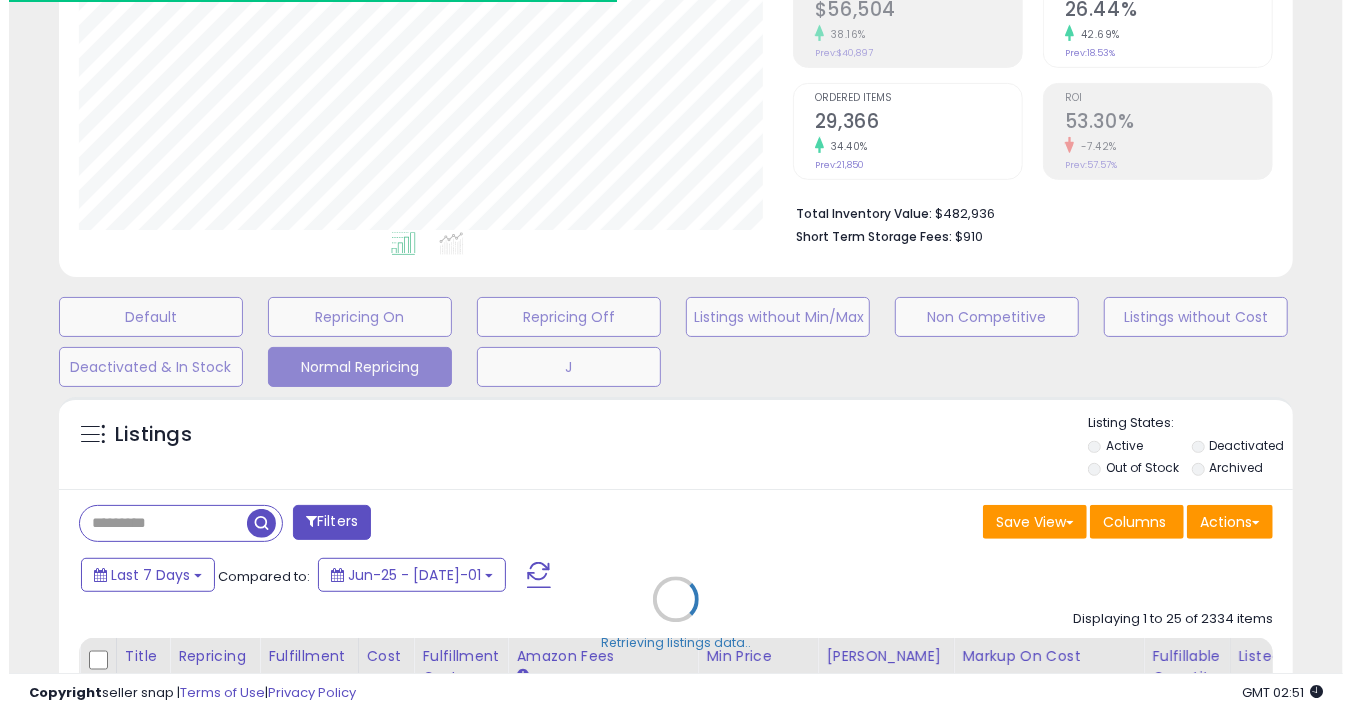 scroll, scrollTop: 999590, scrollLeft: 999276, axis: both 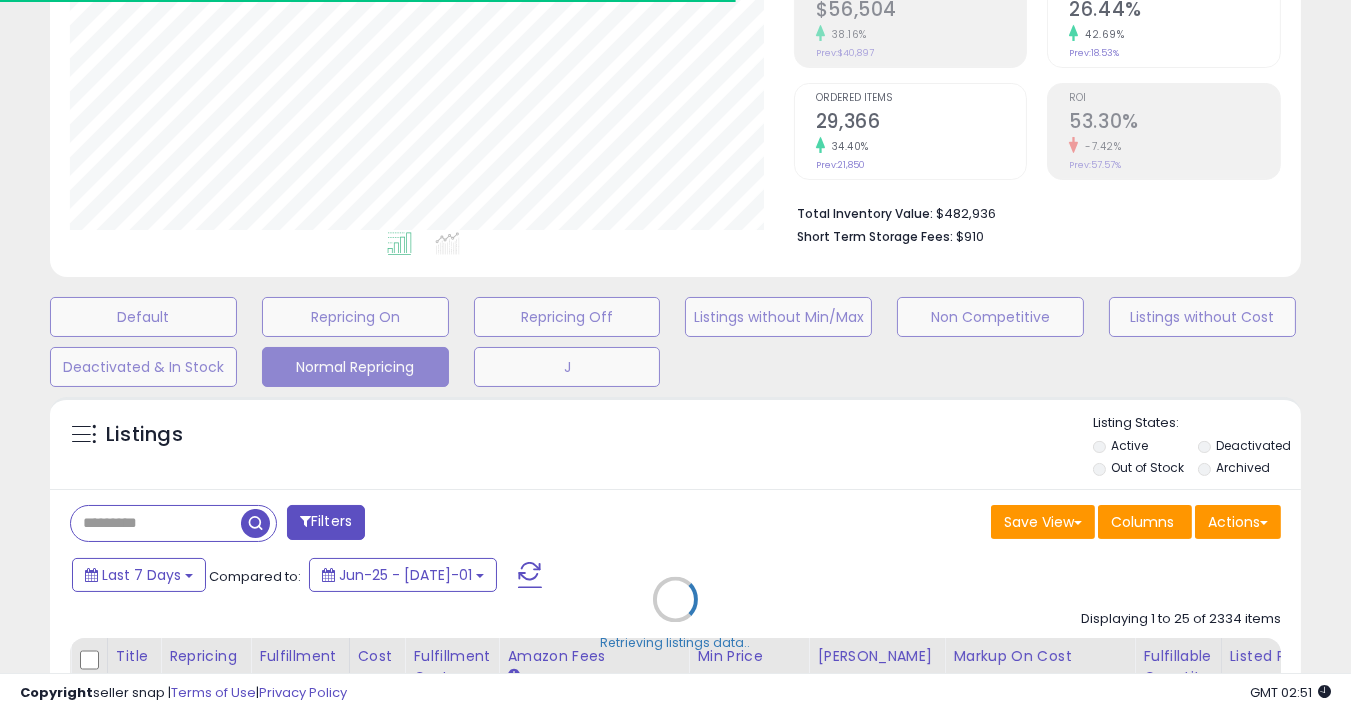 type on "**********" 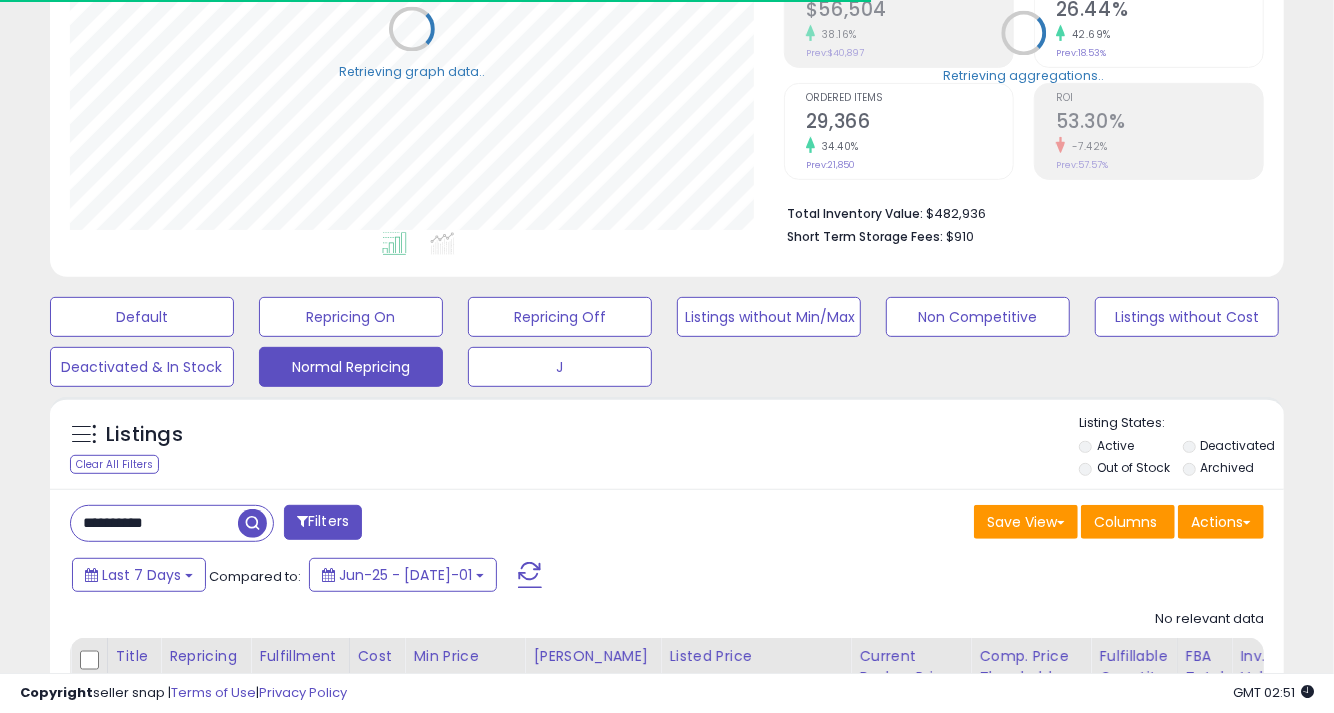 scroll, scrollTop: 409, scrollLeft: 714, axis: both 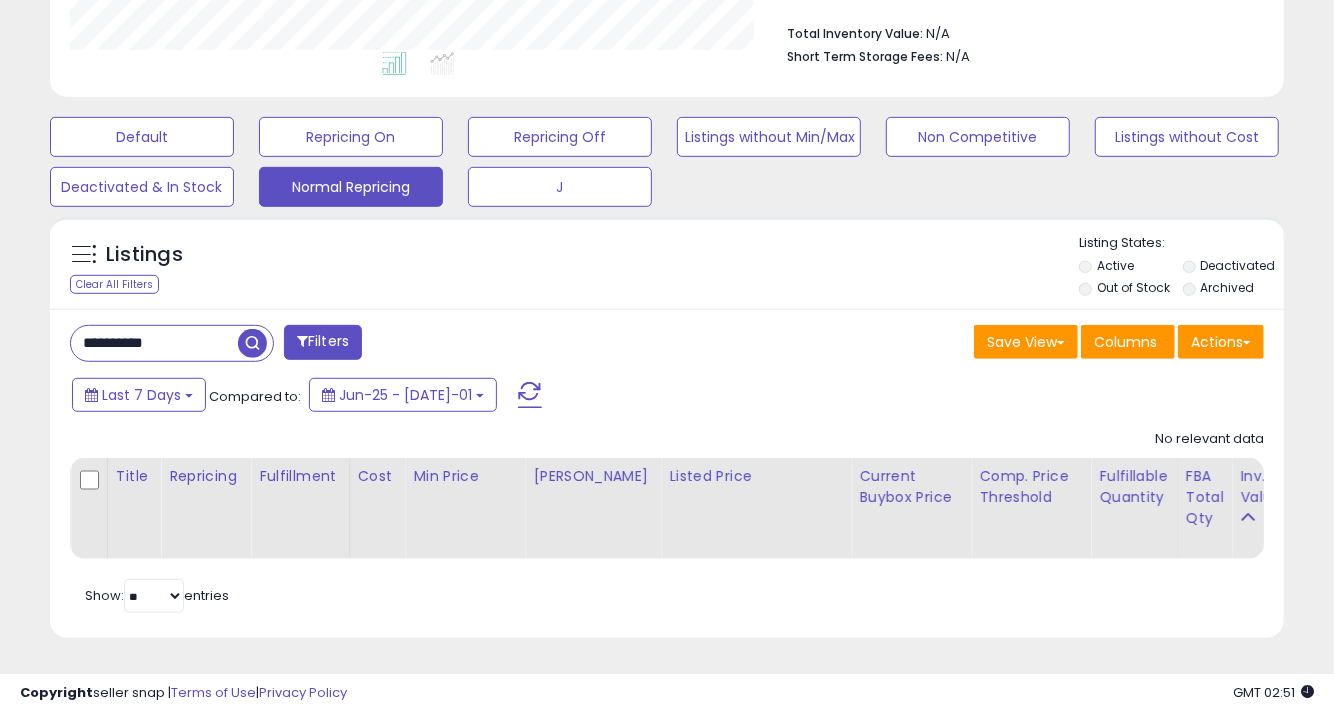 click on "Filters" at bounding box center [323, 342] 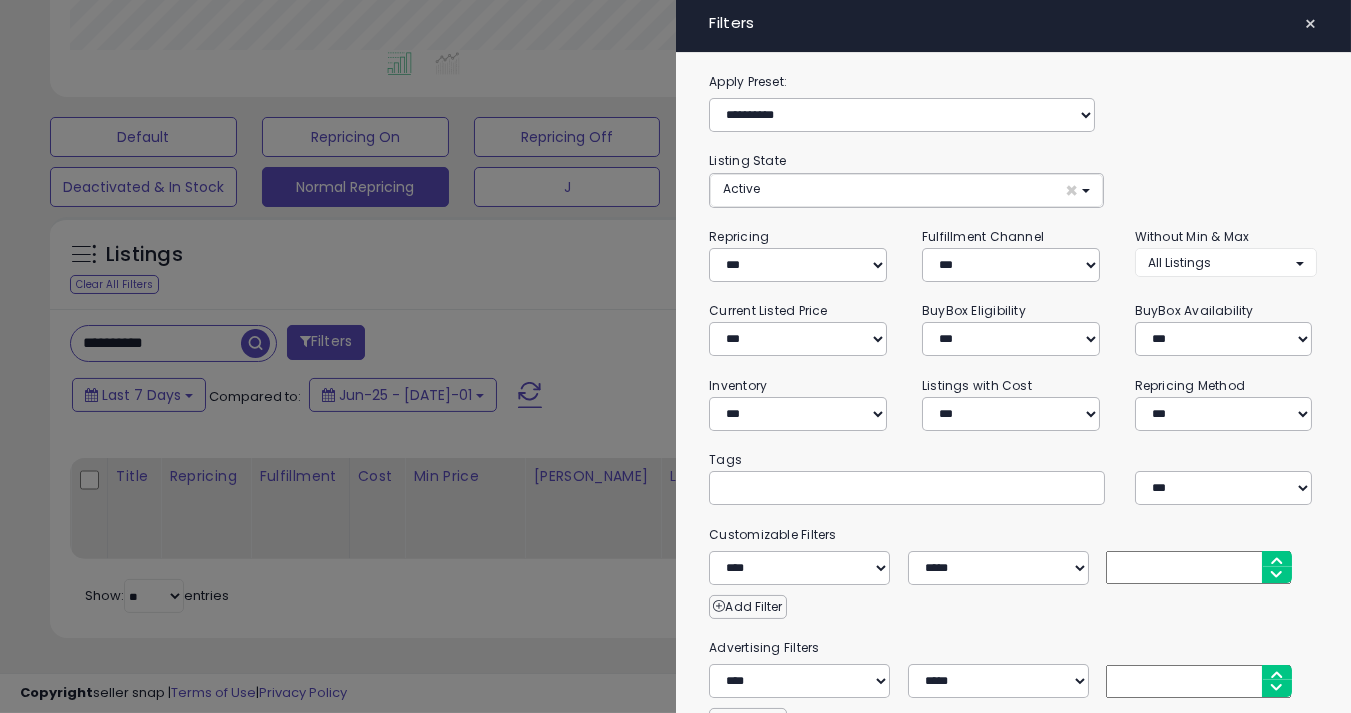 scroll, scrollTop: 999590, scrollLeft: 999276, axis: both 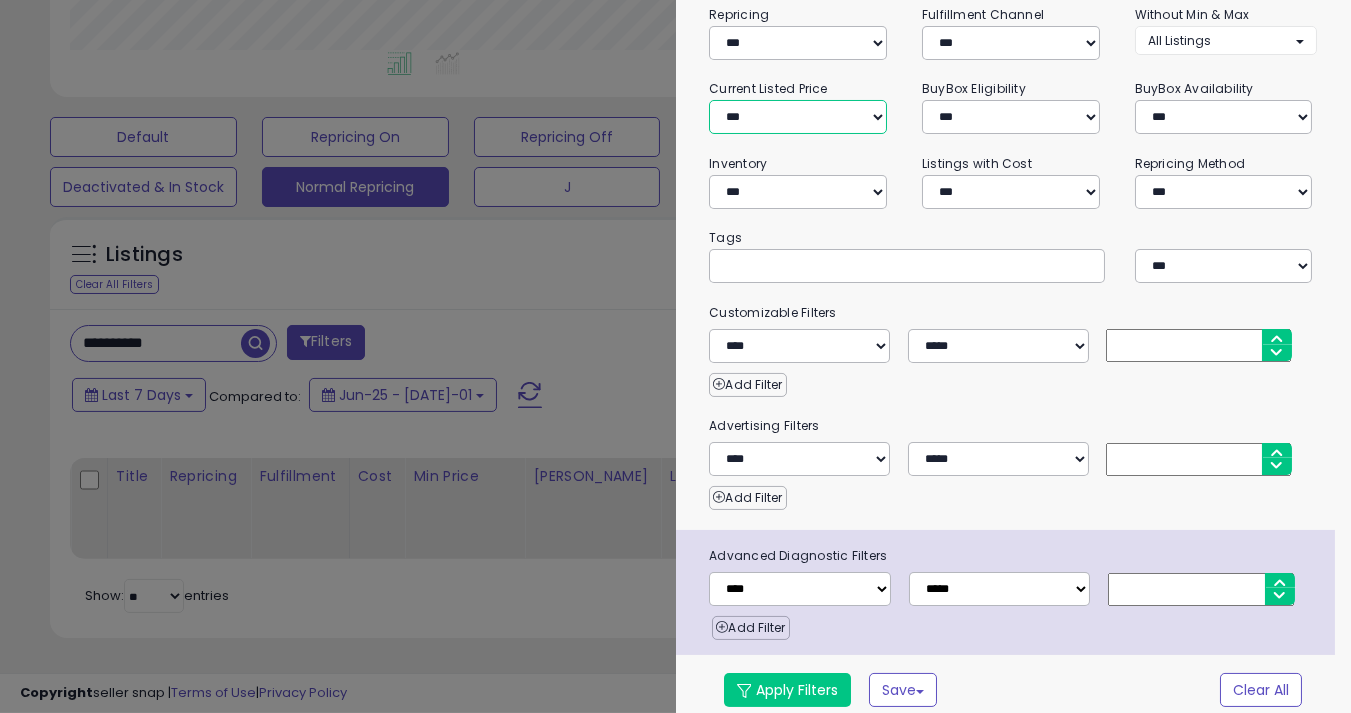 click on "**********" at bounding box center (798, 117) 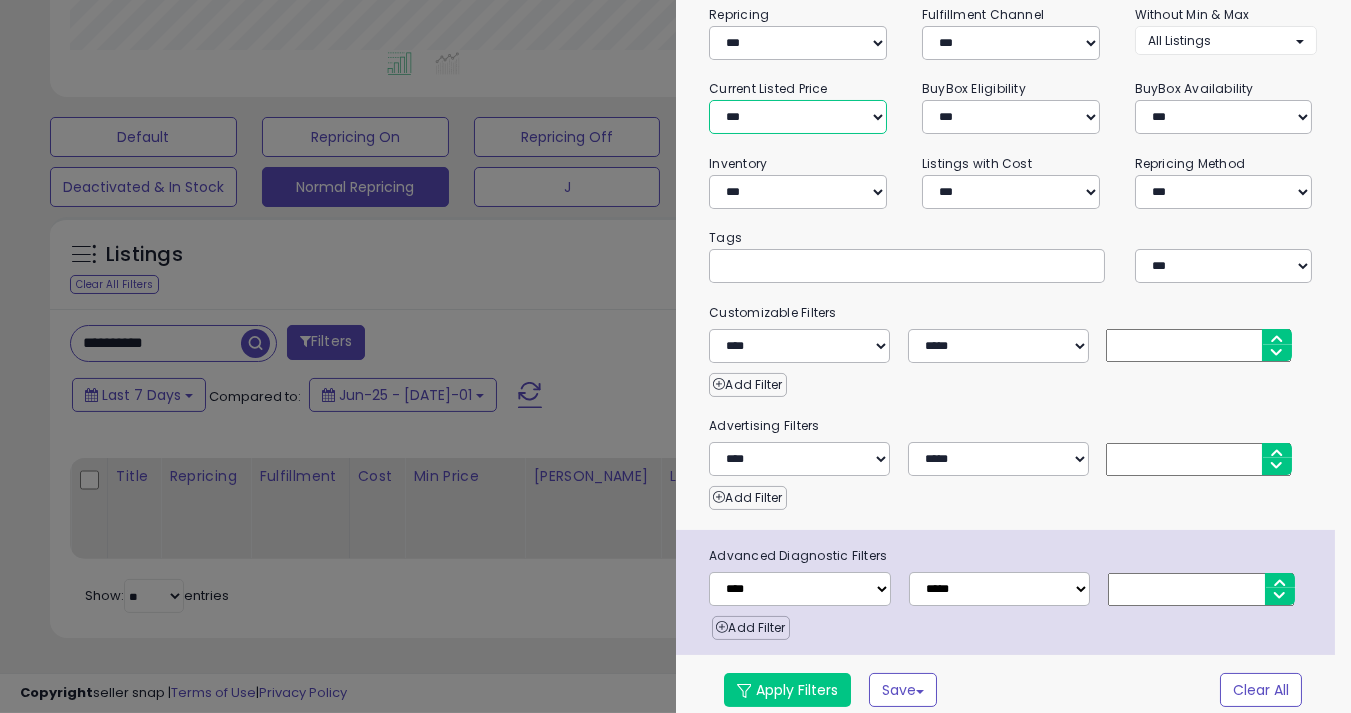 select on "******" 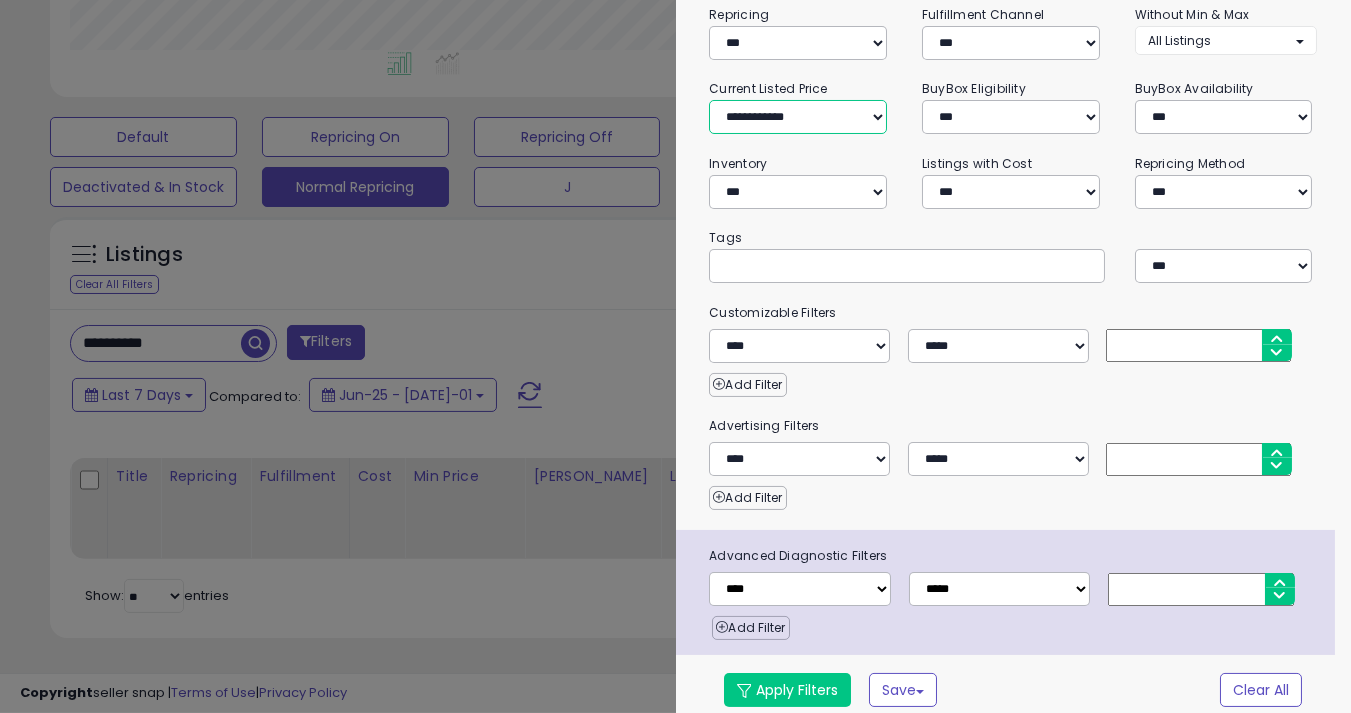 click on "**********" at bounding box center [798, 117] 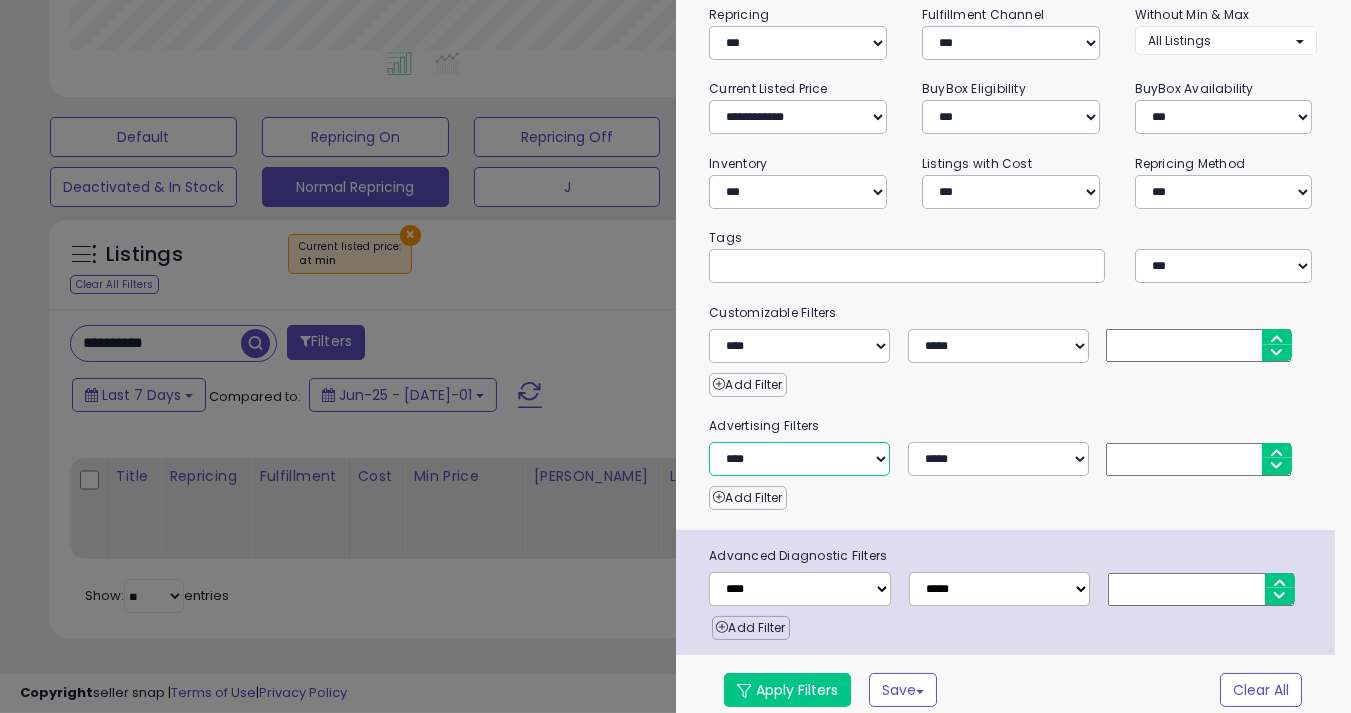 click on "**********" at bounding box center [799, 459] 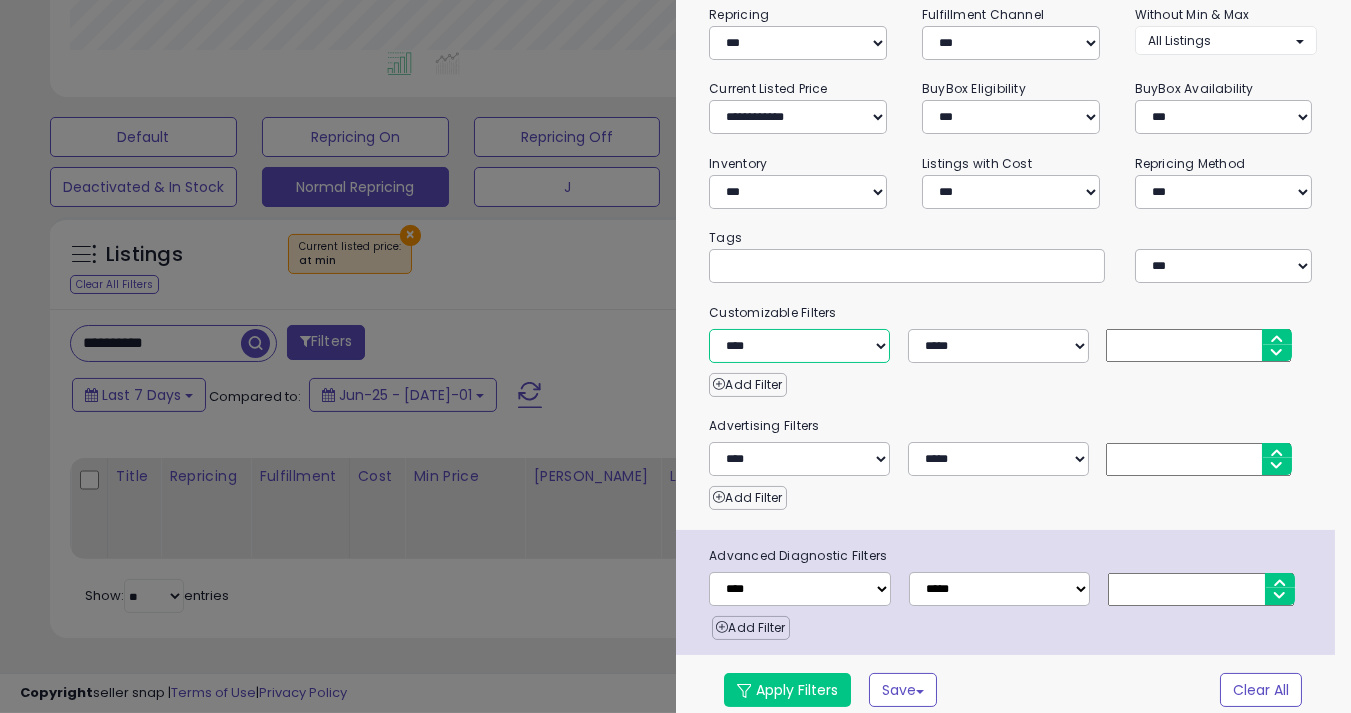 click on "**********" at bounding box center [799, 346] 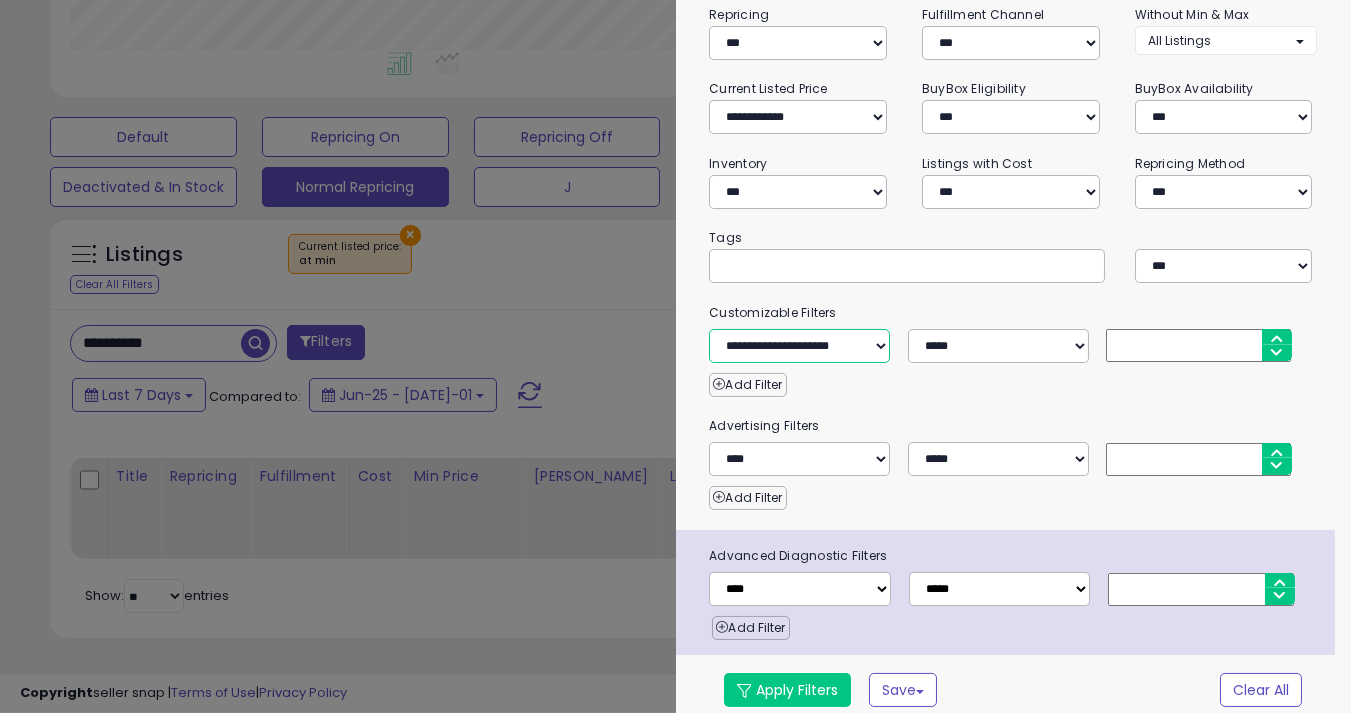 click on "**********" at bounding box center (799, 346) 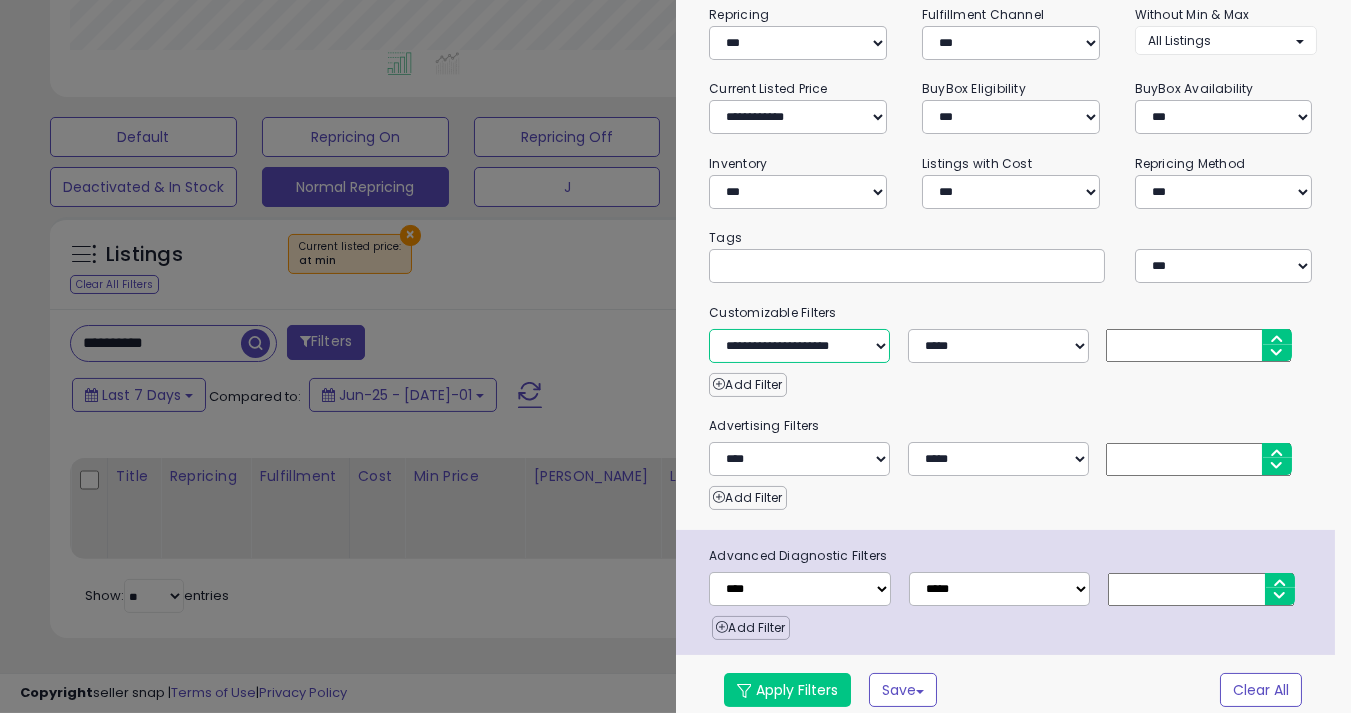 select 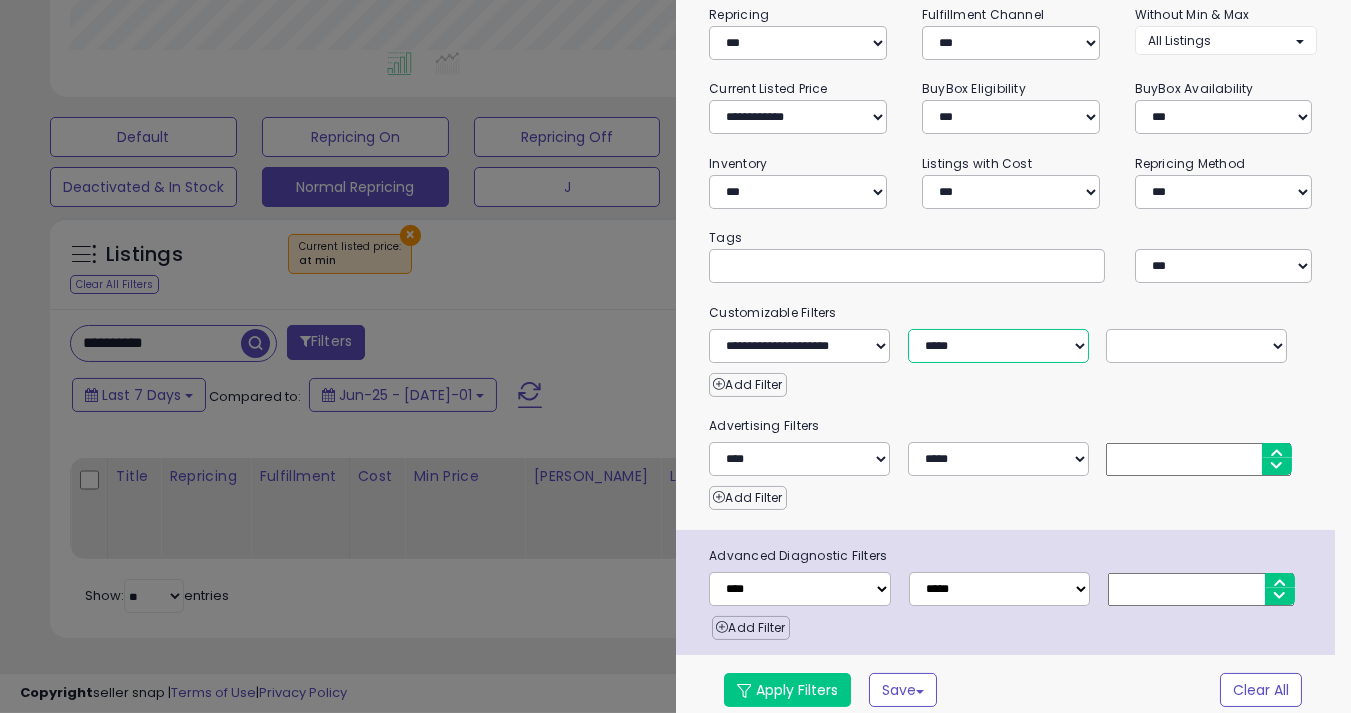click on "**********" at bounding box center (998, 346) 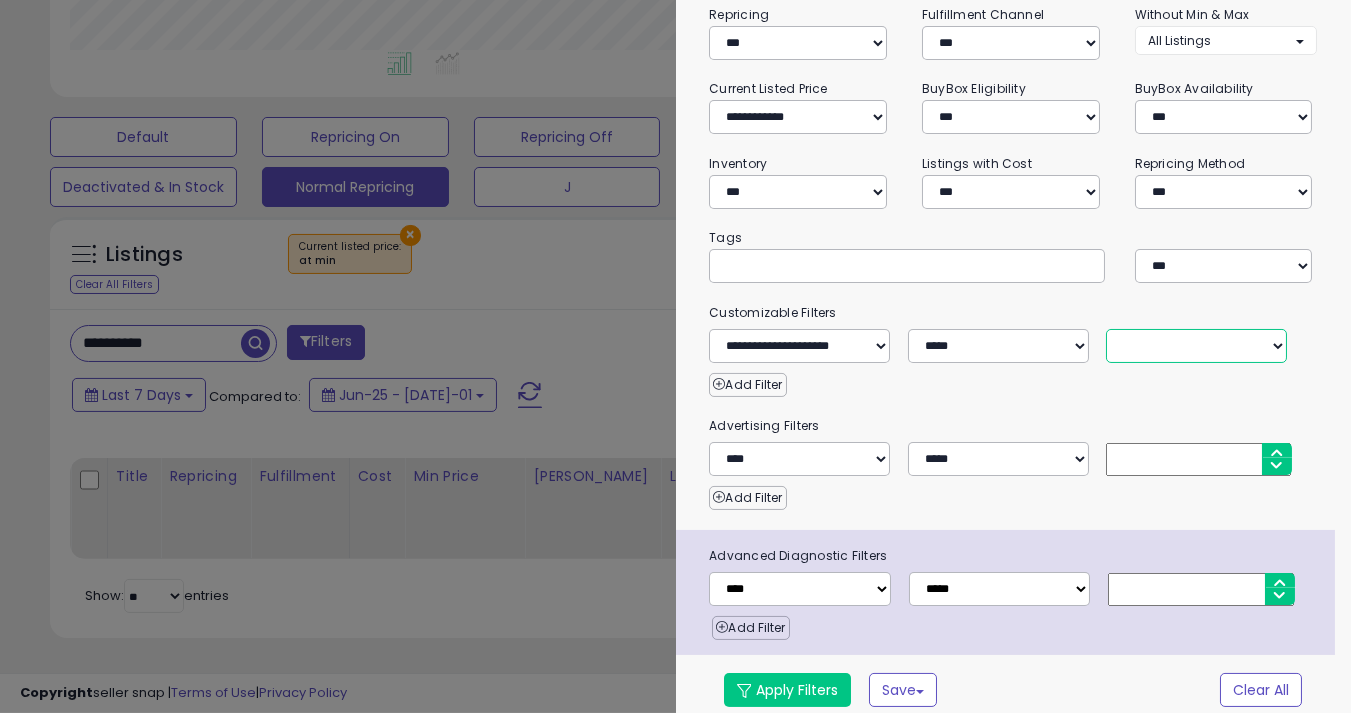 click on "**********" at bounding box center [1196, 346] 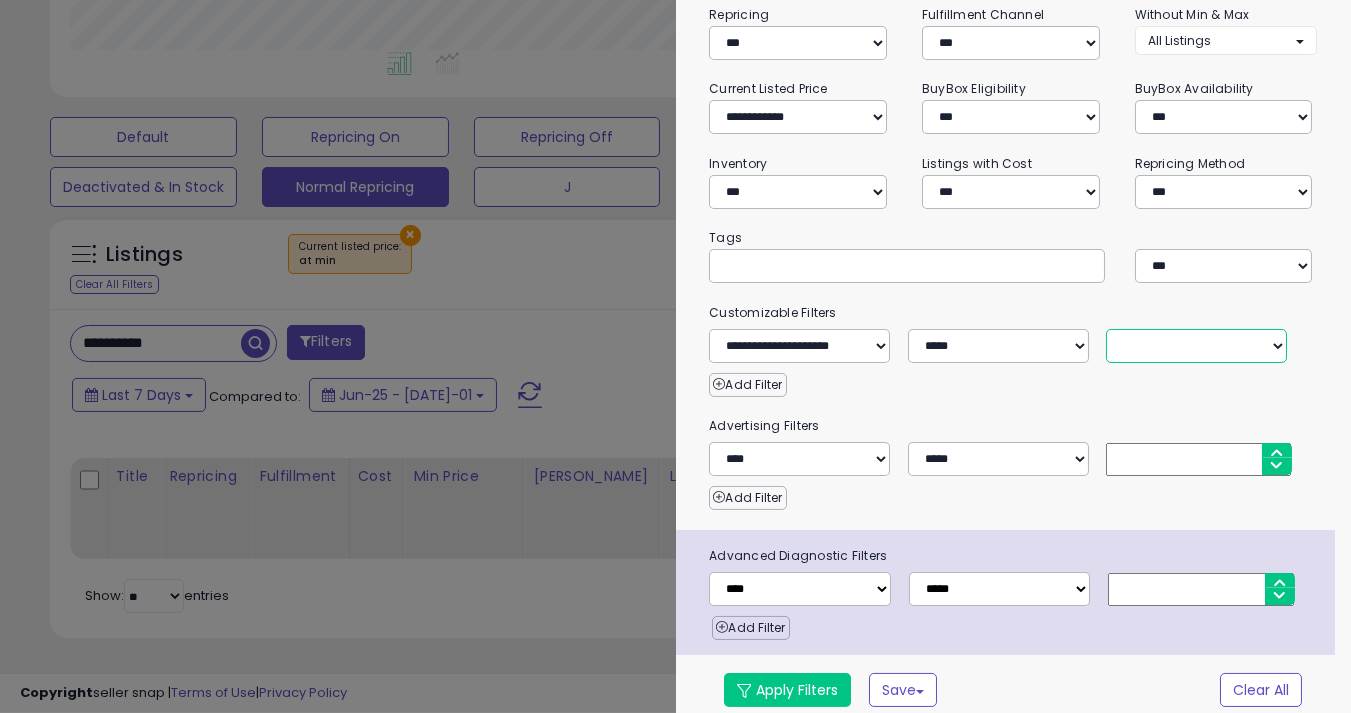 select on "**********" 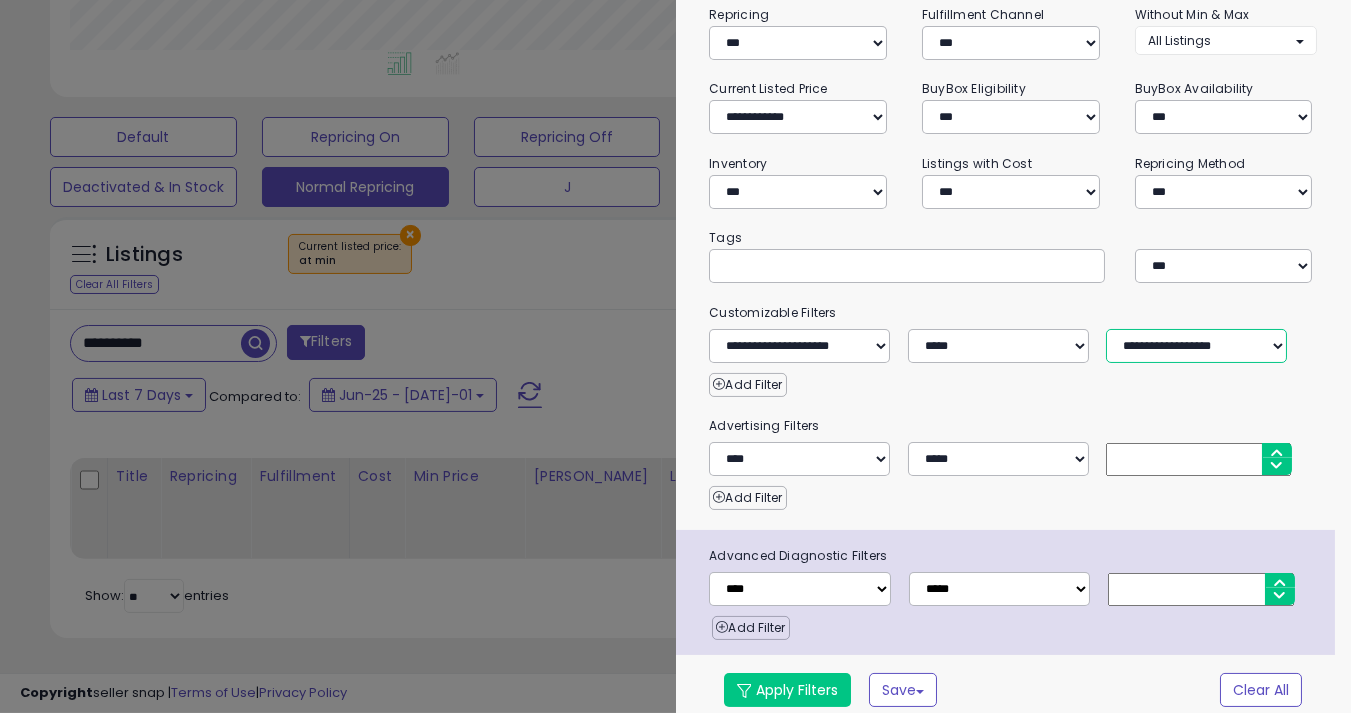 click on "**********" at bounding box center [1196, 346] 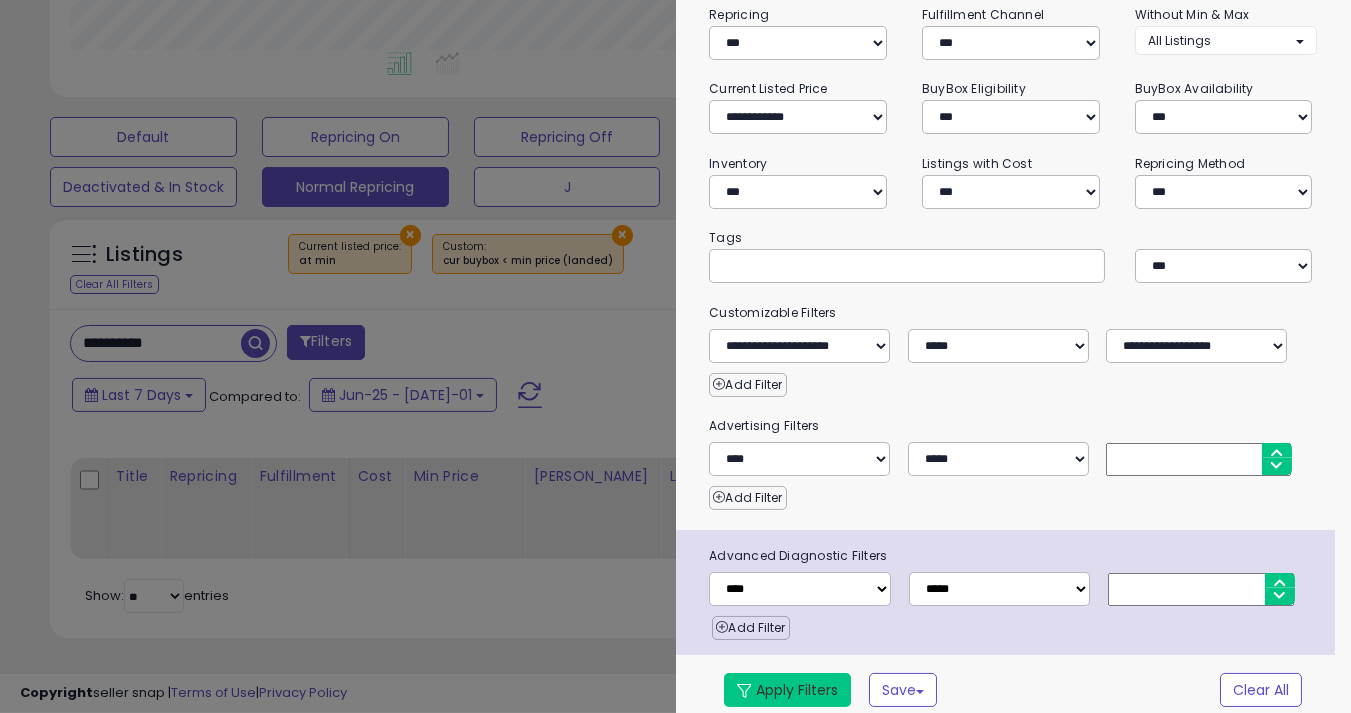 click on "Apply Filters" at bounding box center (787, 690) 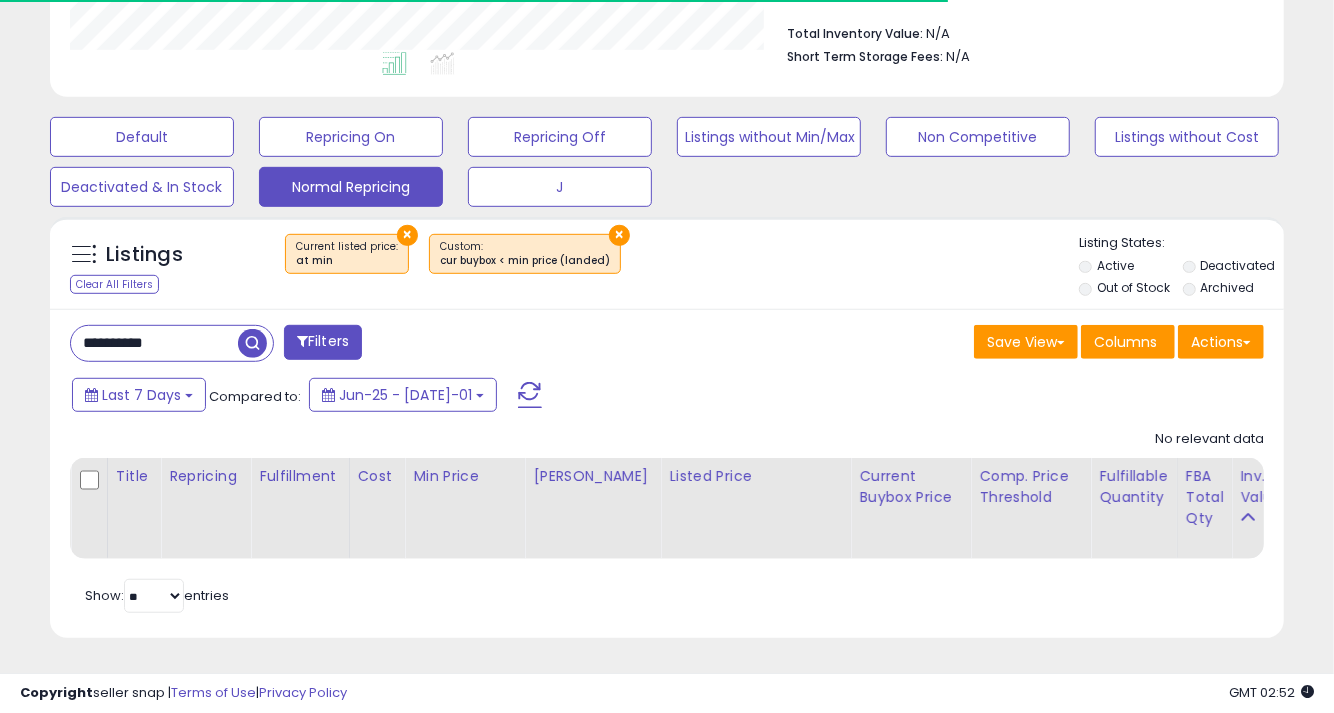 scroll, scrollTop: 409, scrollLeft: 714, axis: both 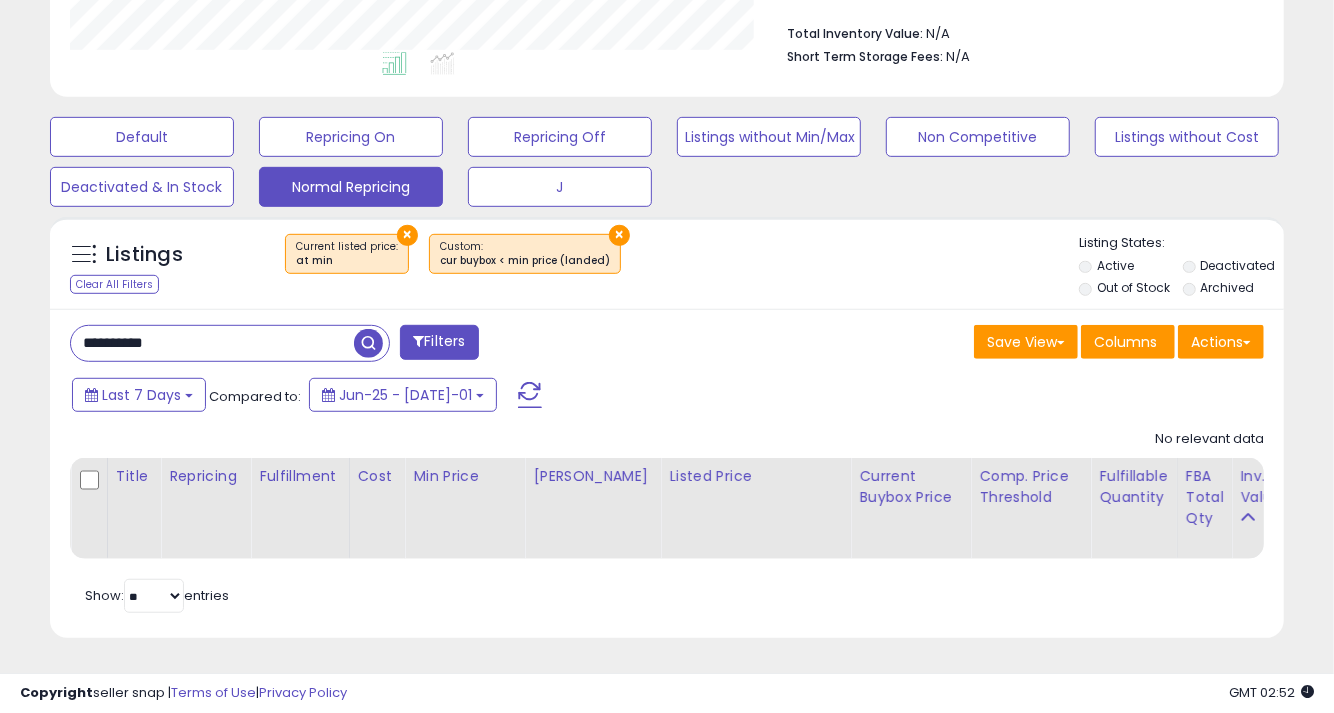 drag, startPoint x: 144, startPoint y: 316, endPoint x: 21, endPoint y: 320, distance: 123.065025 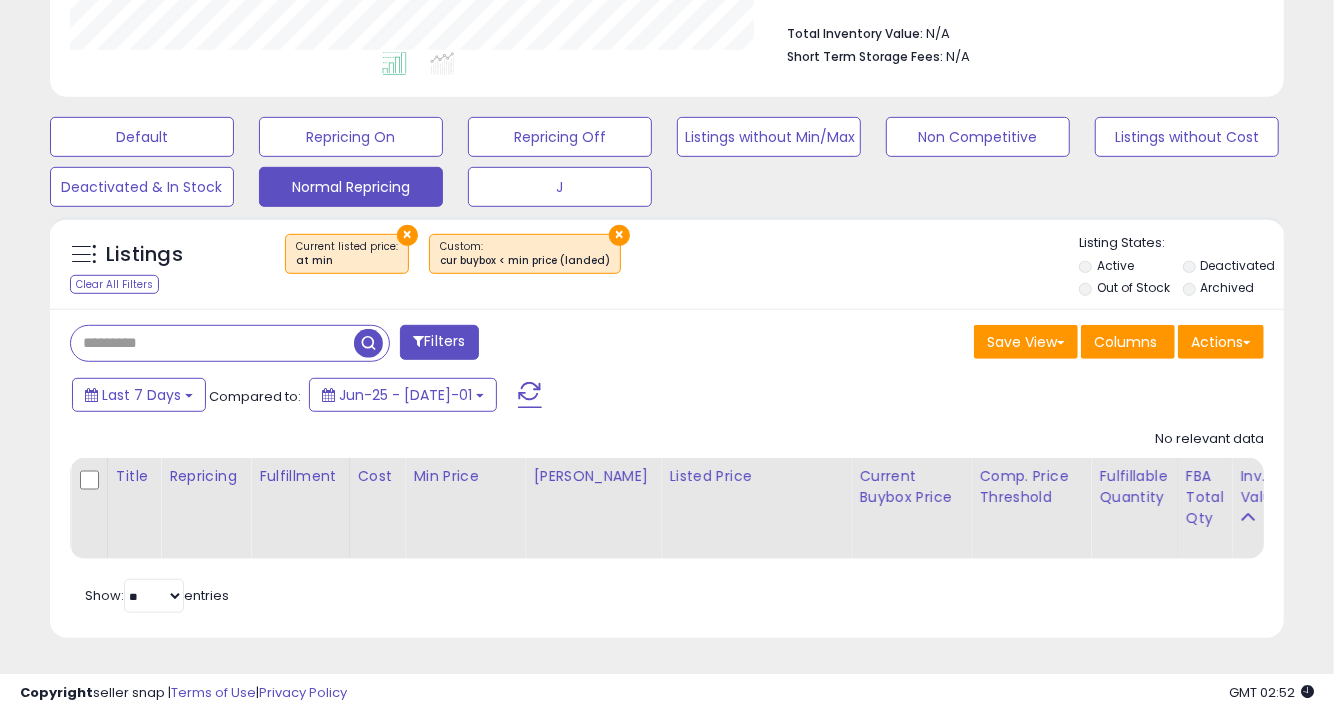type 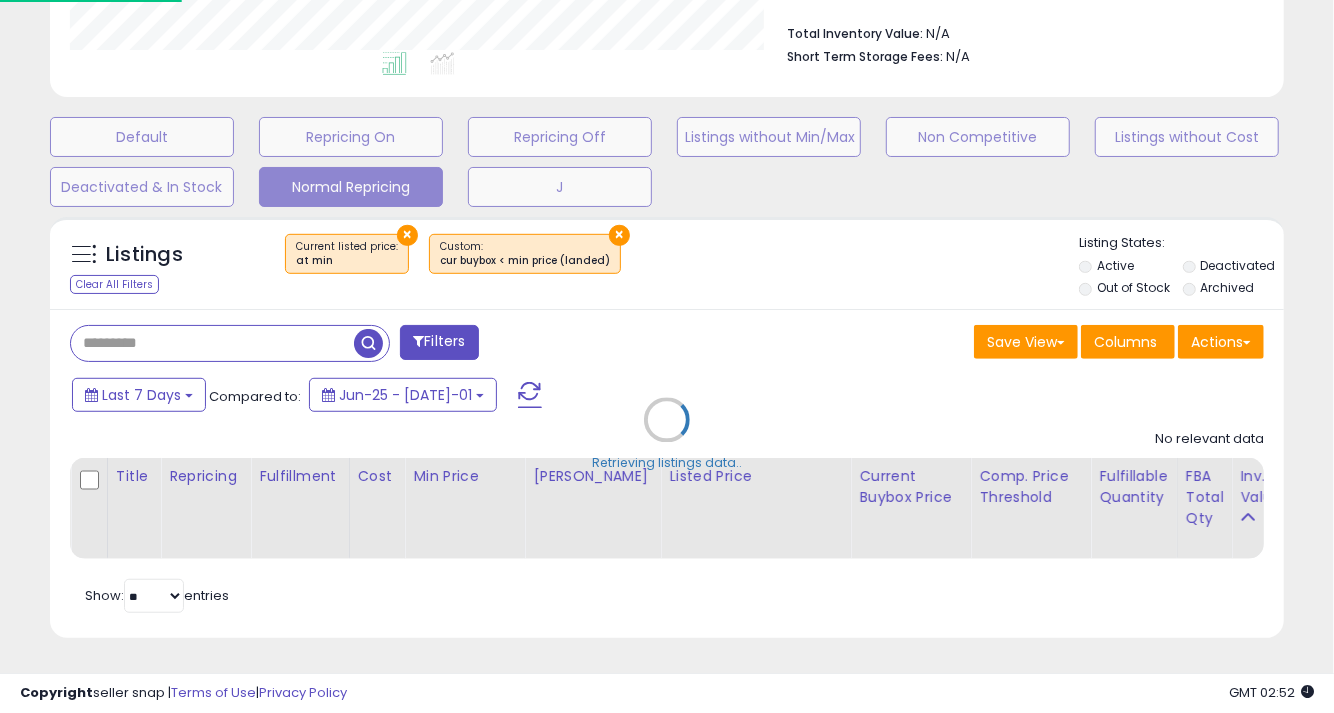scroll, scrollTop: 999590, scrollLeft: 999276, axis: both 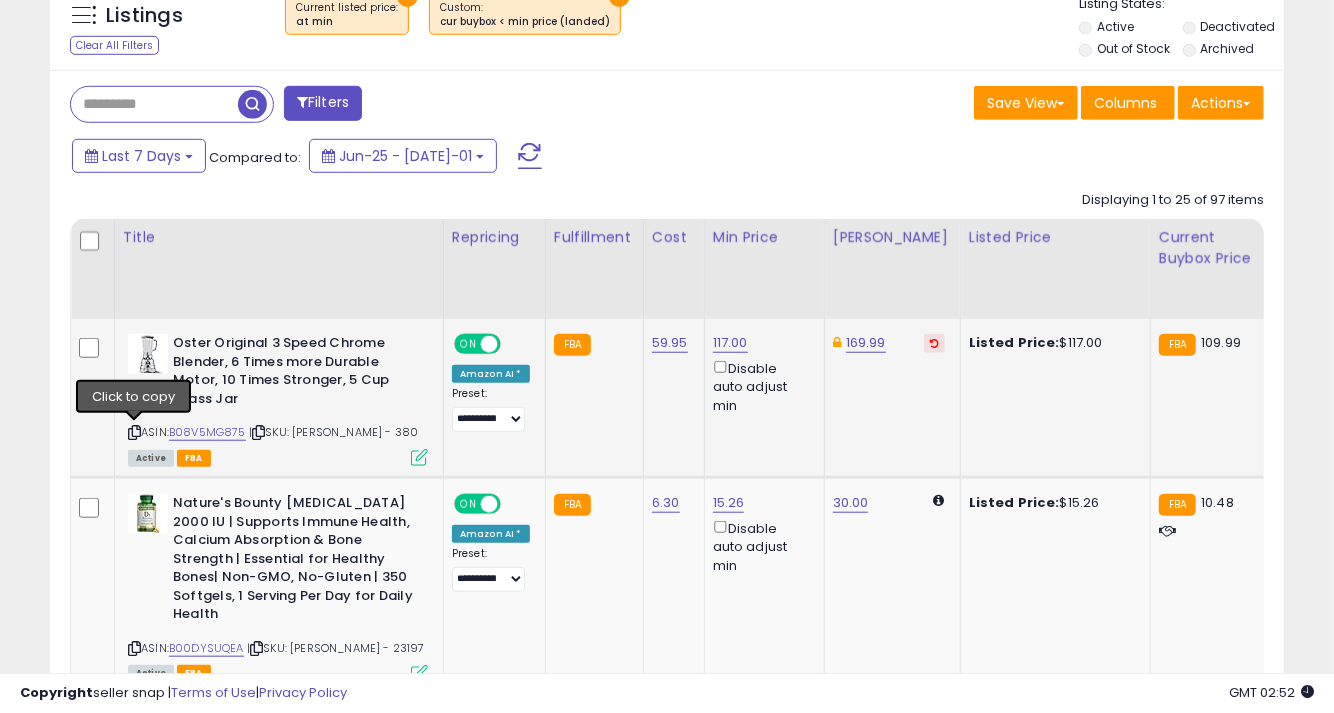 click at bounding box center (134, 432) 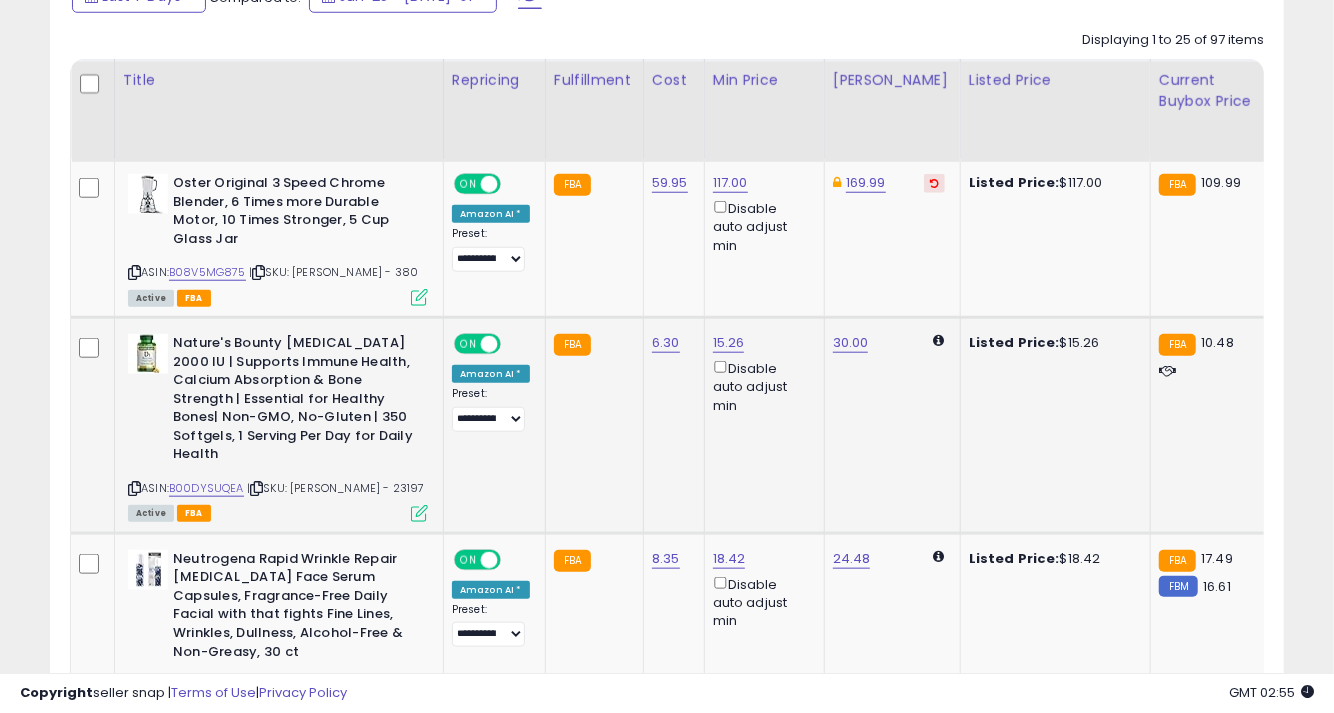 scroll, scrollTop: 974, scrollLeft: 0, axis: vertical 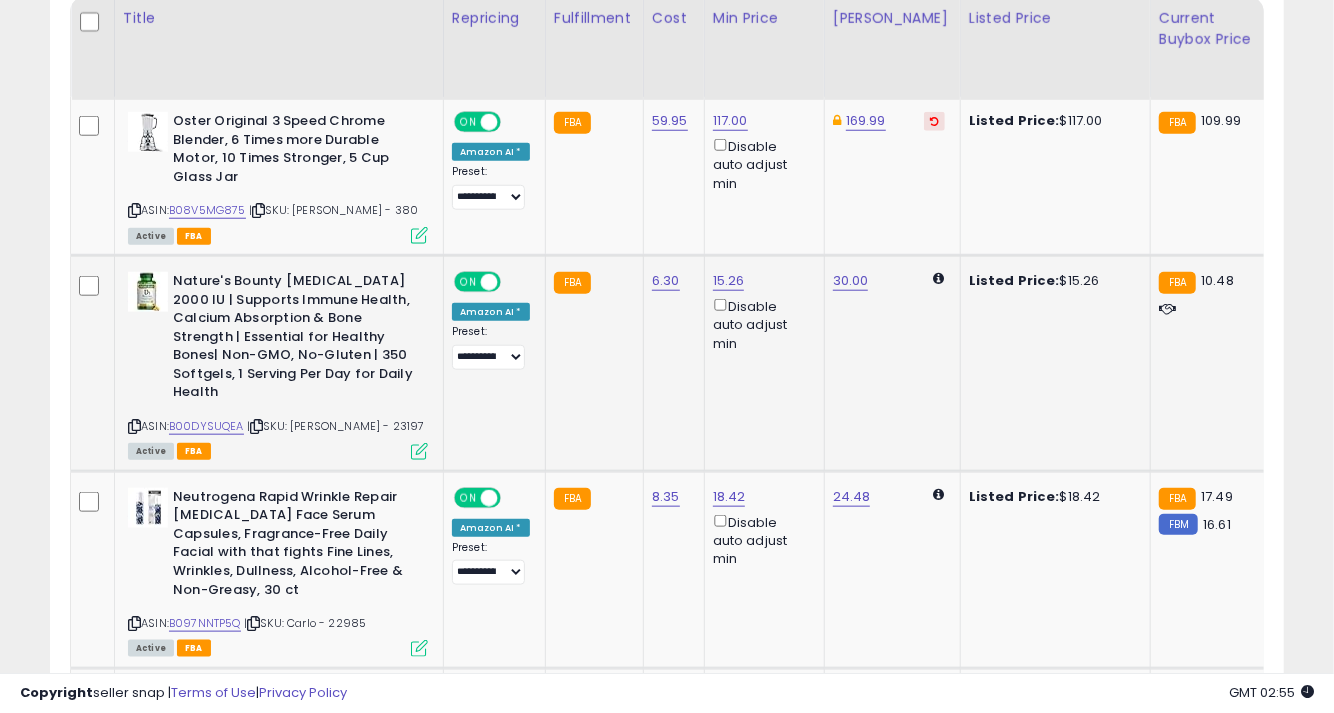 click at bounding box center [134, 426] 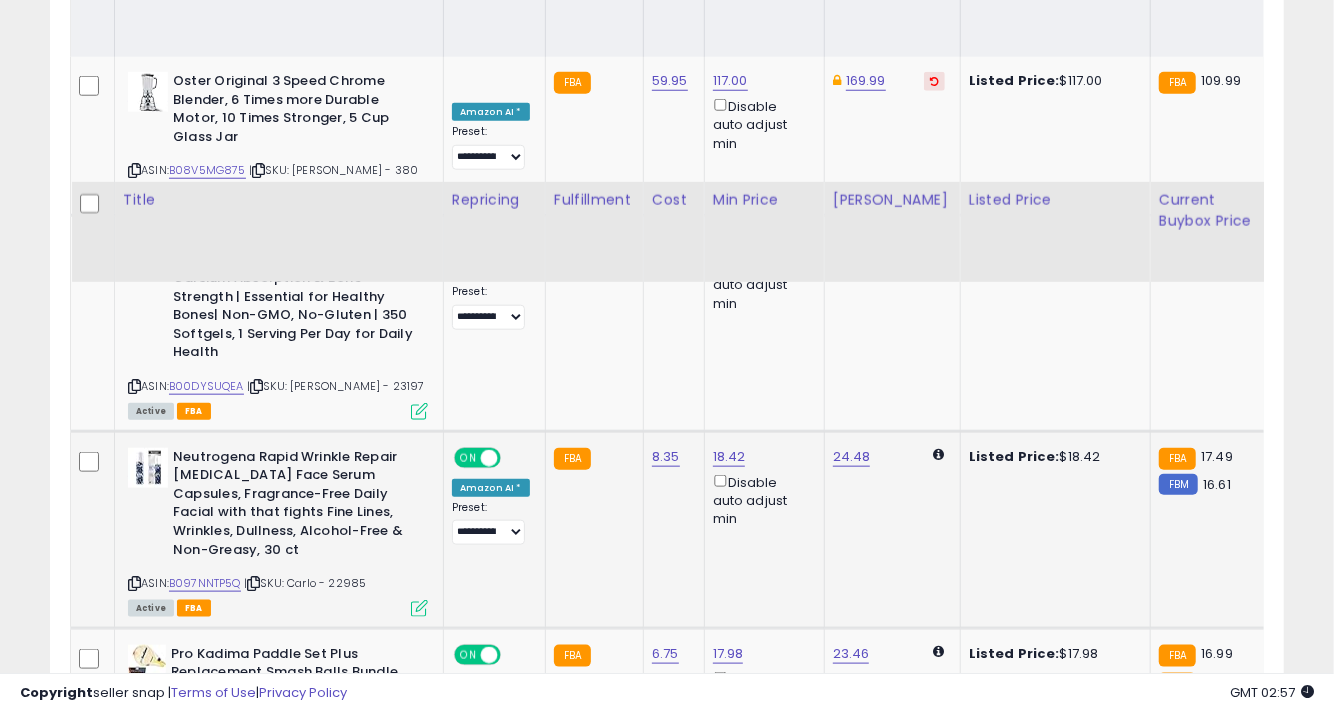scroll, scrollTop: 1197, scrollLeft: 0, axis: vertical 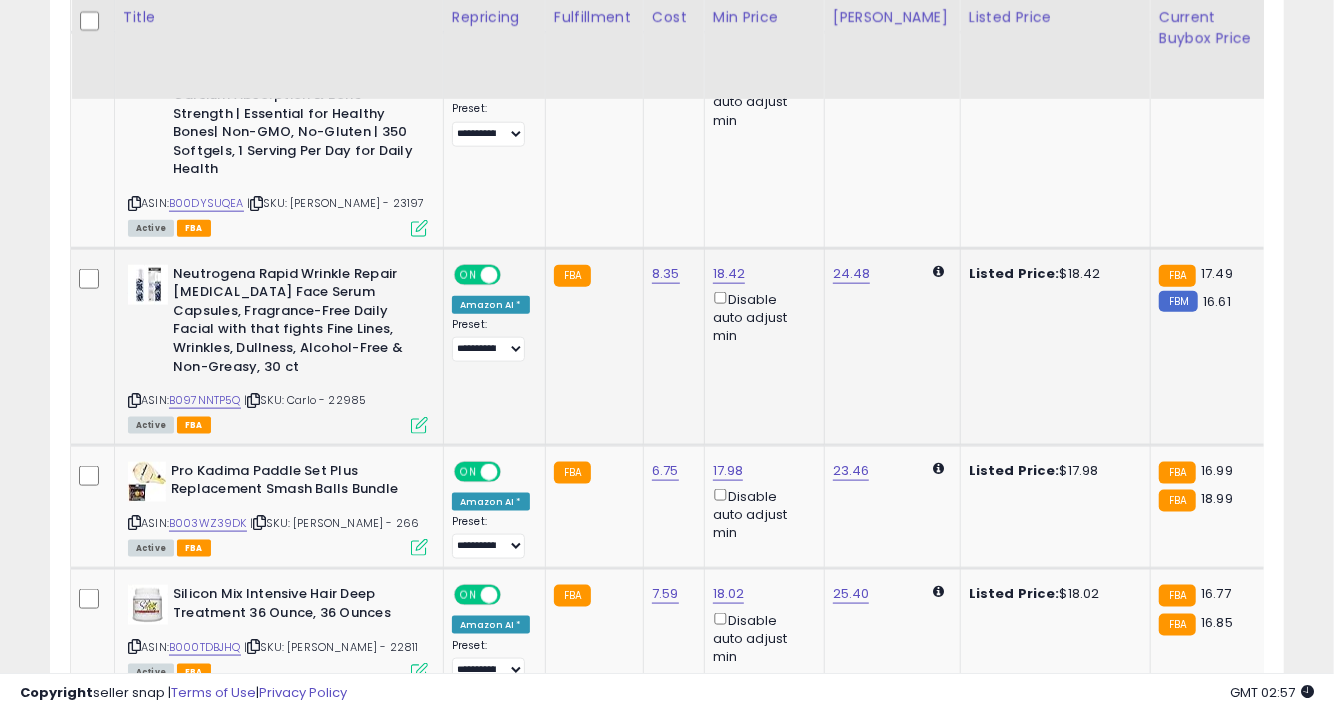 click at bounding box center [134, 400] 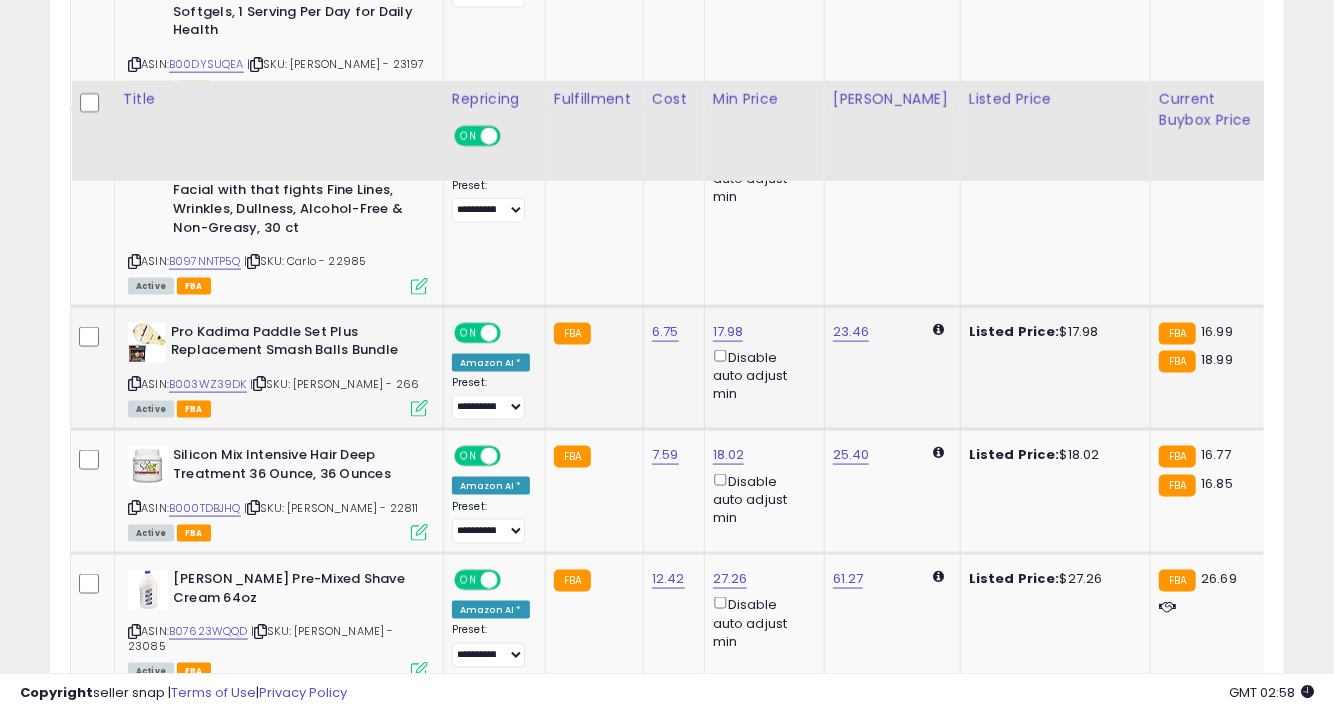 scroll, scrollTop: 1419, scrollLeft: 0, axis: vertical 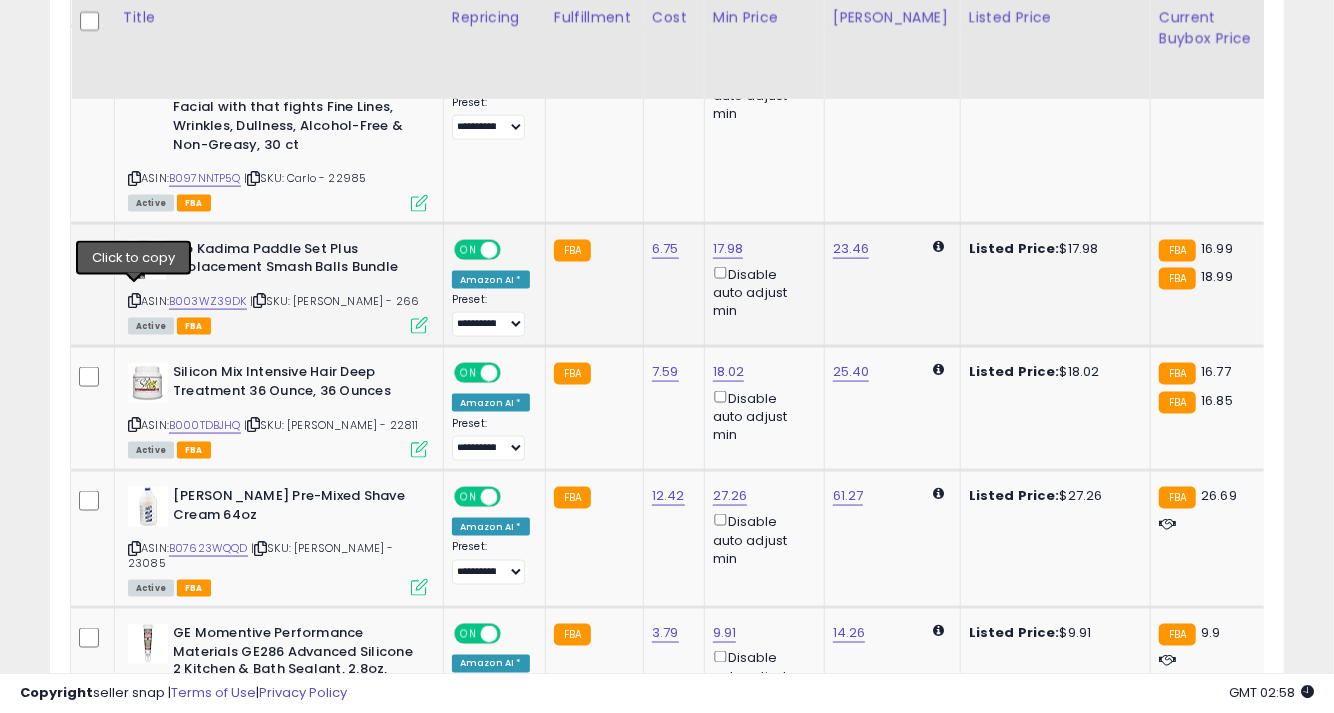 click at bounding box center (134, 300) 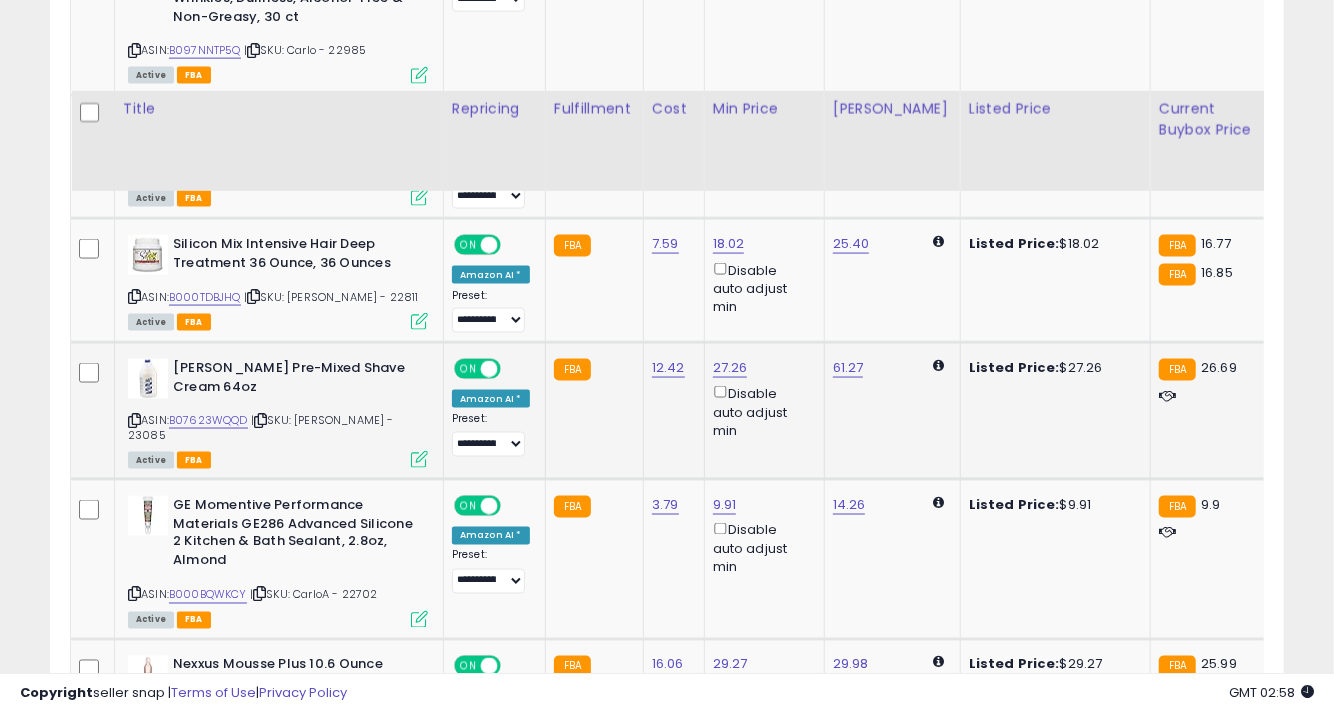 scroll, scrollTop: 1641, scrollLeft: 0, axis: vertical 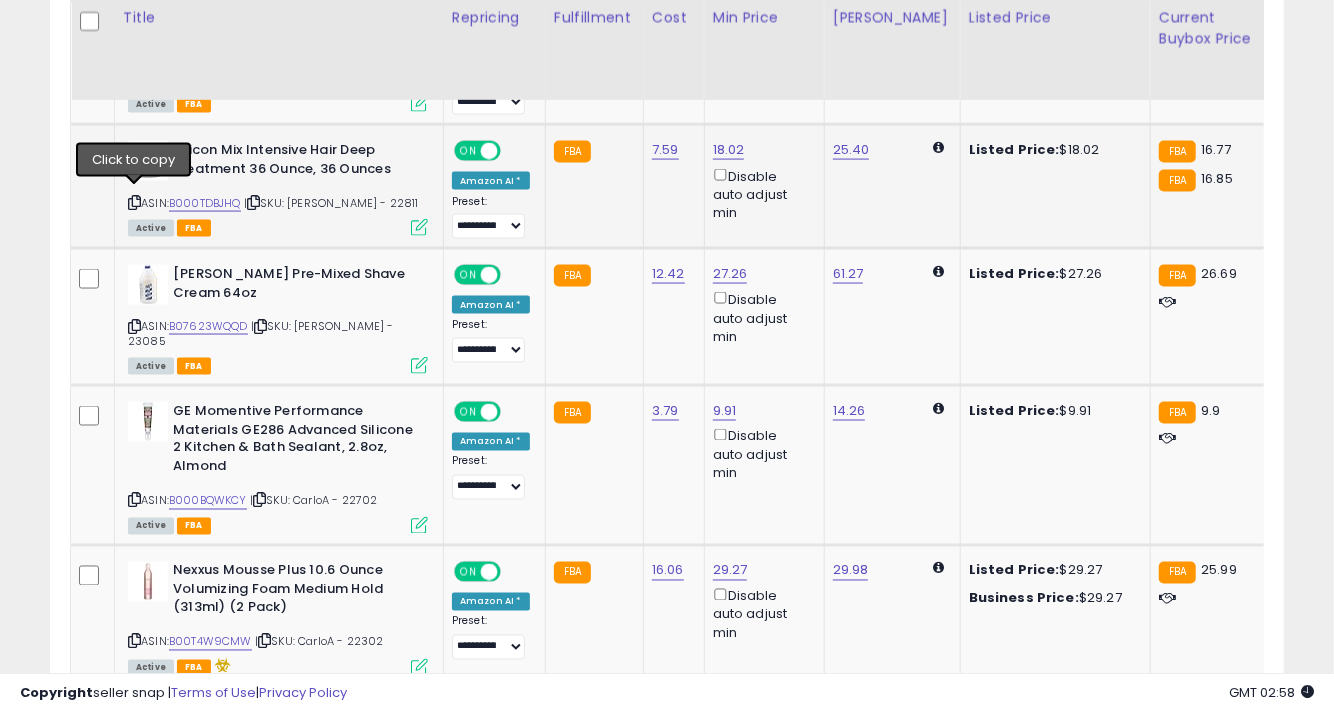 click at bounding box center (134, 202) 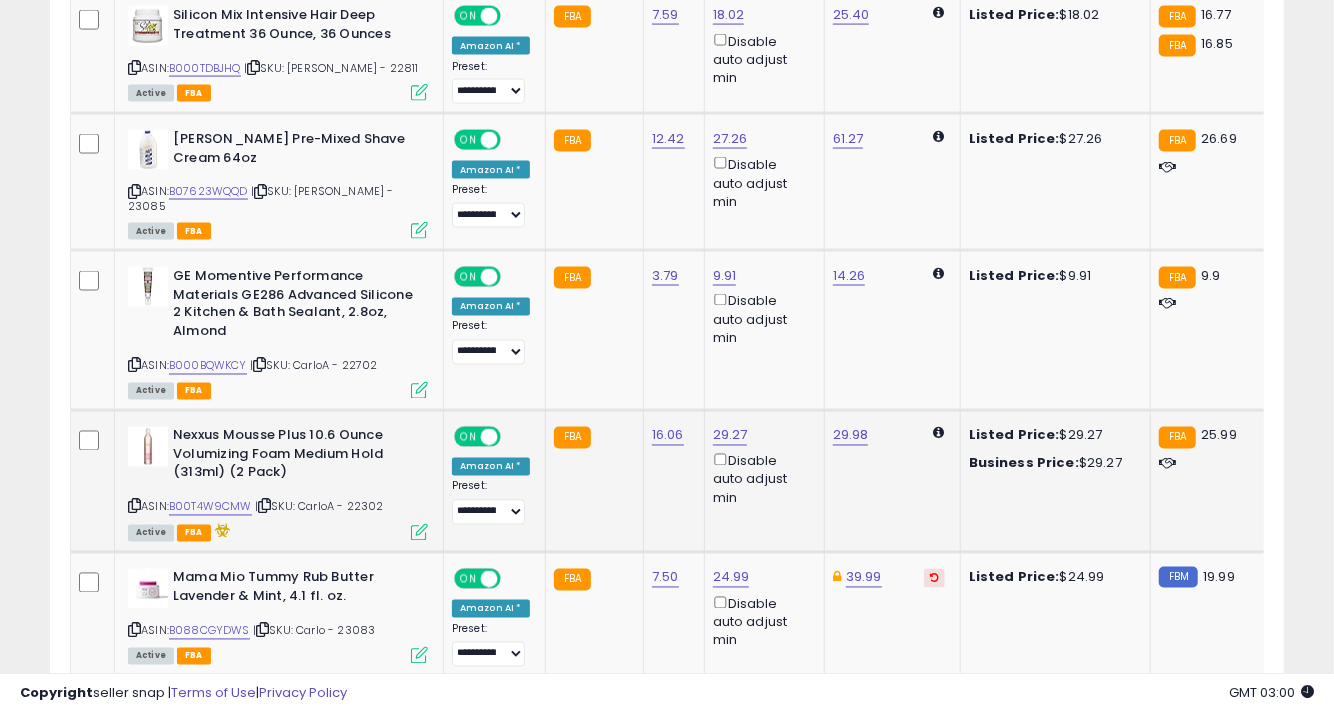 scroll, scrollTop: 1641, scrollLeft: 0, axis: vertical 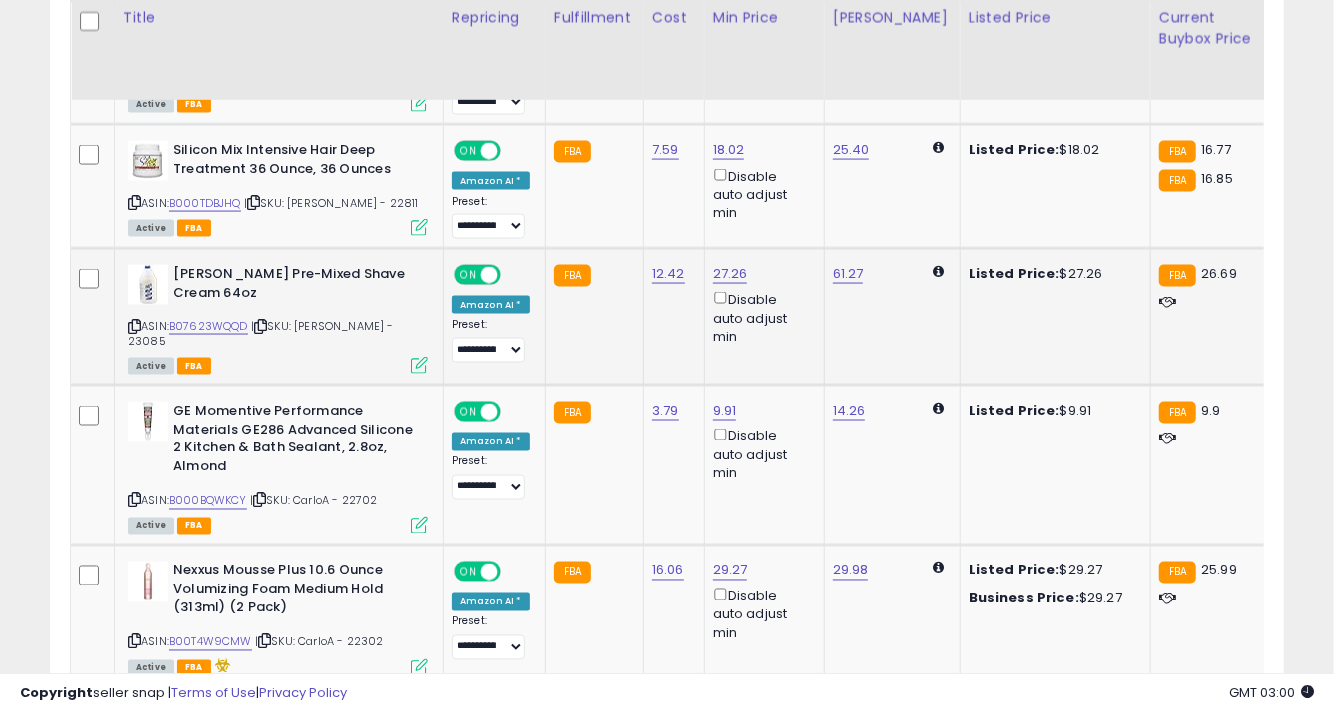 click at bounding box center [134, 326] 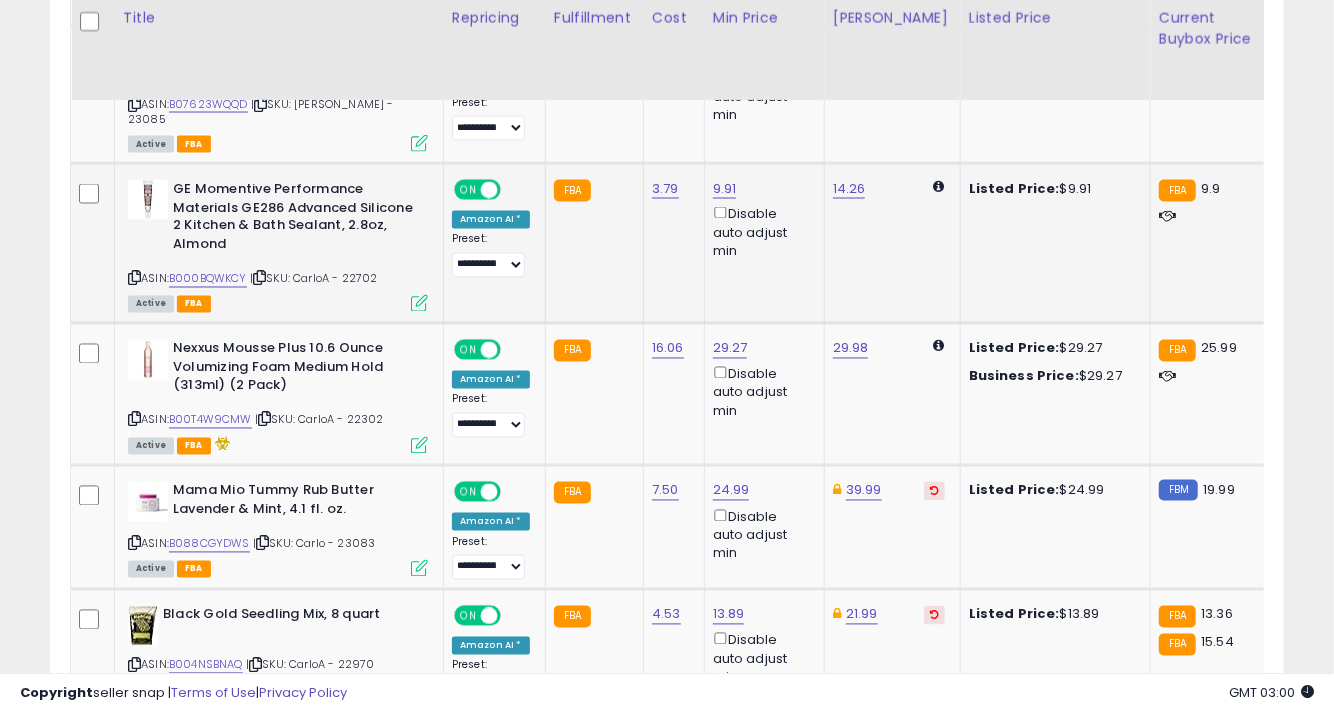 click at bounding box center (134, 278) 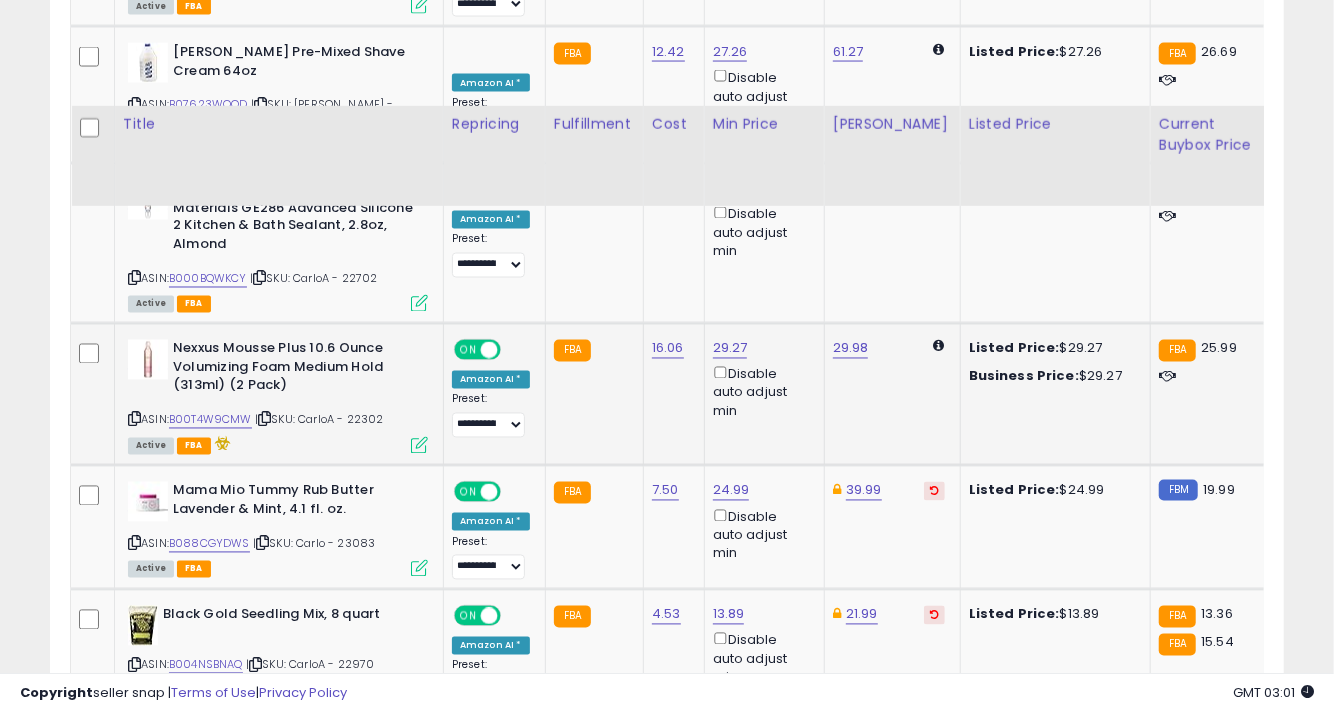 scroll, scrollTop: 1974, scrollLeft: 0, axis: vertical 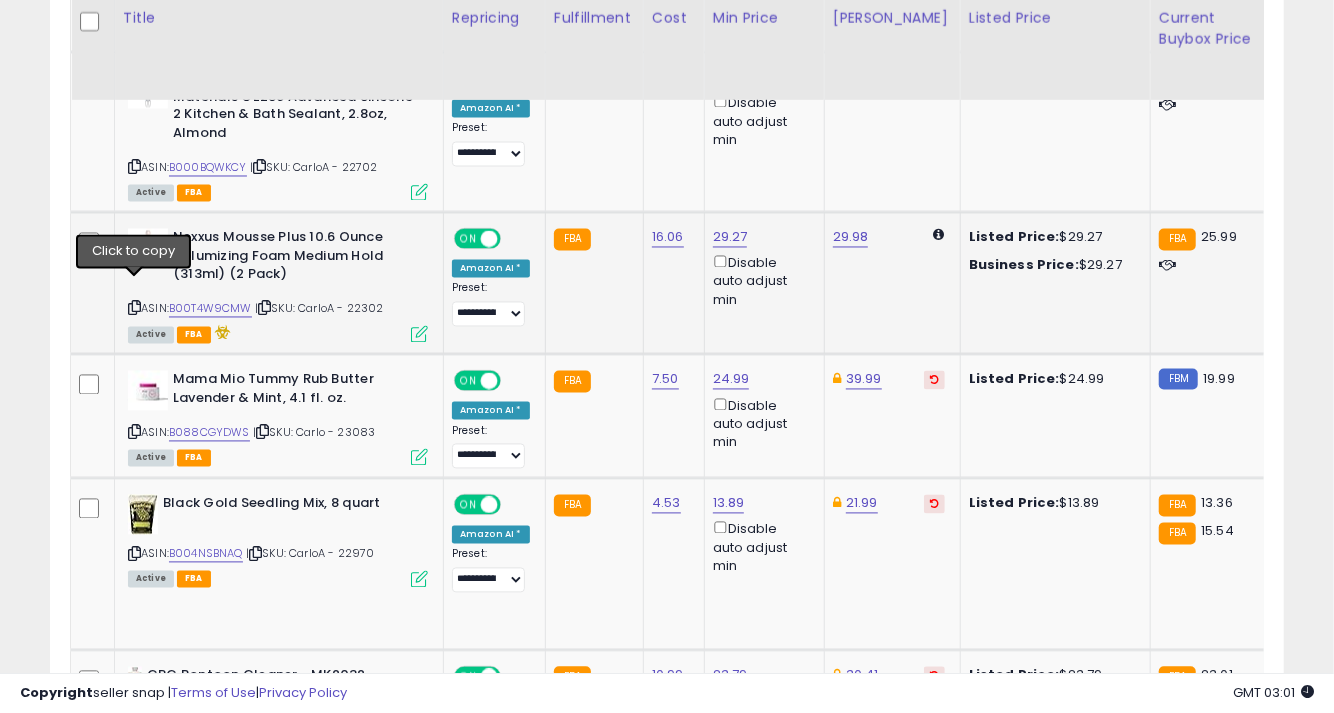 click at bounding box center [134, 308] 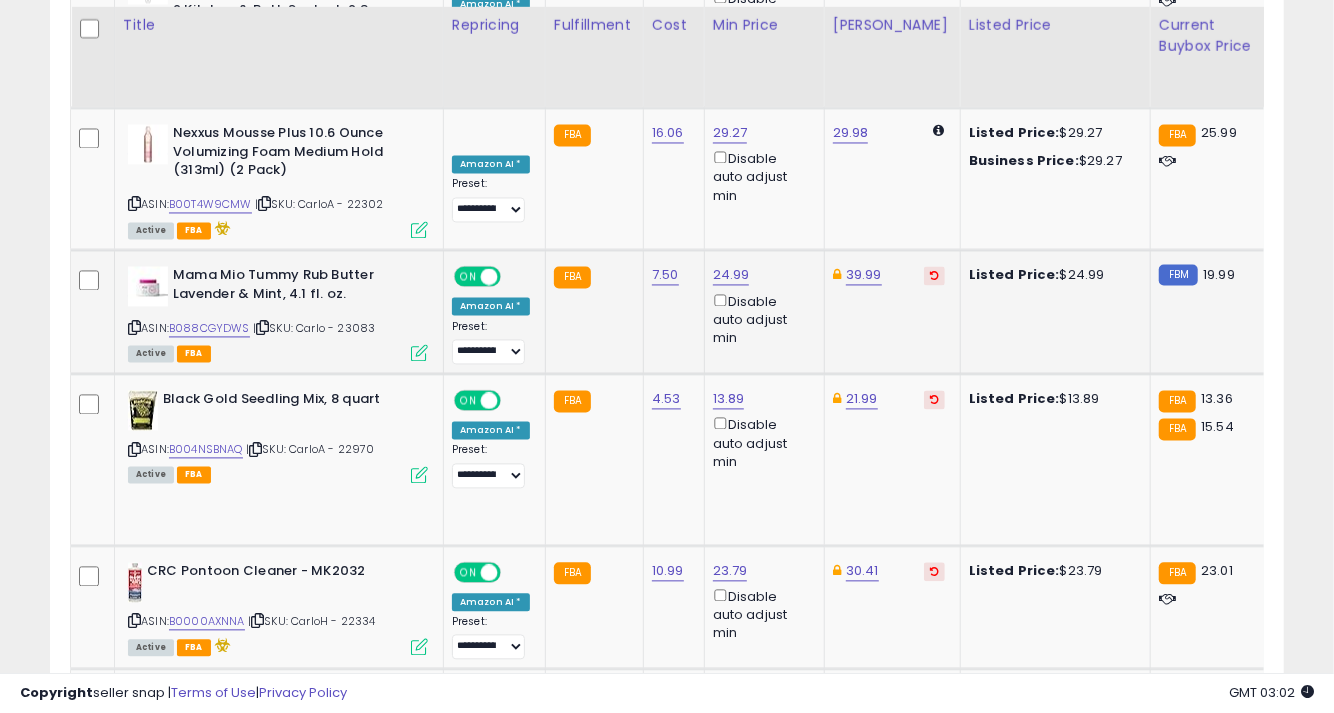 scroll, scrollTop: 2085, scrollLeft: 0, axis: vertical 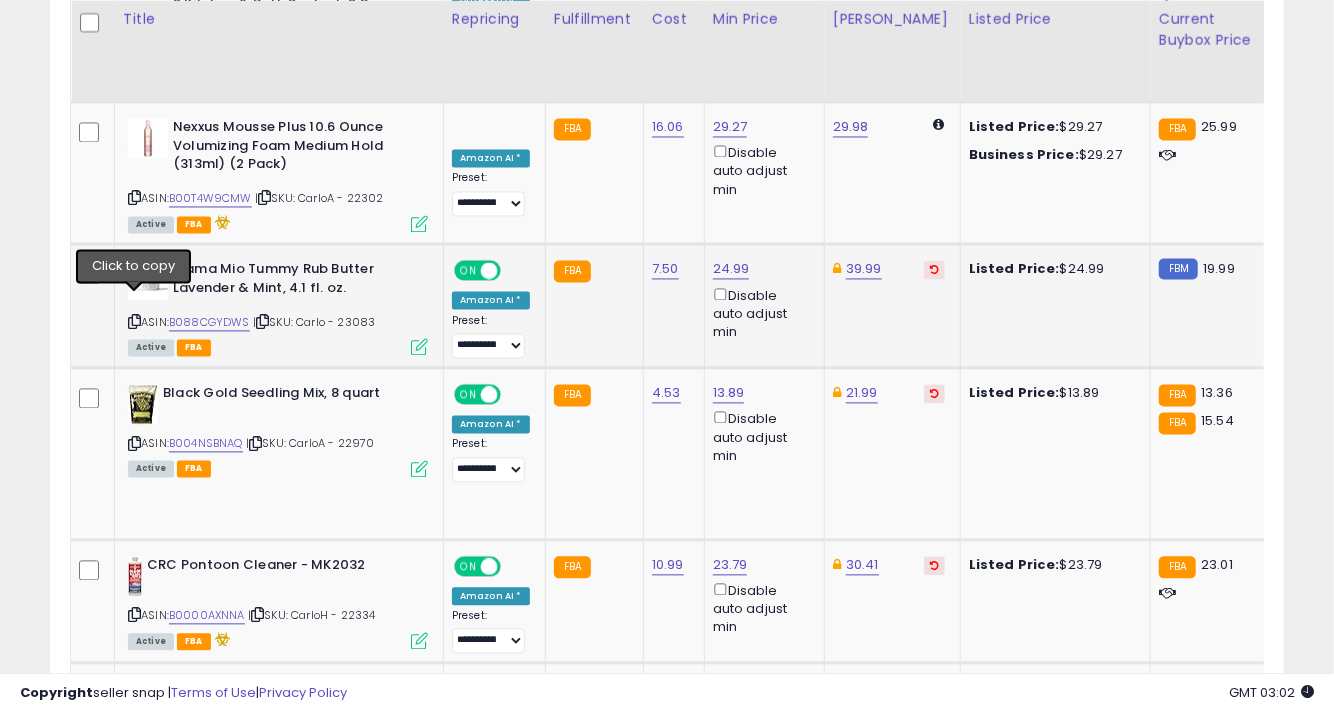 click at bounding box center (134, 321) 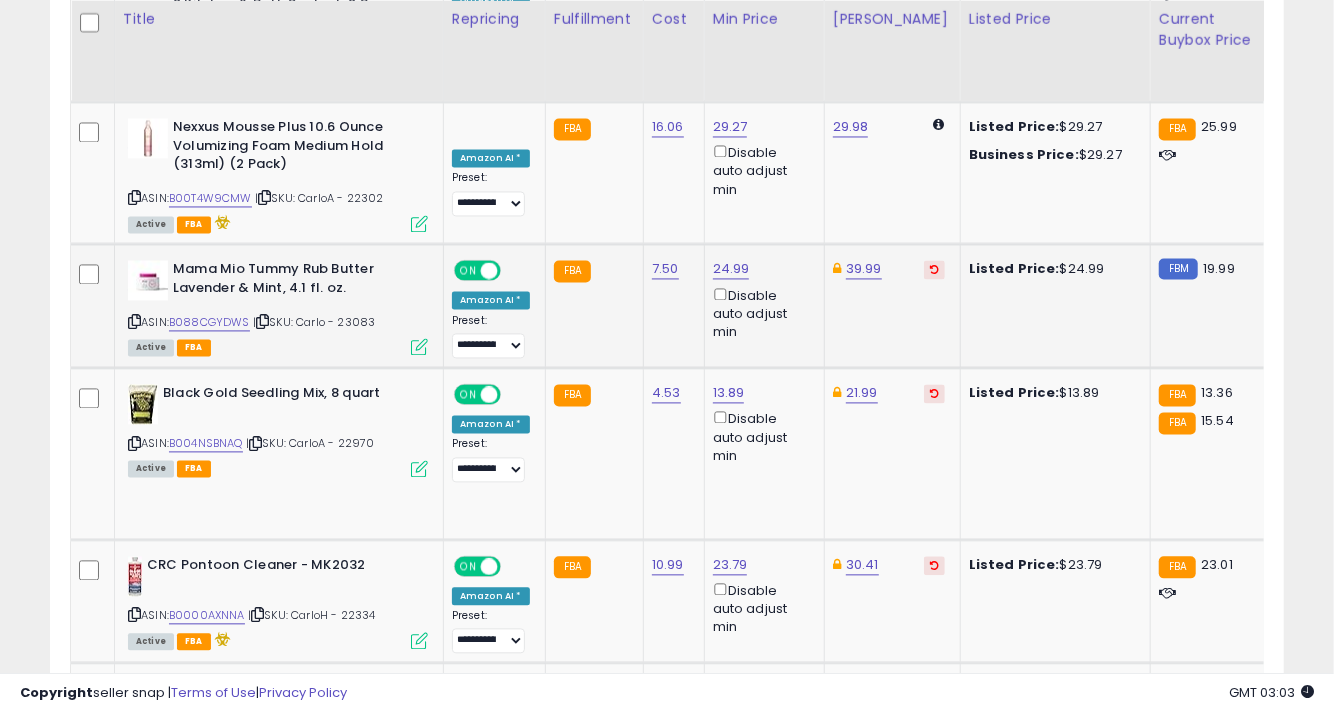 scroll, scrollTop: 2197, scrollLeft: 0, axis: vertical 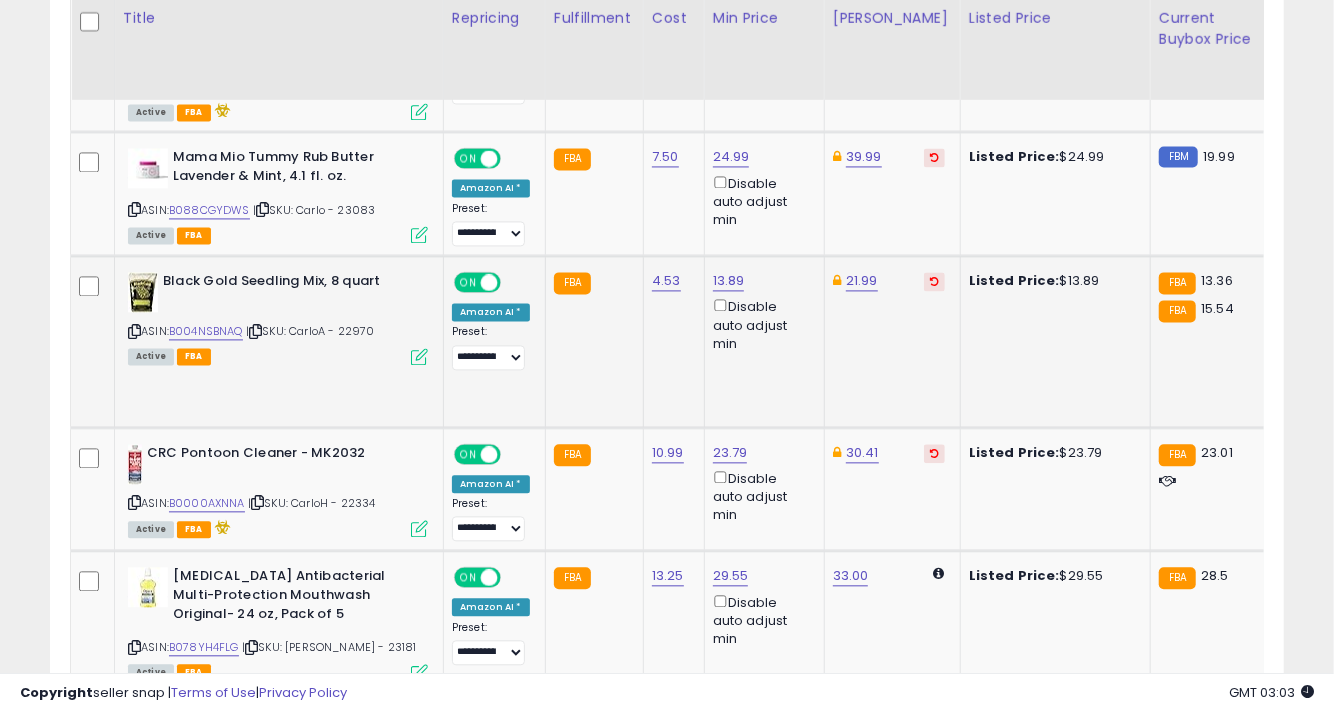 click at bounding box center (134, 331) 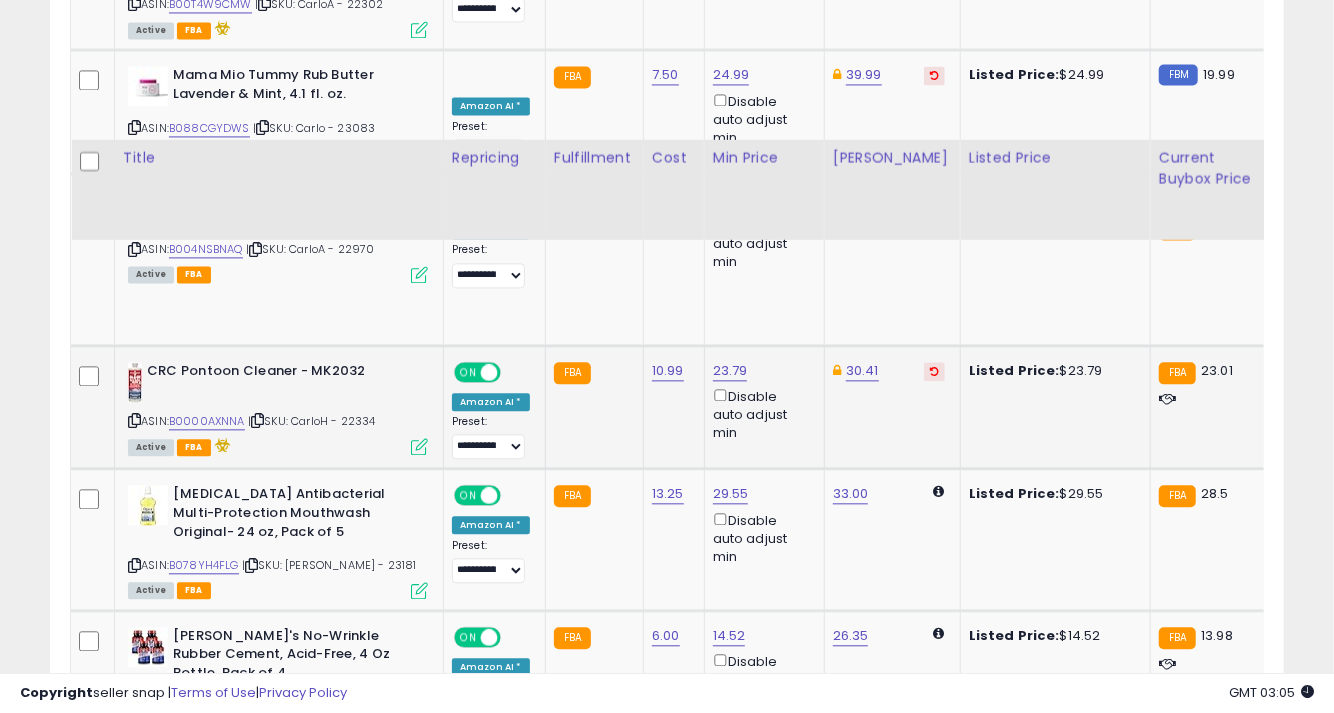 scroll, scrollTop: 2419, scrollLeft: 0, axis: vertical 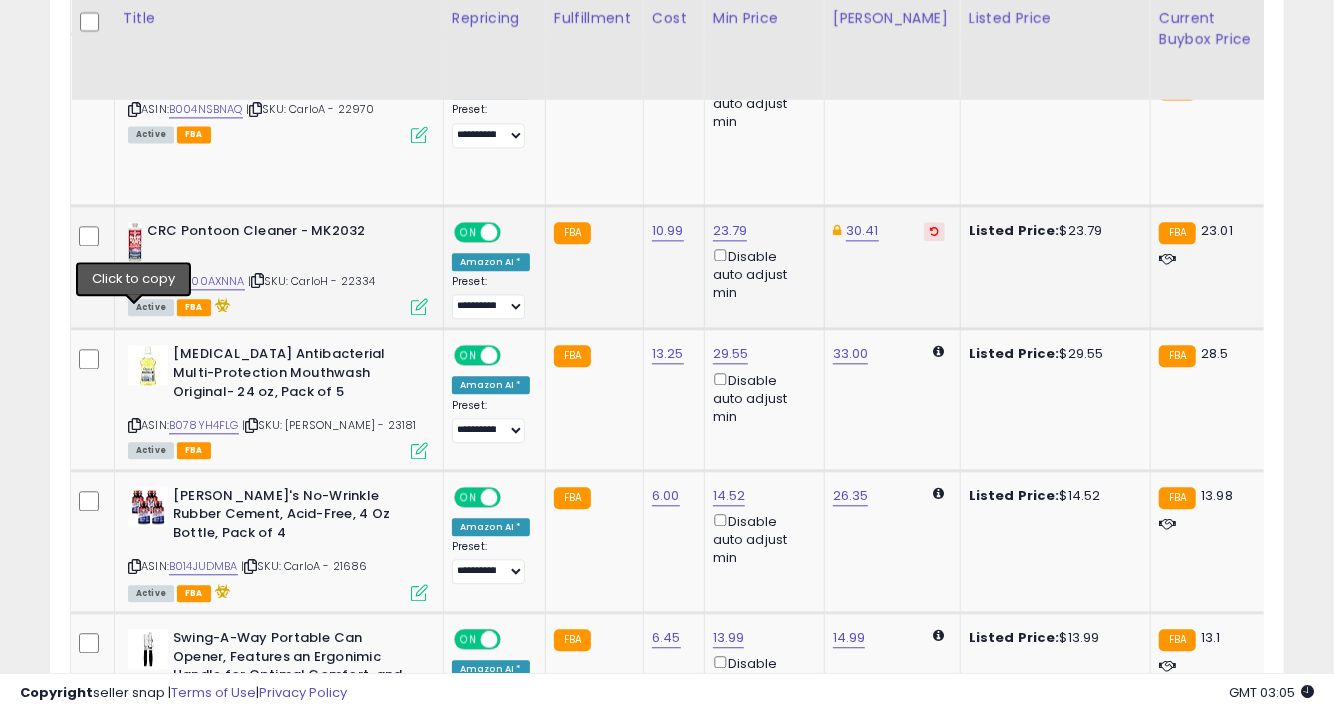 click at bounding box center (134, 280) 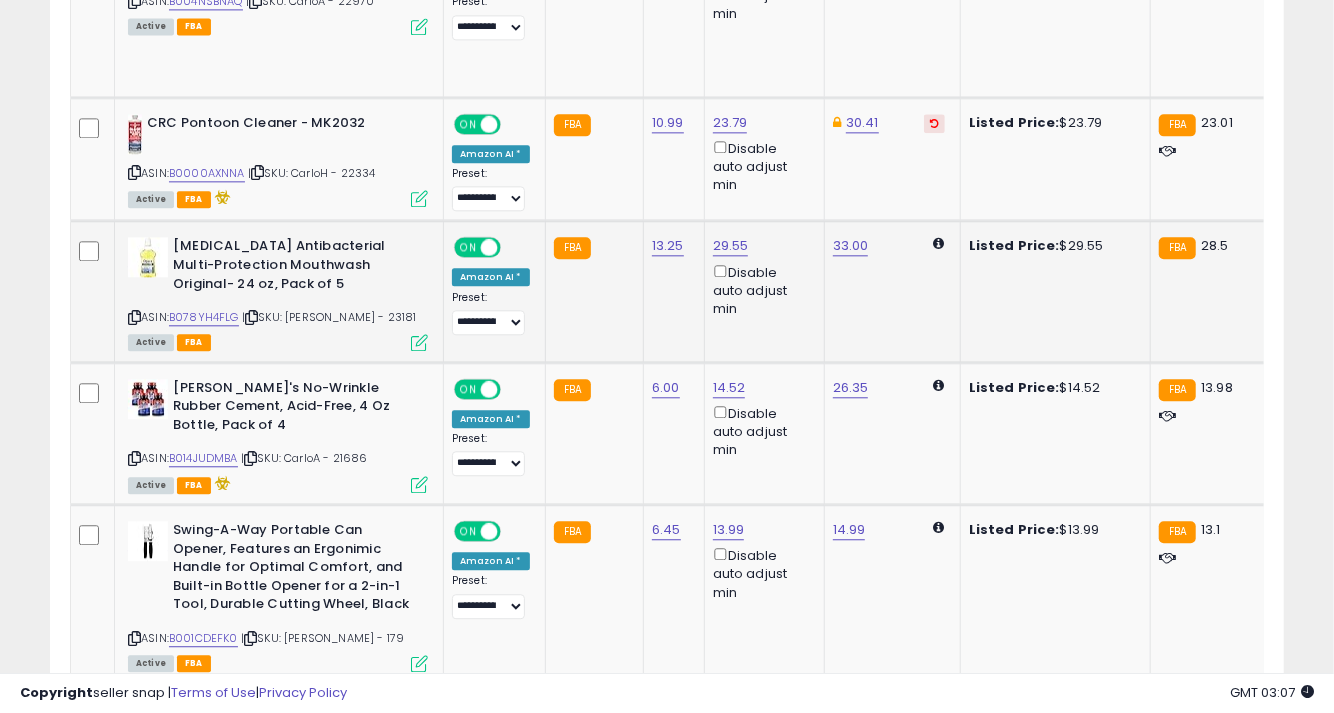 scroll, scrollTop: 2530, scrollLeft: 0, axis: vertical 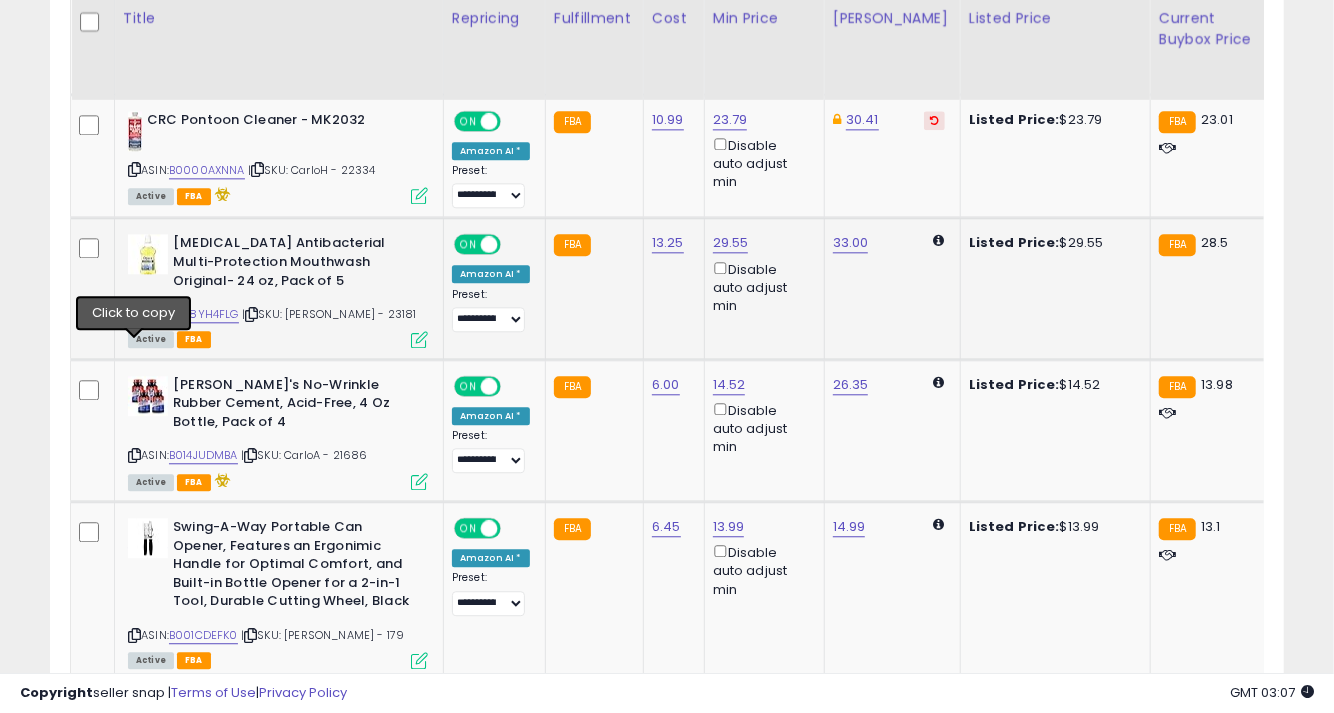 click at bounding box center (134, 314) 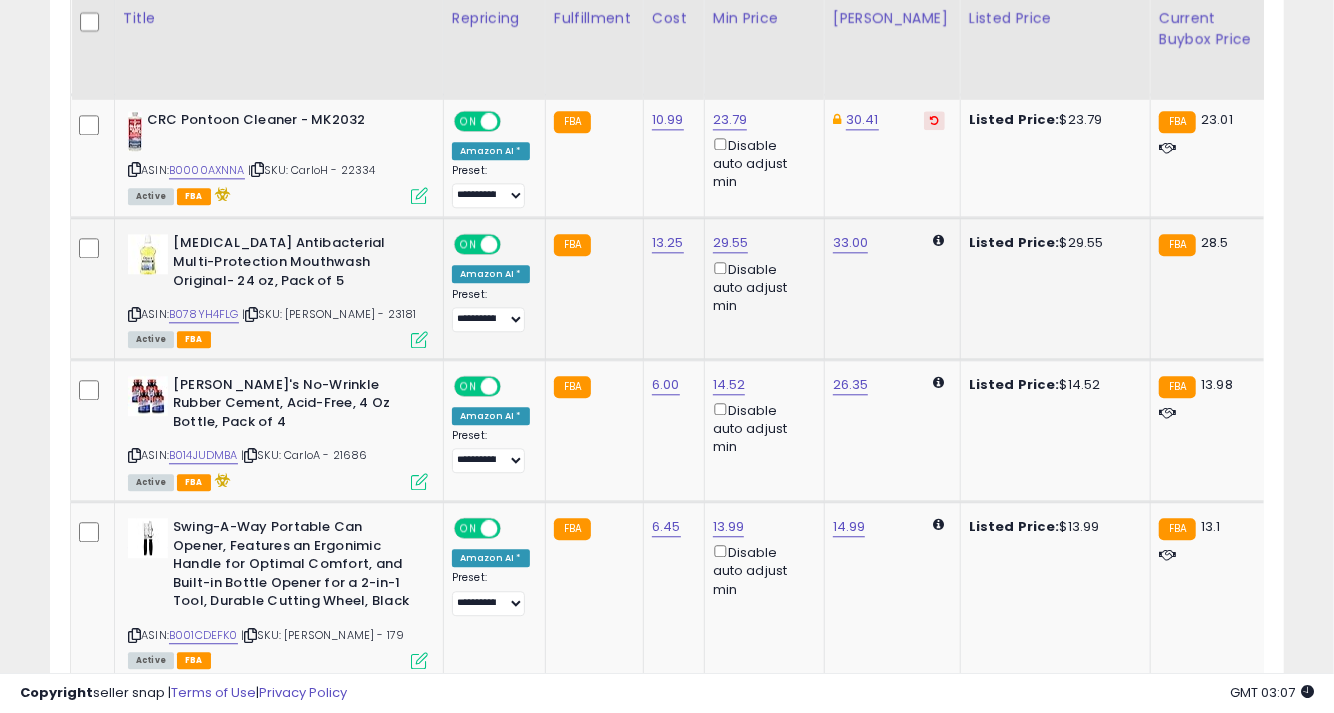 click at bounding box center [134, 314] 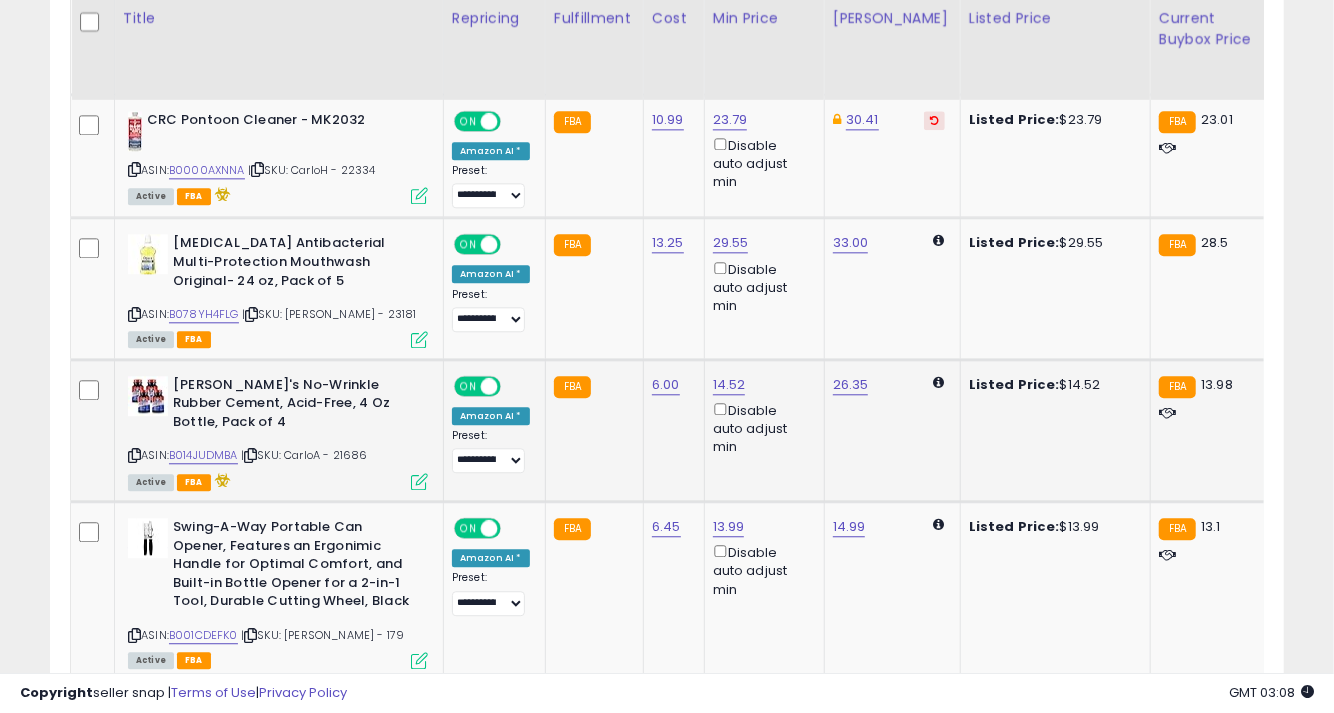 click at bounding box center [134, 455] 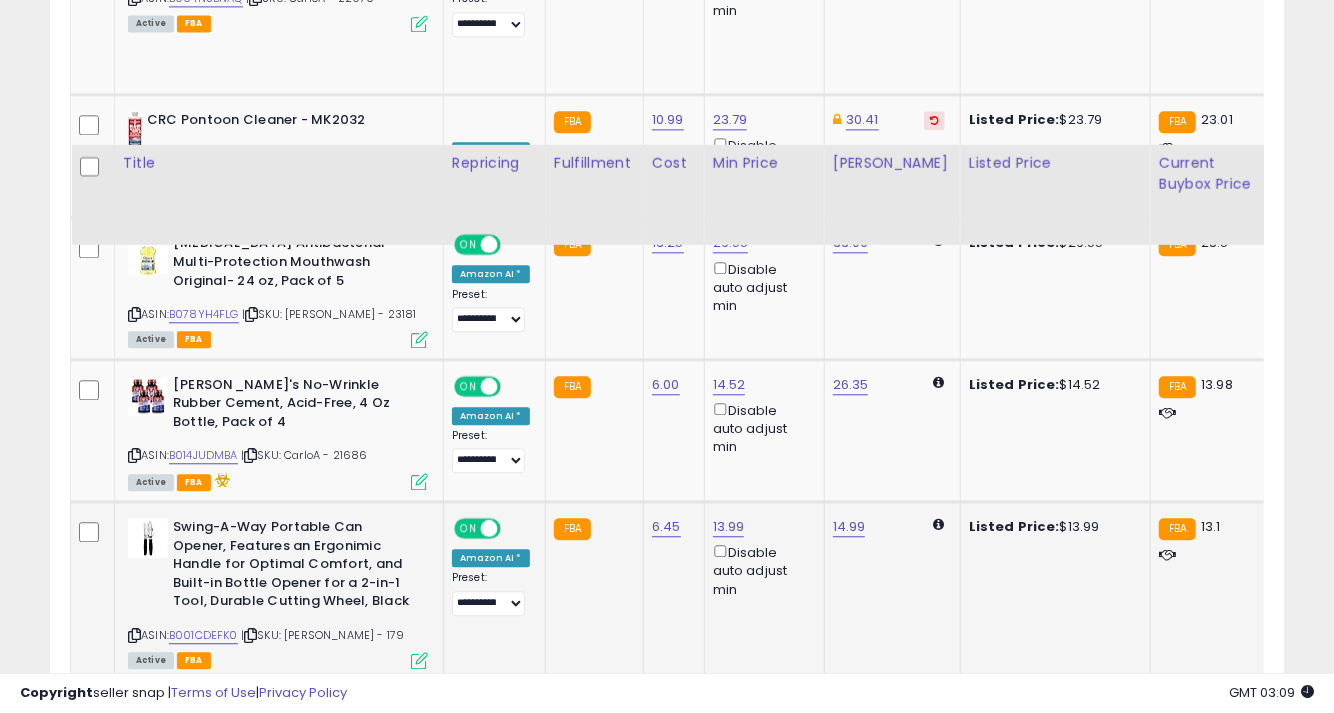 scroll, scrollTop: 2752, scrollLeft: 0, axis: vertical 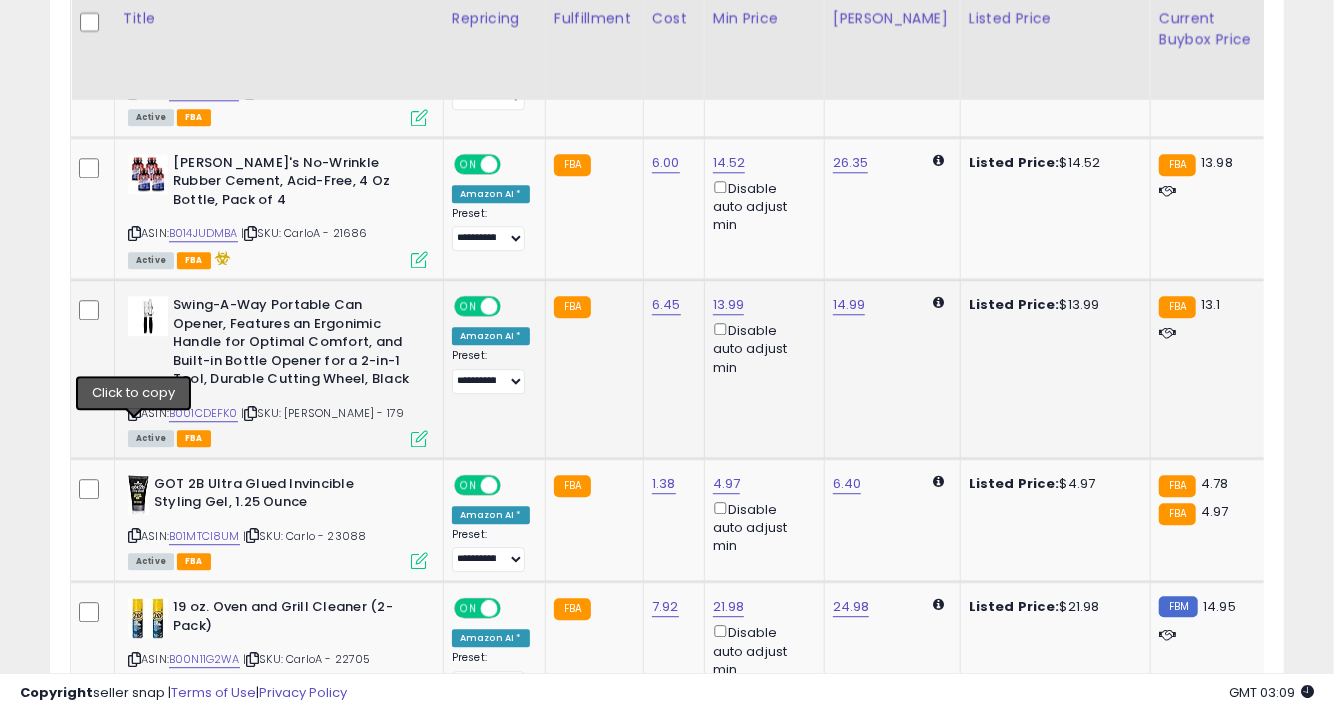 click at bounding box center (134, 413) 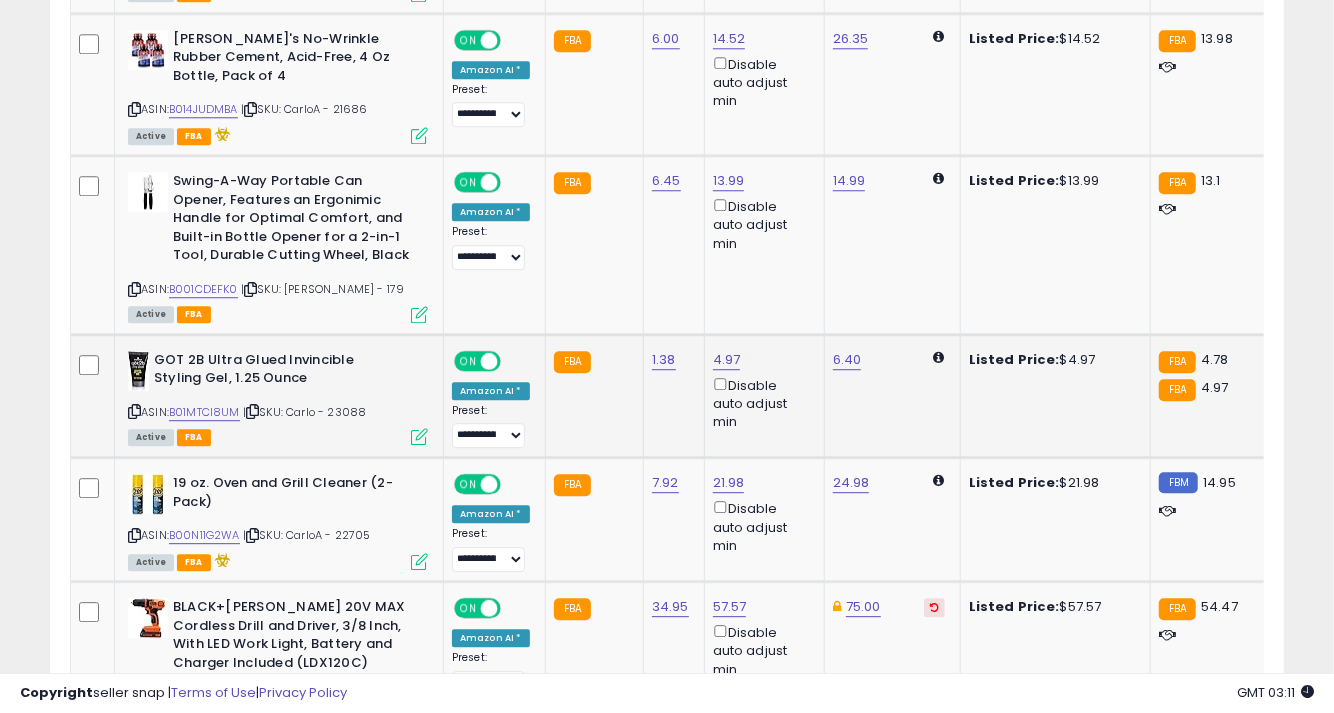 scroll, scrollTop: 2974, scrollLeft: 0, axis: vertical 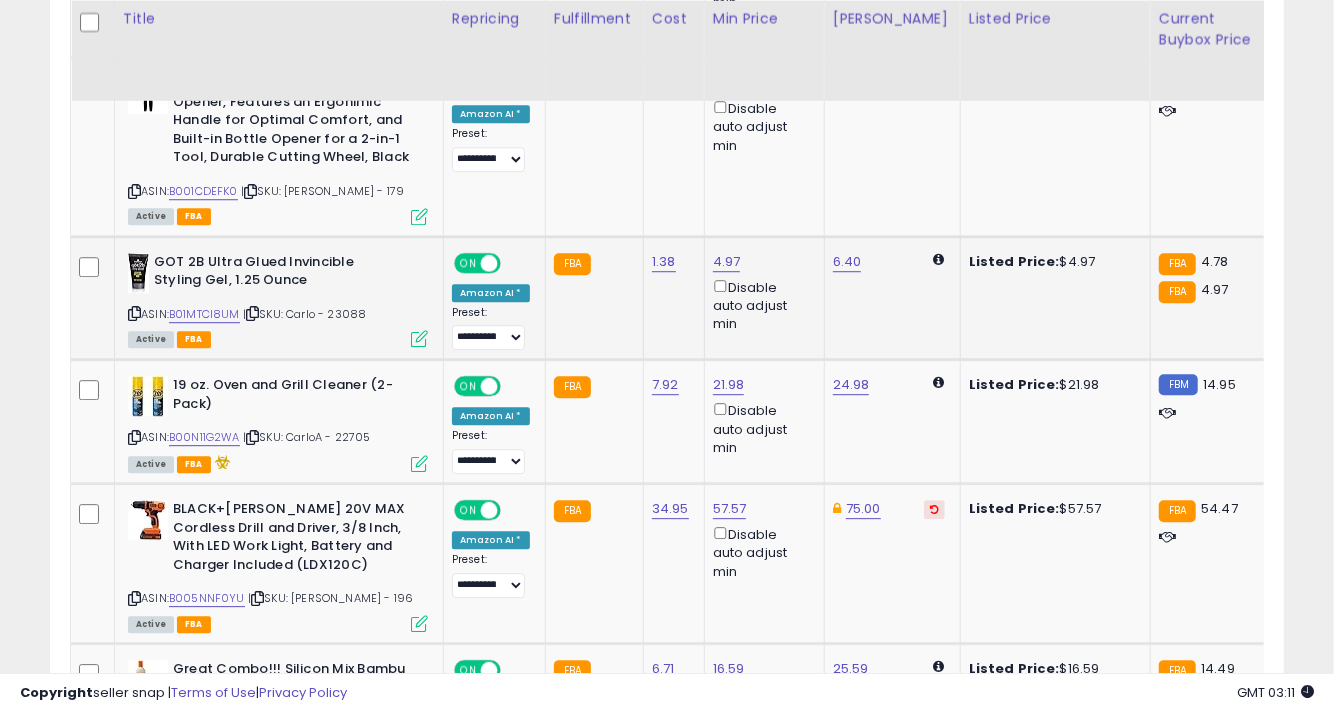 click at bounding box center [134, 313] 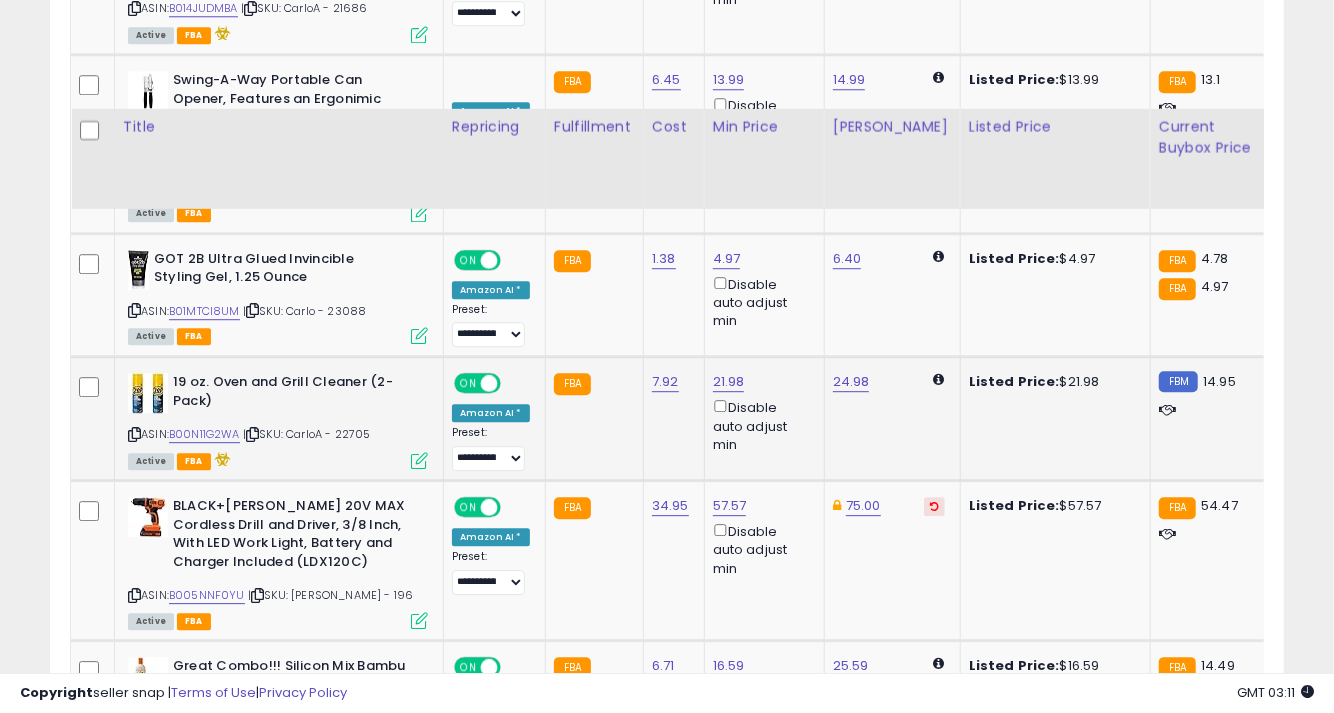 scroll, scrollTop: 3085, scrollLeft: 0, axis: vertical 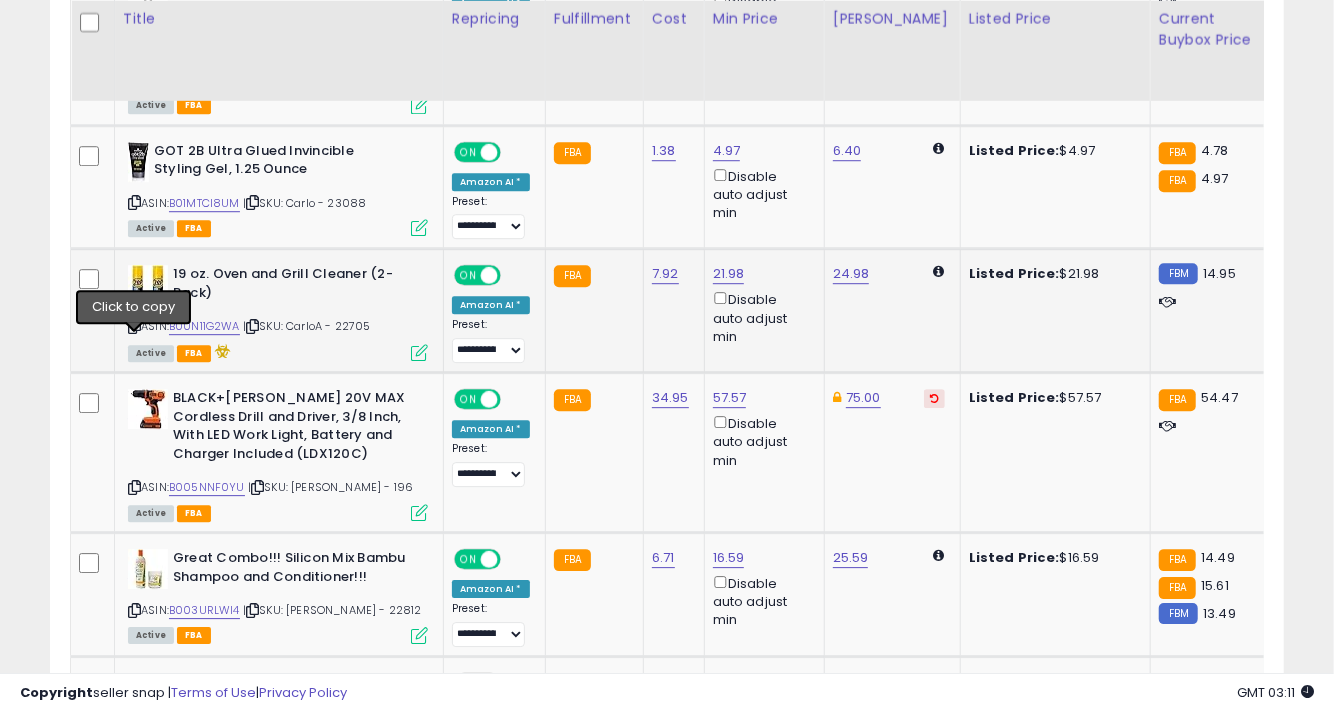 click at bounding box center [134, 326] 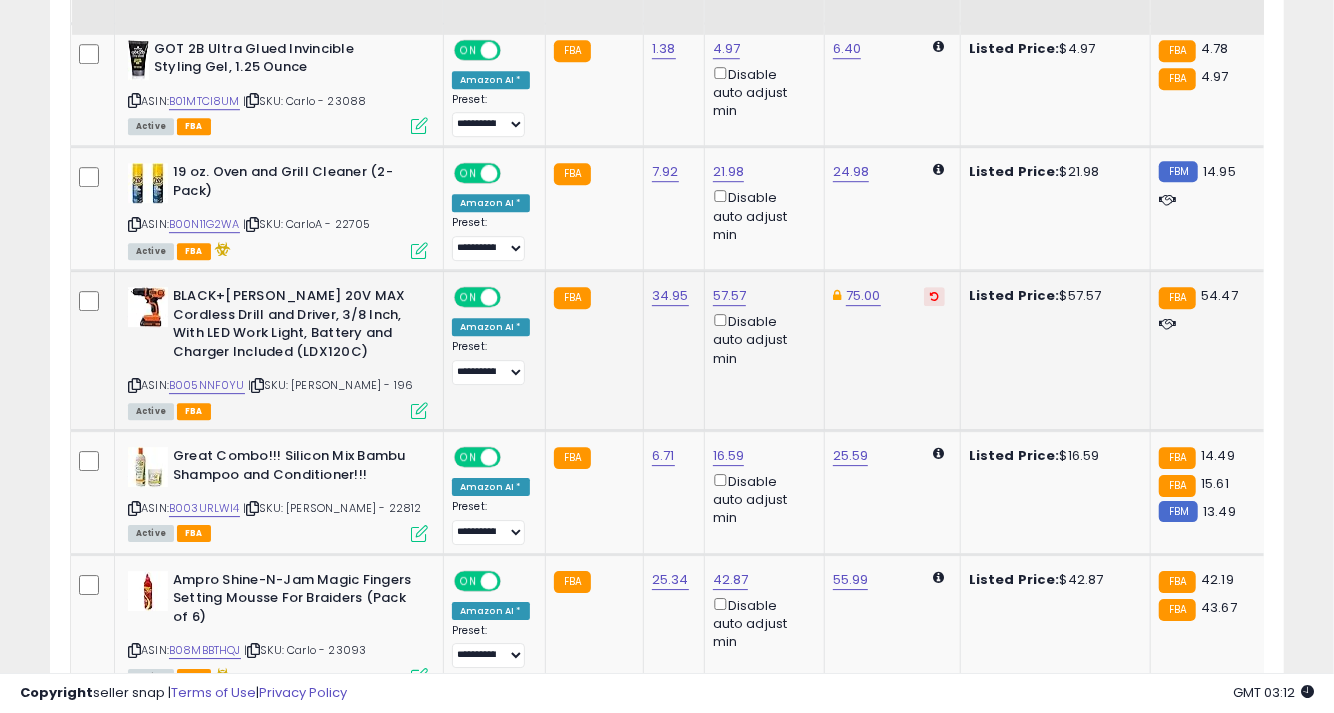 scroll, scrollTop: 3197, scrollLeft: 0, axis: vertical 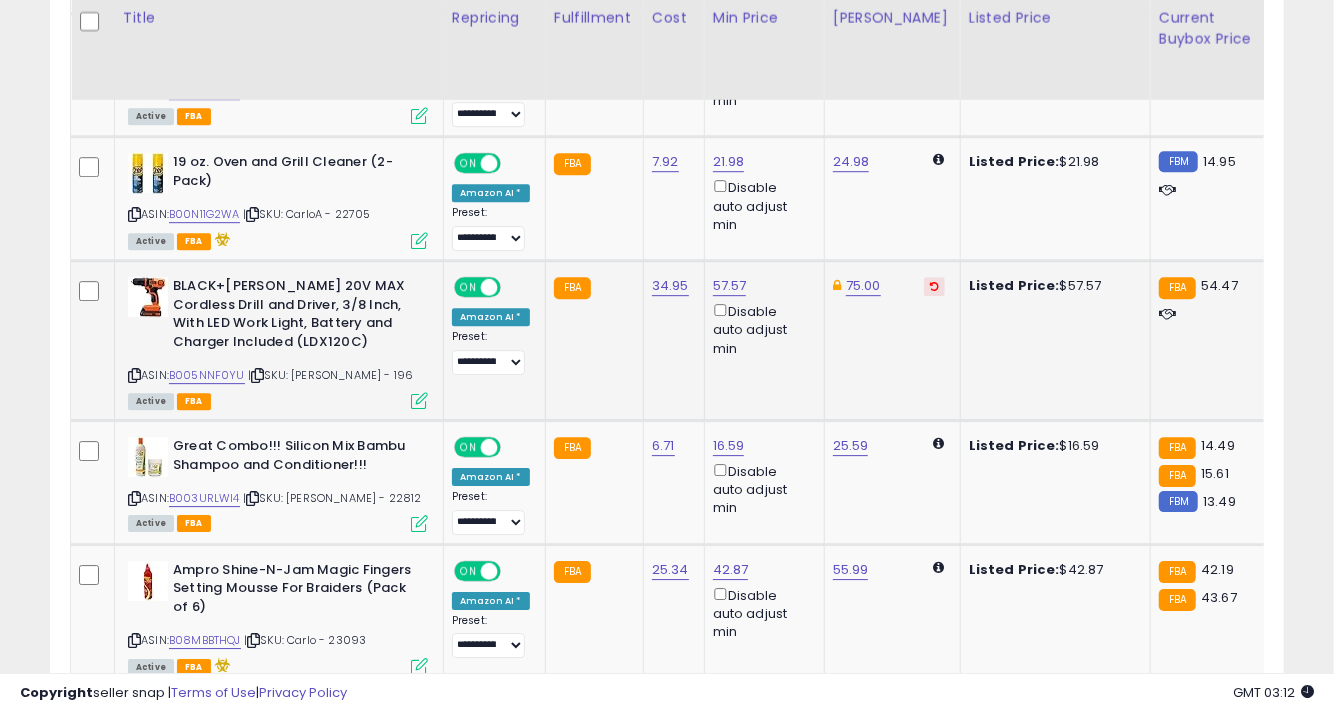 click at bounding box center (134, 375) 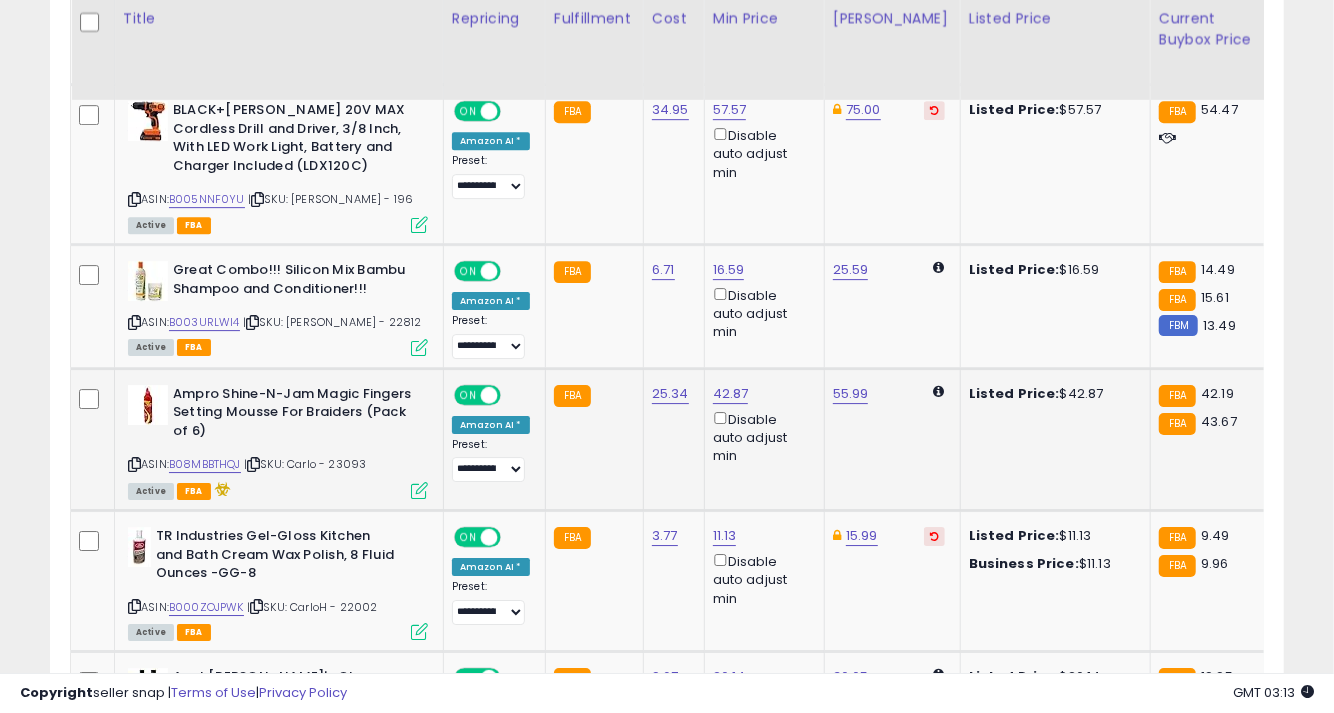 scroll, scrollTop: 3419, scrollLeft: 0, axis: vertical 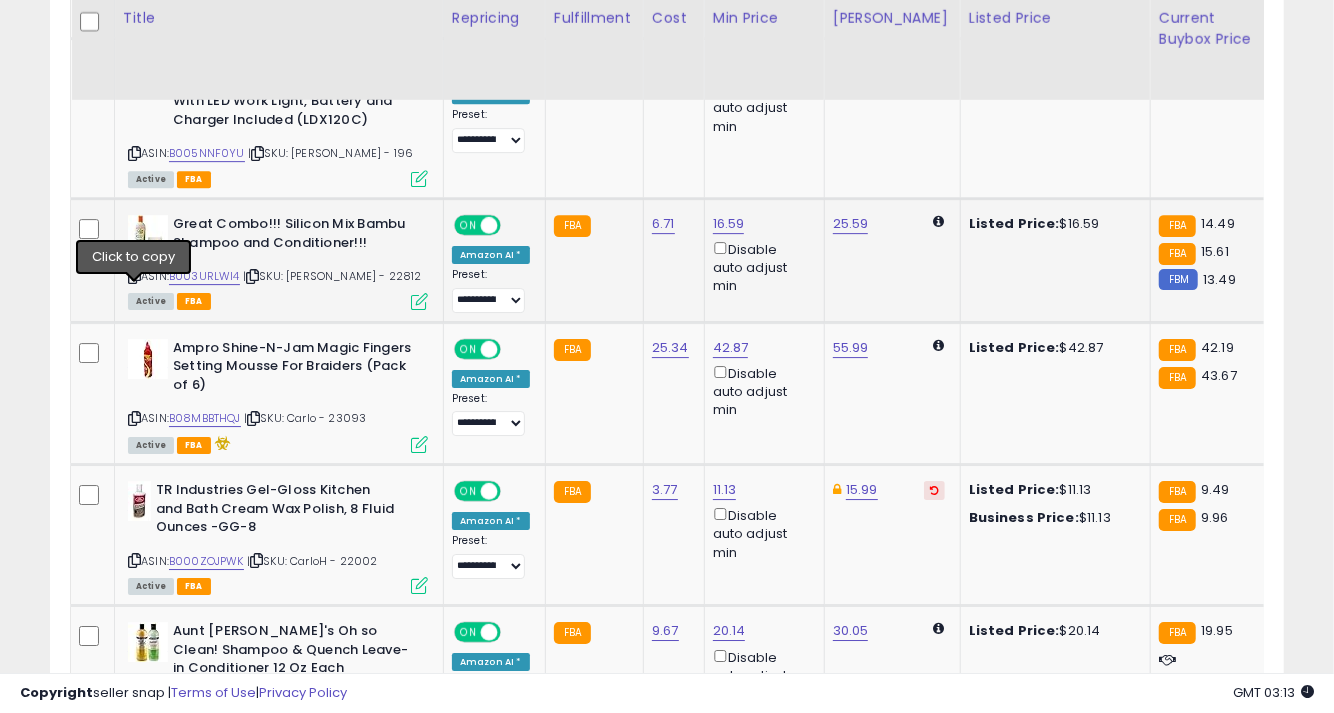click at bounding box center [134, 276] 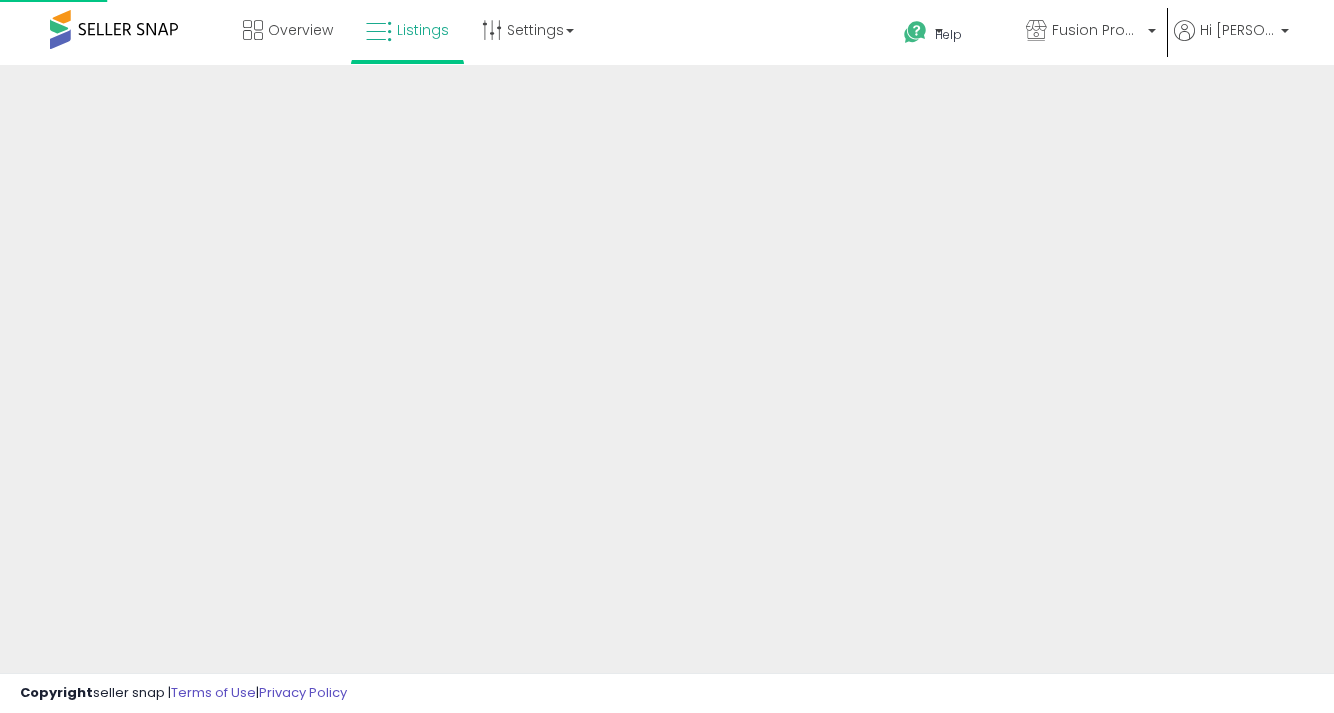 scroll, scrollTop: 0, scrollLeft: 0, axis: both 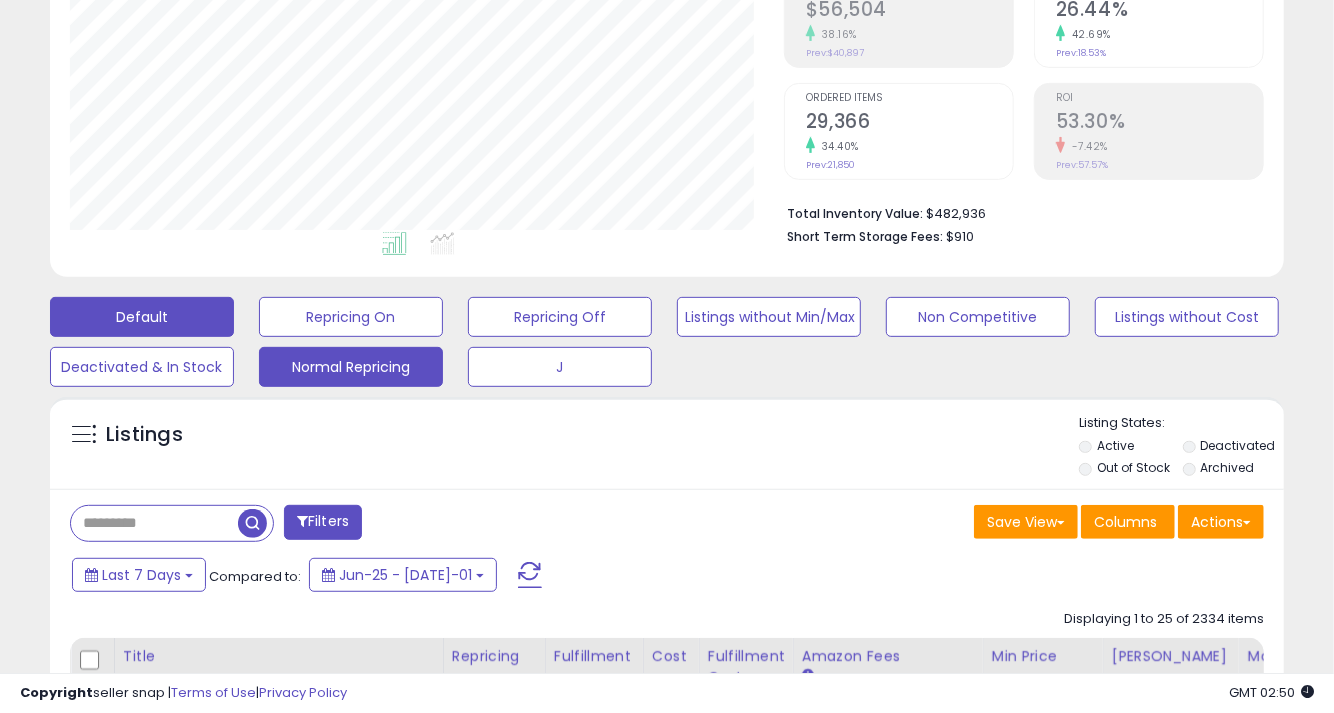 click on "Normal Repricing" at bounding box center (351, 317) 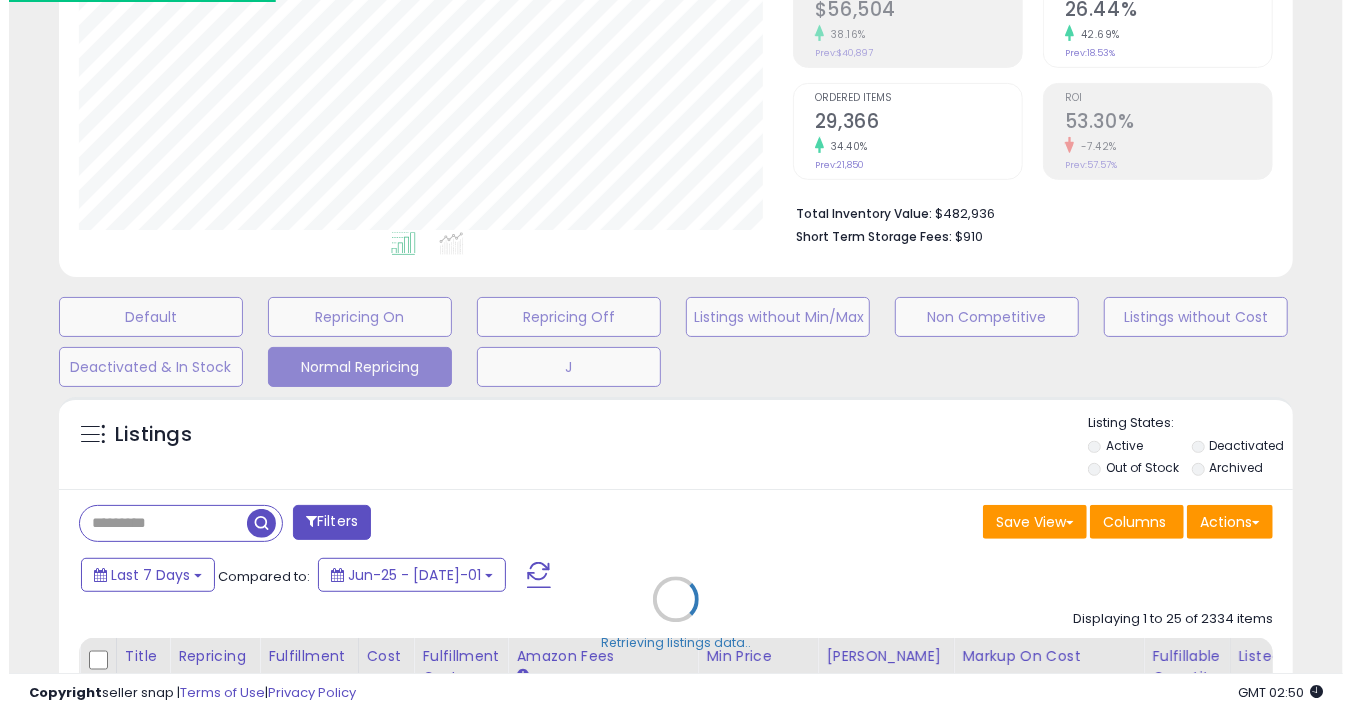 scroll, scrollTop: 999590, scrollLeft: 999276, axis: both 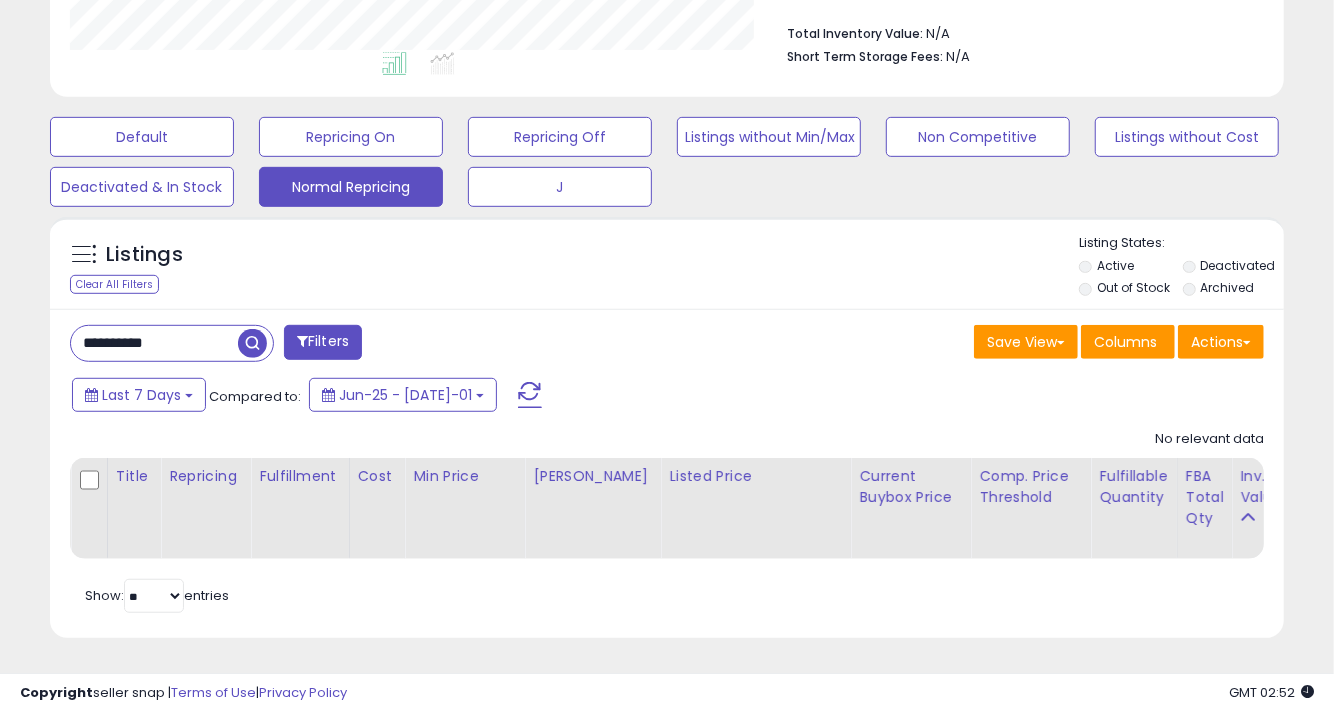 click on "**********" at bounding box center (154, 343) 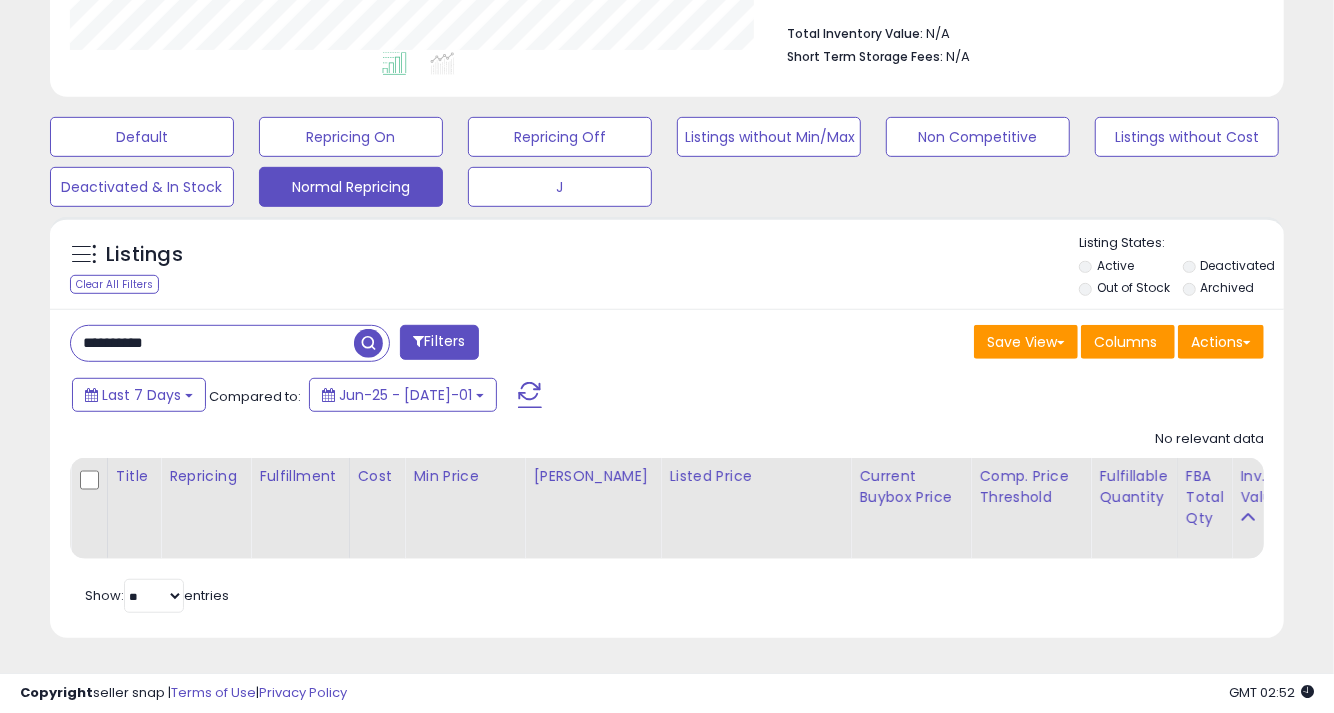 click on "**********" at bounding box center (212, 343) 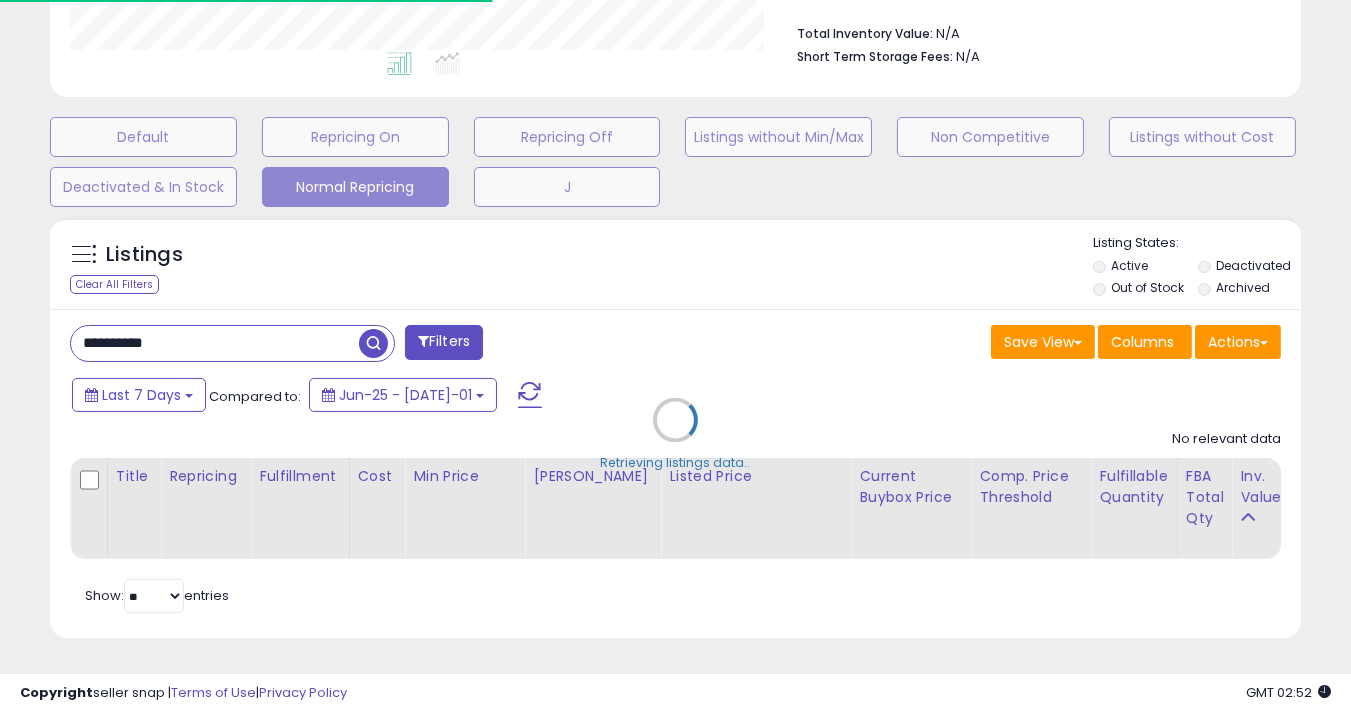 click on "Retrieving listings data.." at bounding box center (675, 435) 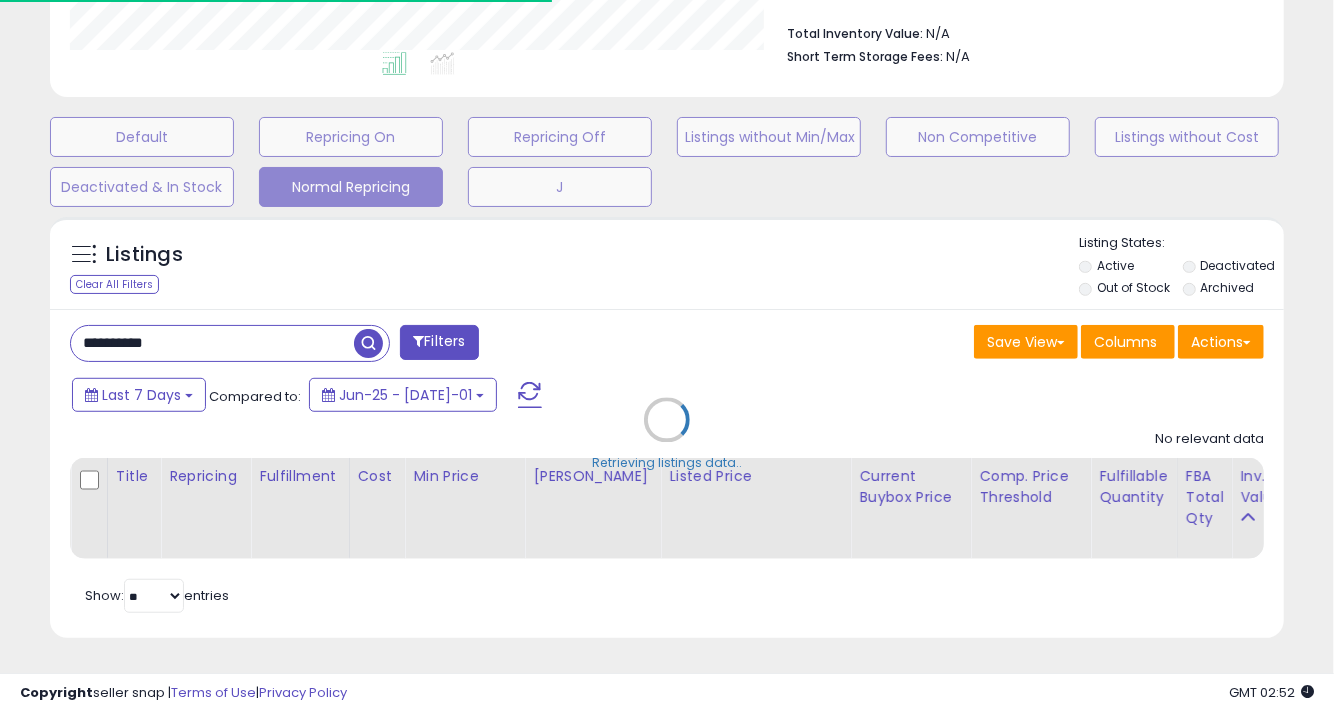 scroll, scrollTop: 409, scrollLeft: 714, axis: both 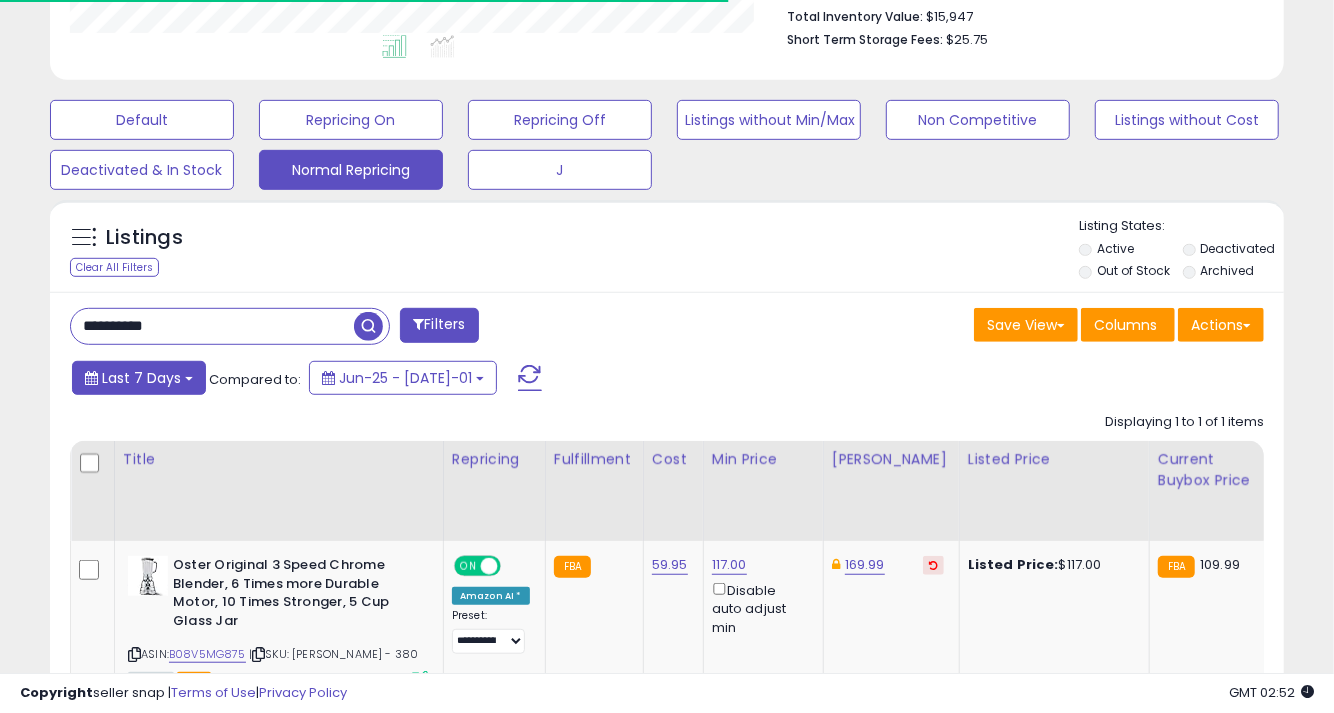 click on "Last 7 Days" at bounding box center [139, 378] 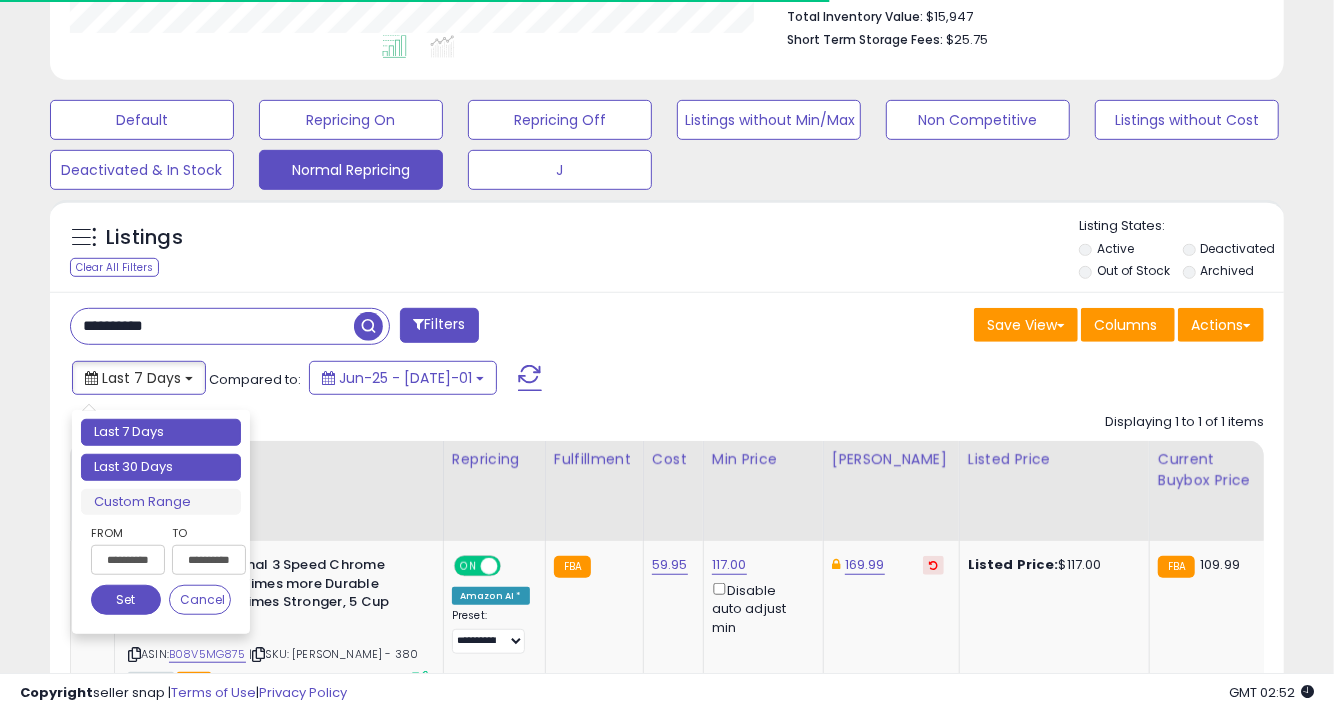type on "**********" 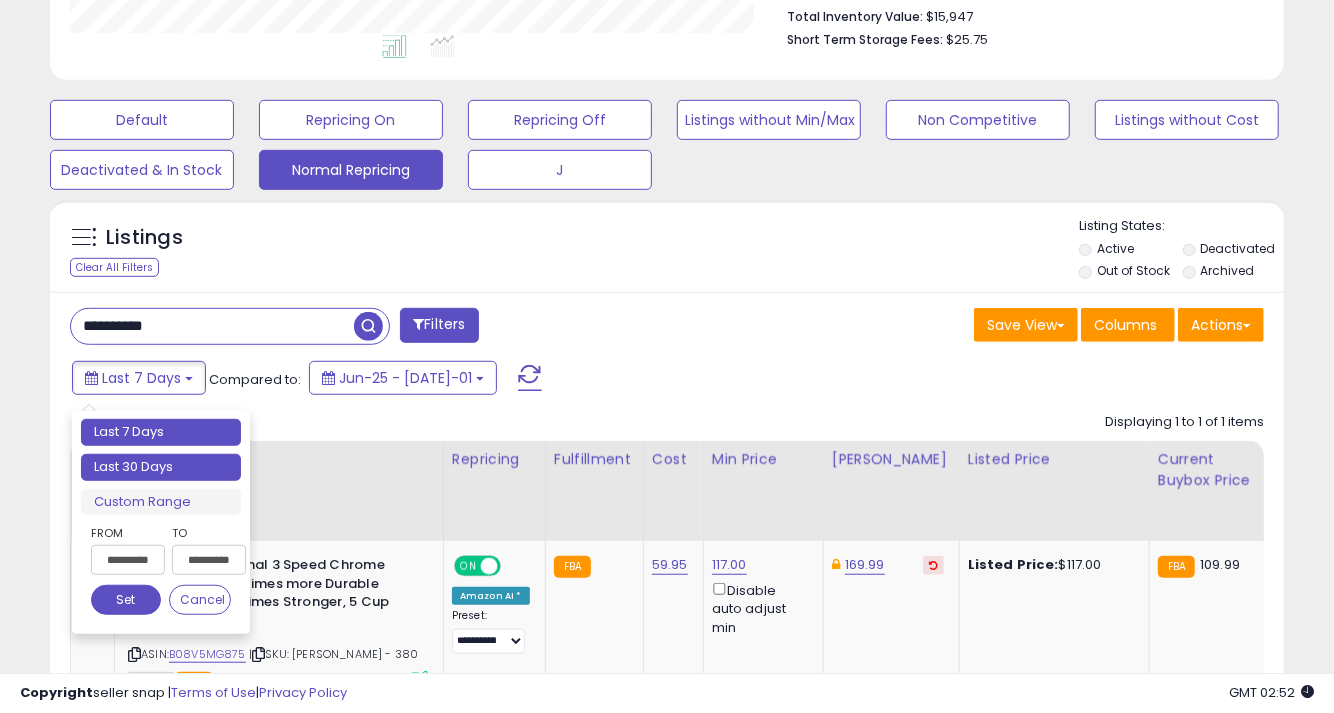scroll, scrollTop: 999590, scrollLeft: 999286, axis: both 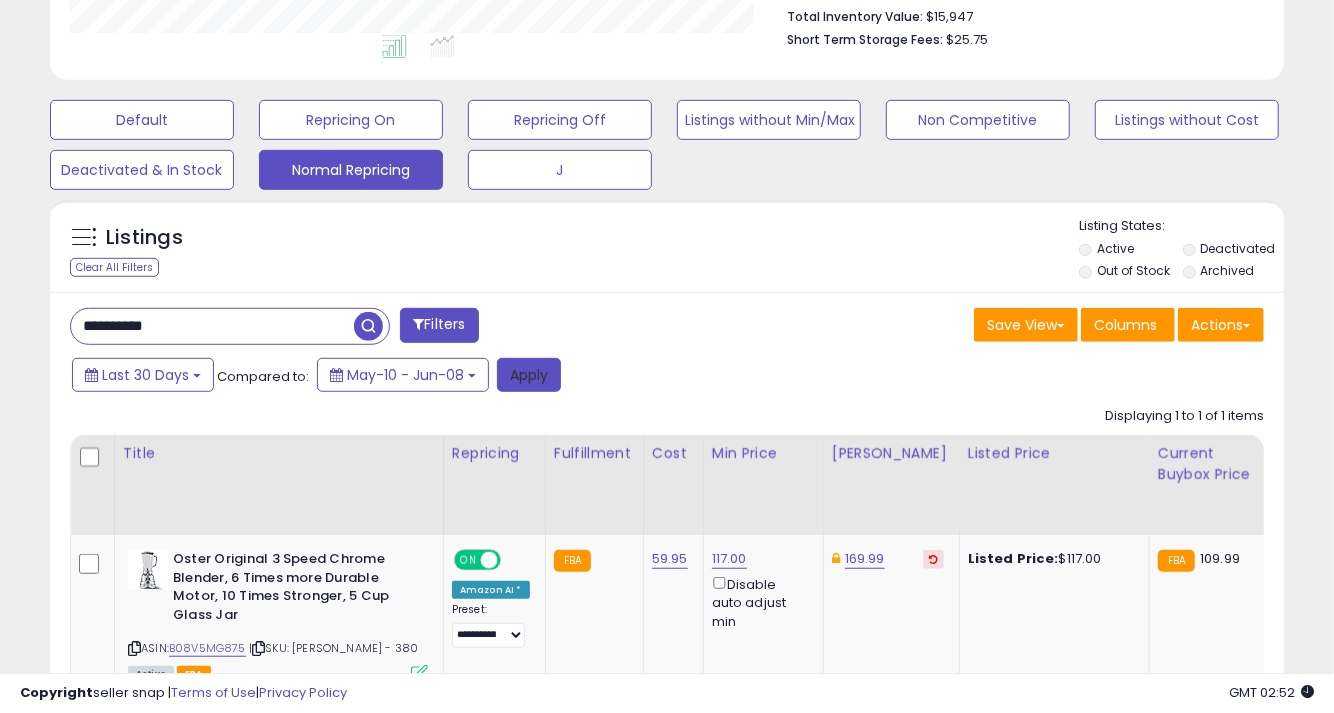 click on "Apply" at bounding box center [529, 375] 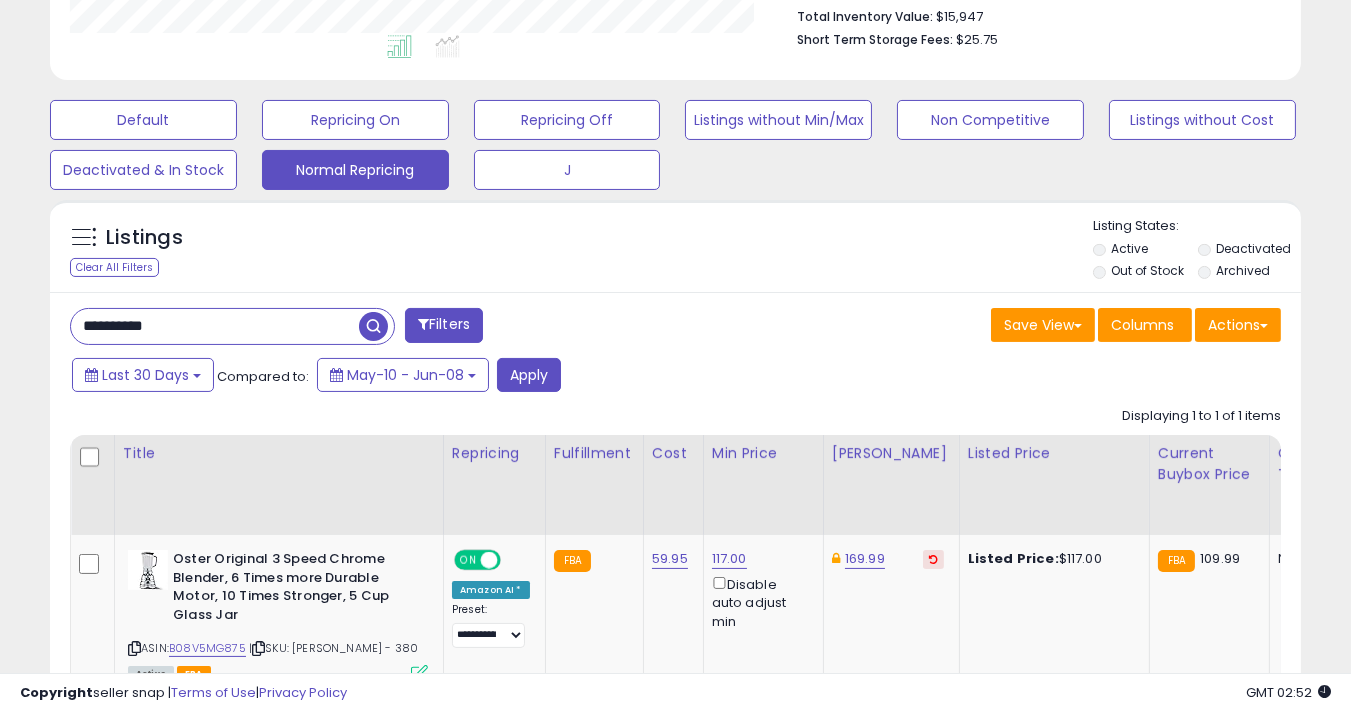 scroll, scrollTop: 999590, scrollLeft: 999276, axis: both 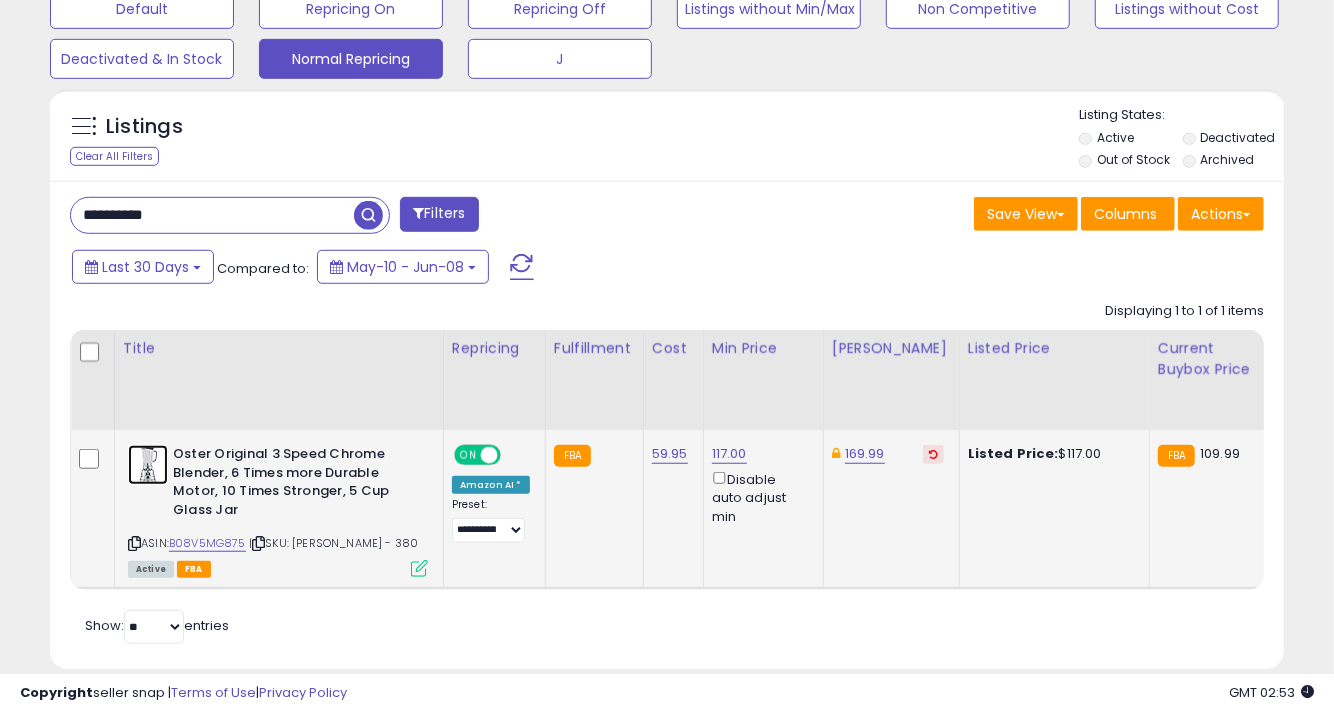 click at bounding box center (148, 465) 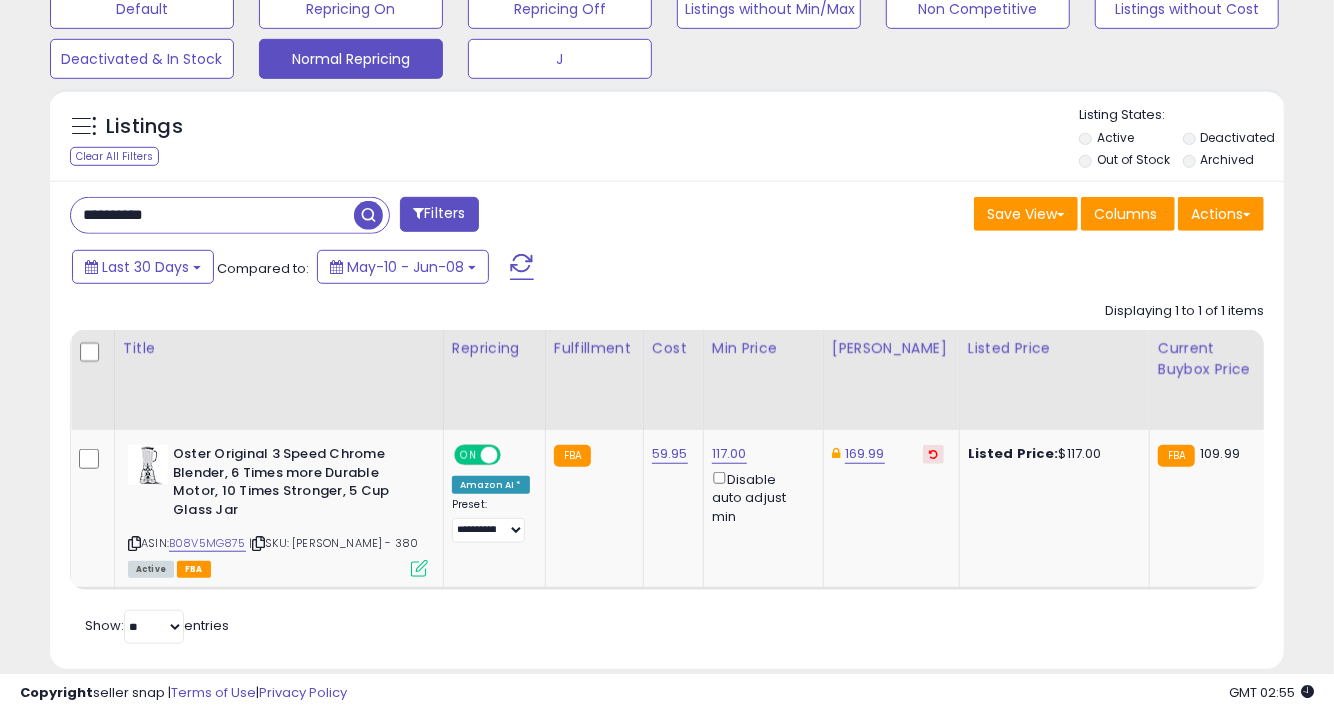 click on "**********" at bounding box center (212, 215) 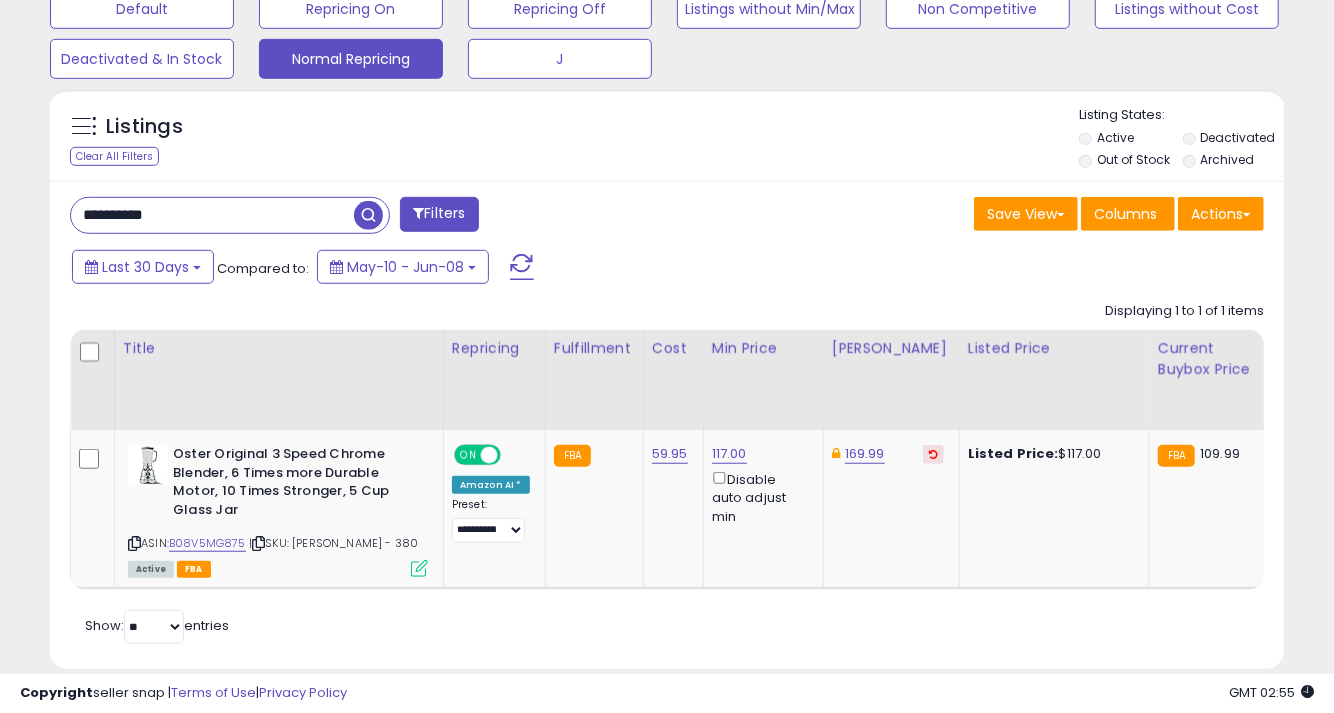 click on "**********" at bounding box center (212, 215) 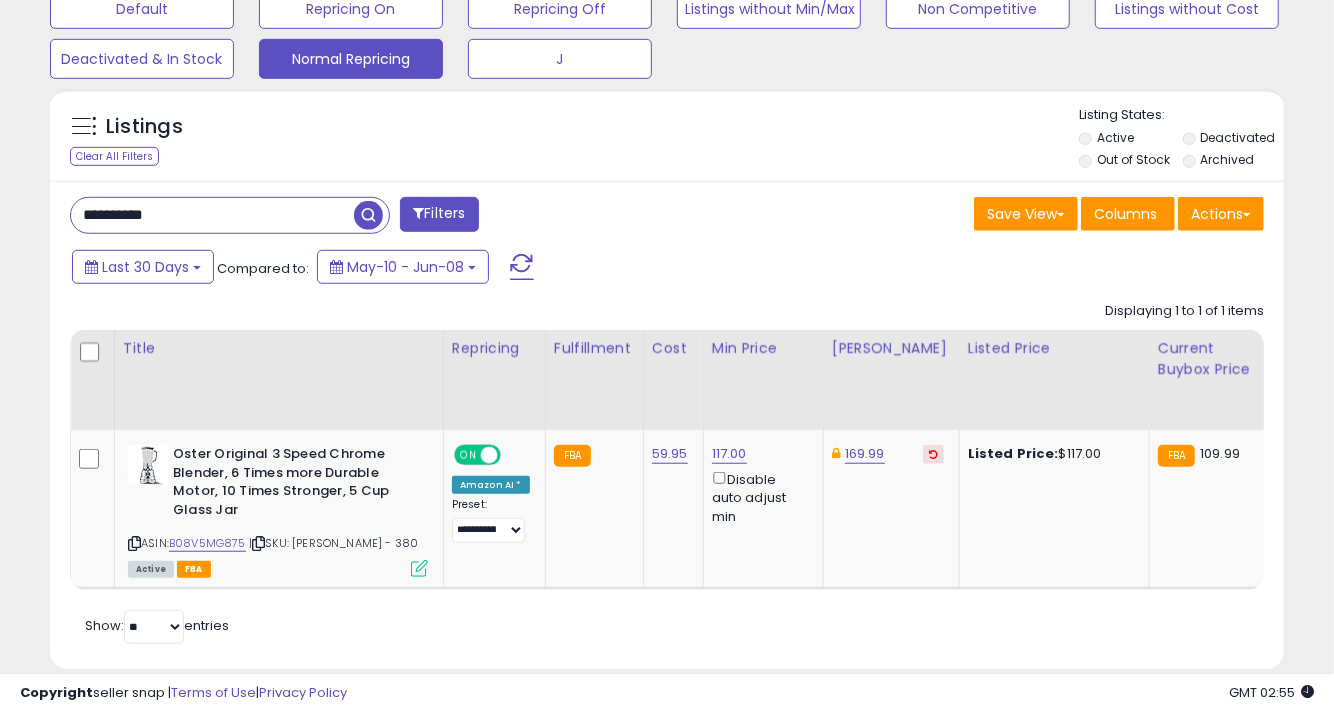 paste 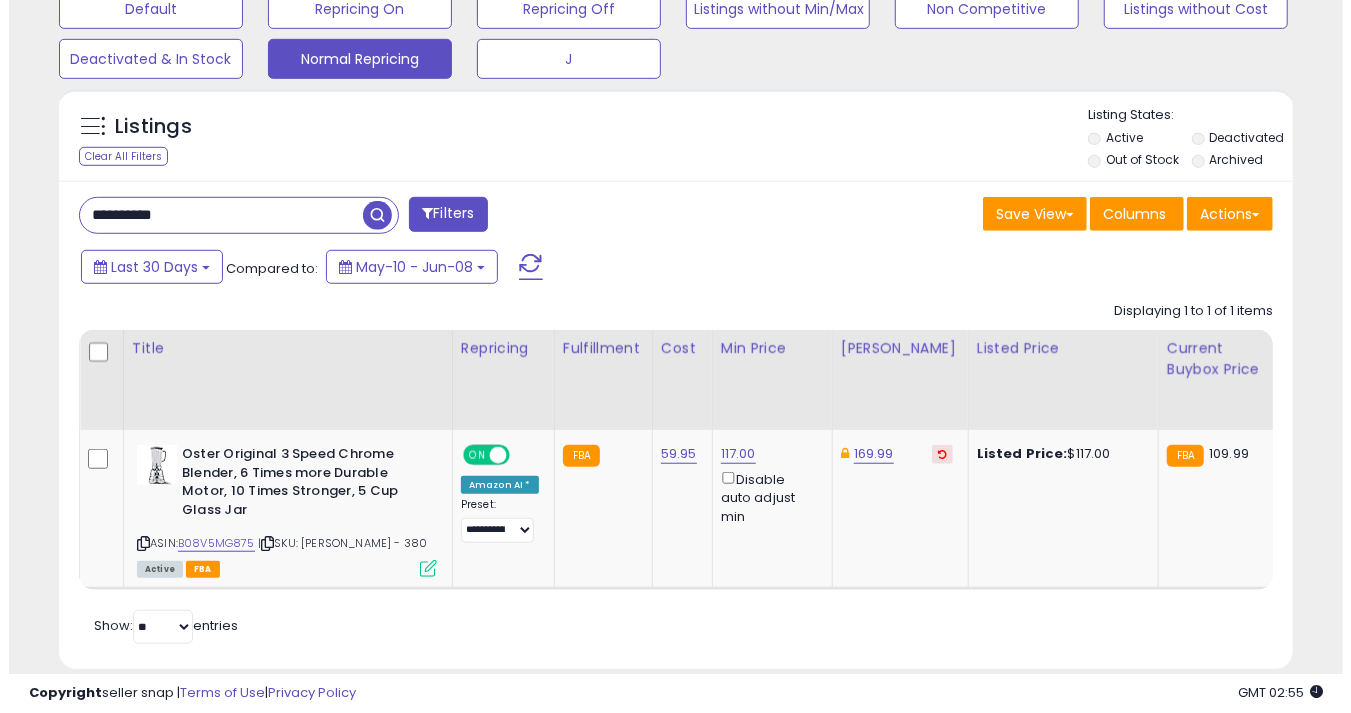 scroll, scrollTop: 530, scrollLeft: 0, axis: vertical 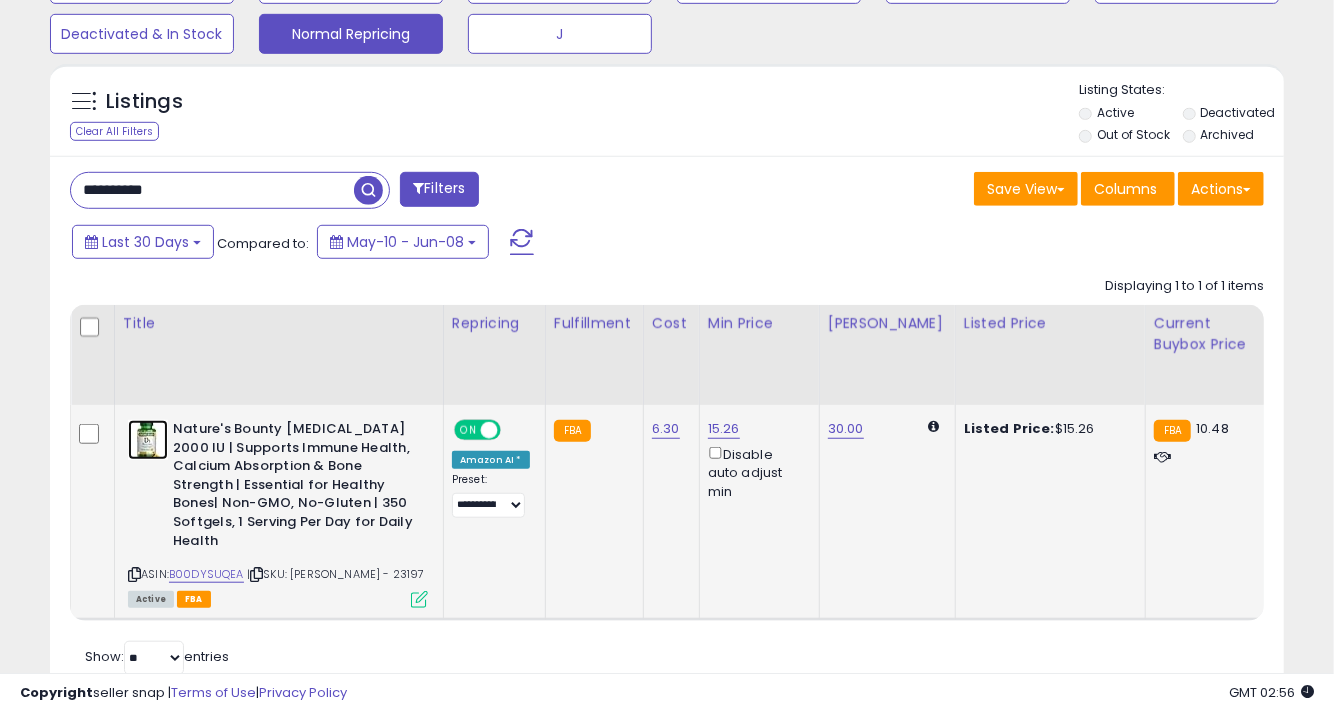 click at bounding box center (148, 440) 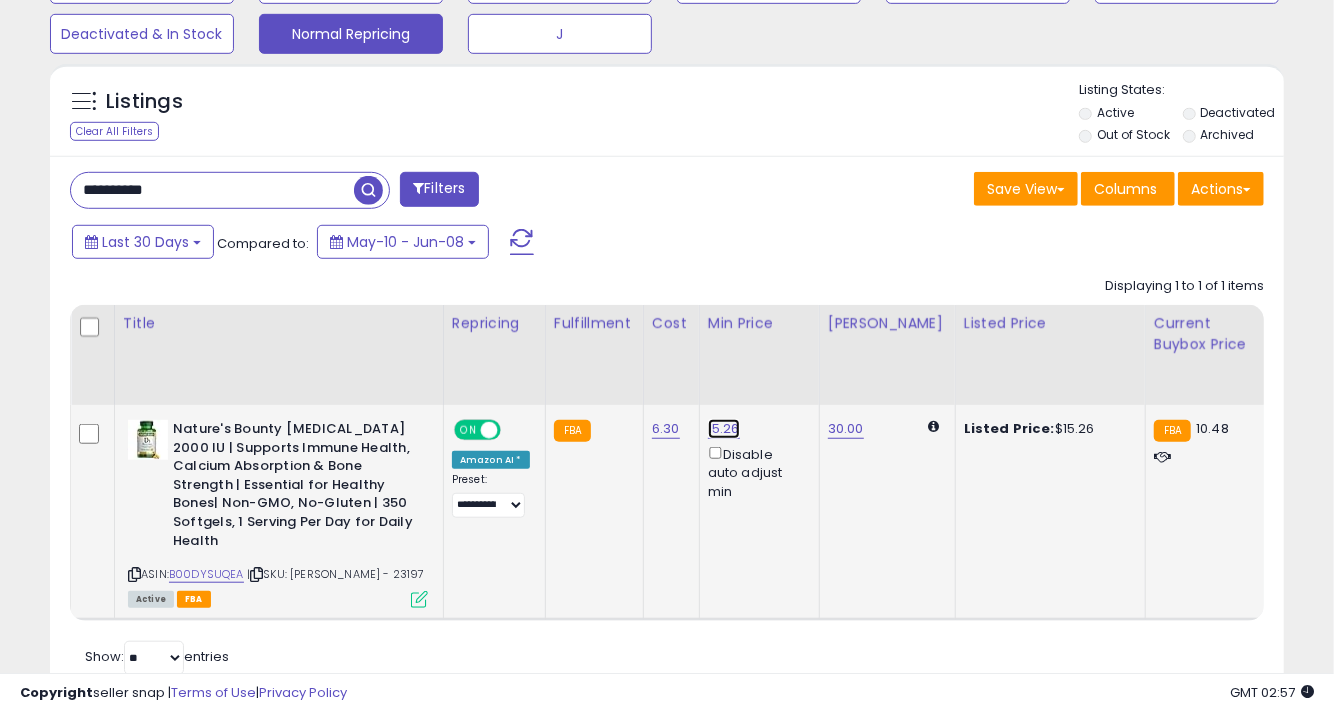 click on "15.26" at bounding box center (724, 429) 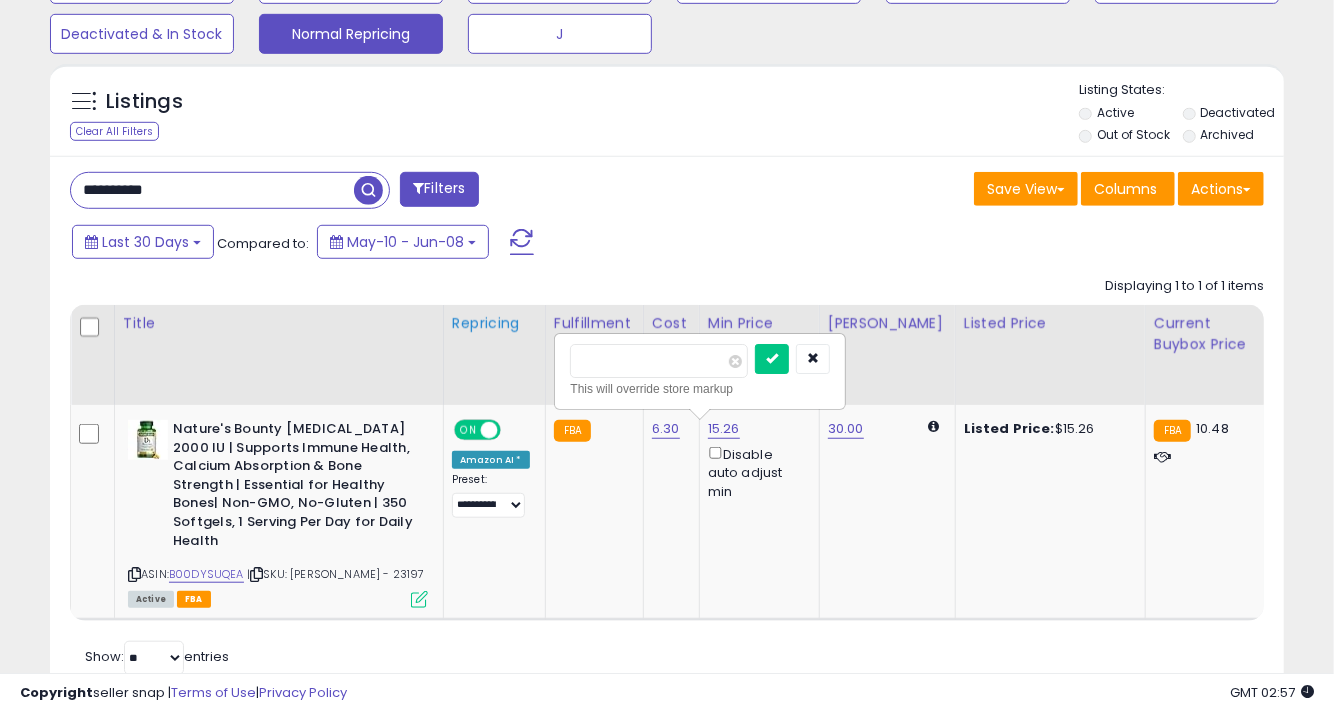 drag, startPoint x: 689, startPoint y: 358, endPoint x: 501, endPoint y: 377, distance: 188.95767 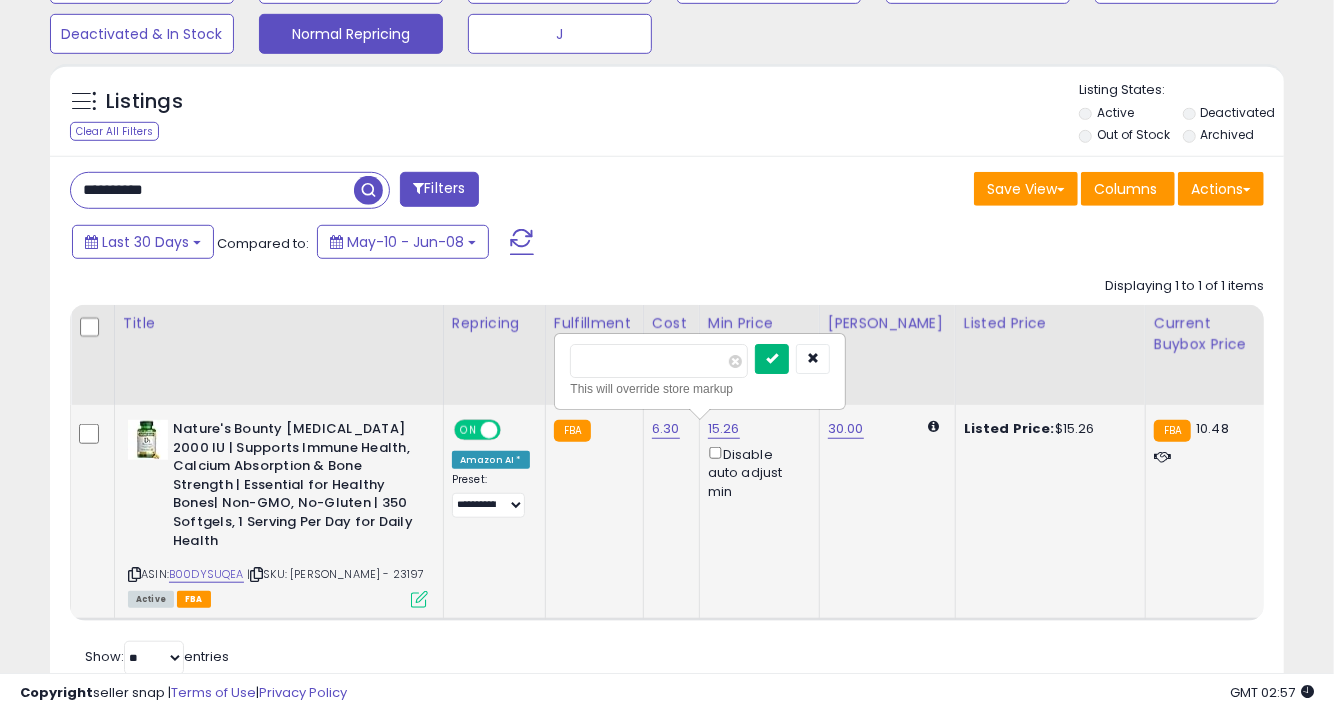 type on "*****" 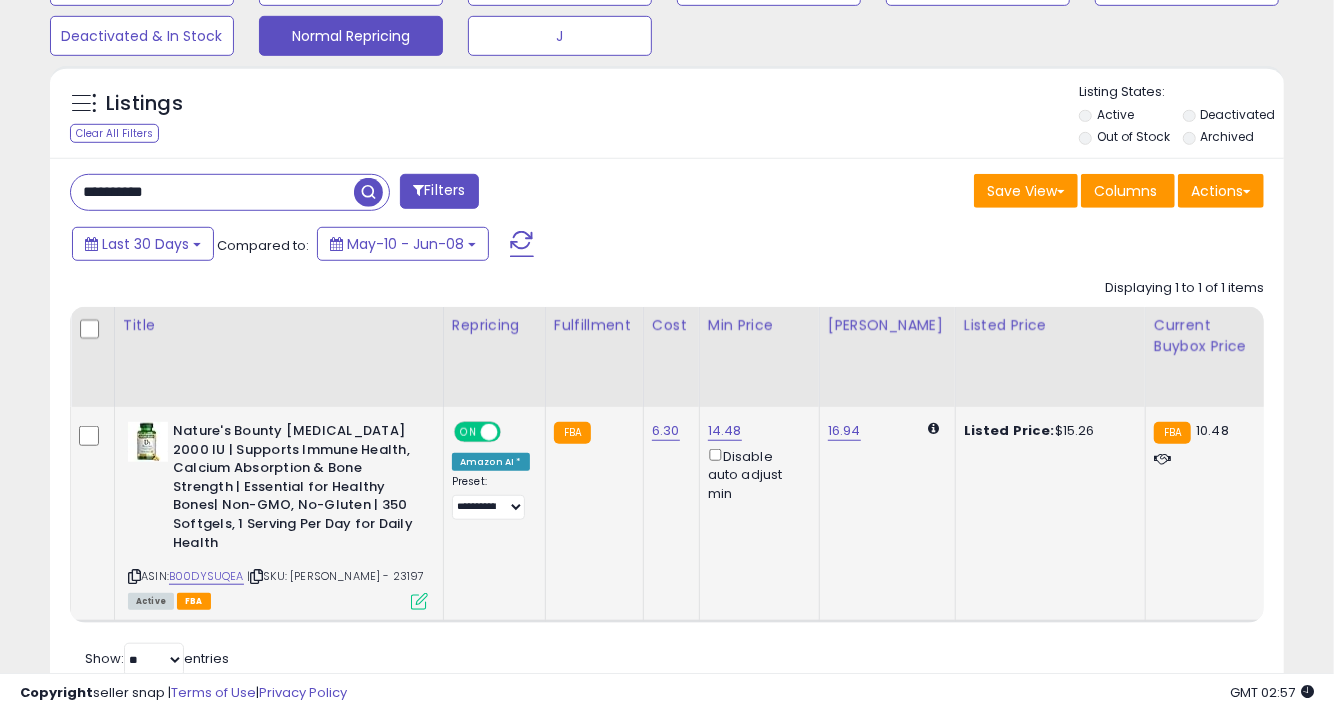 scroll, scrollTop: 666, scrollLeft: 0, axis: vertical 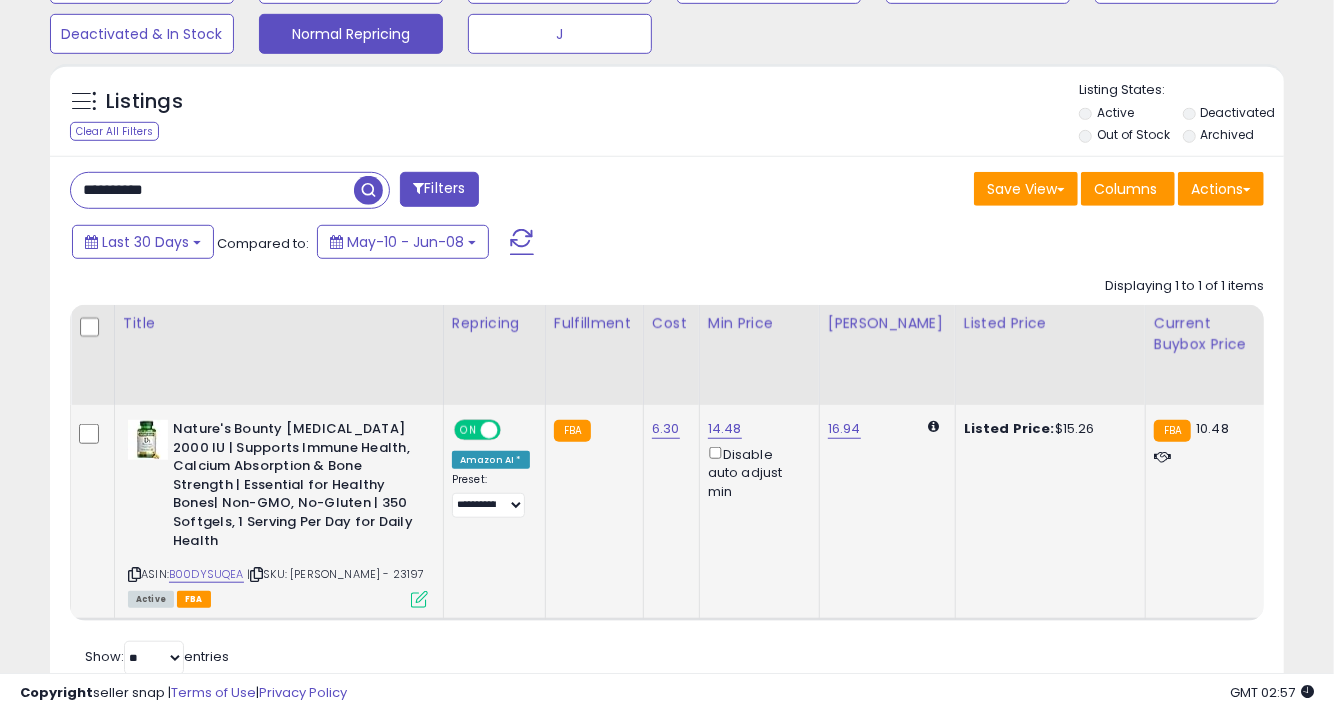 click on "**********" at bounding box center [212, 190] 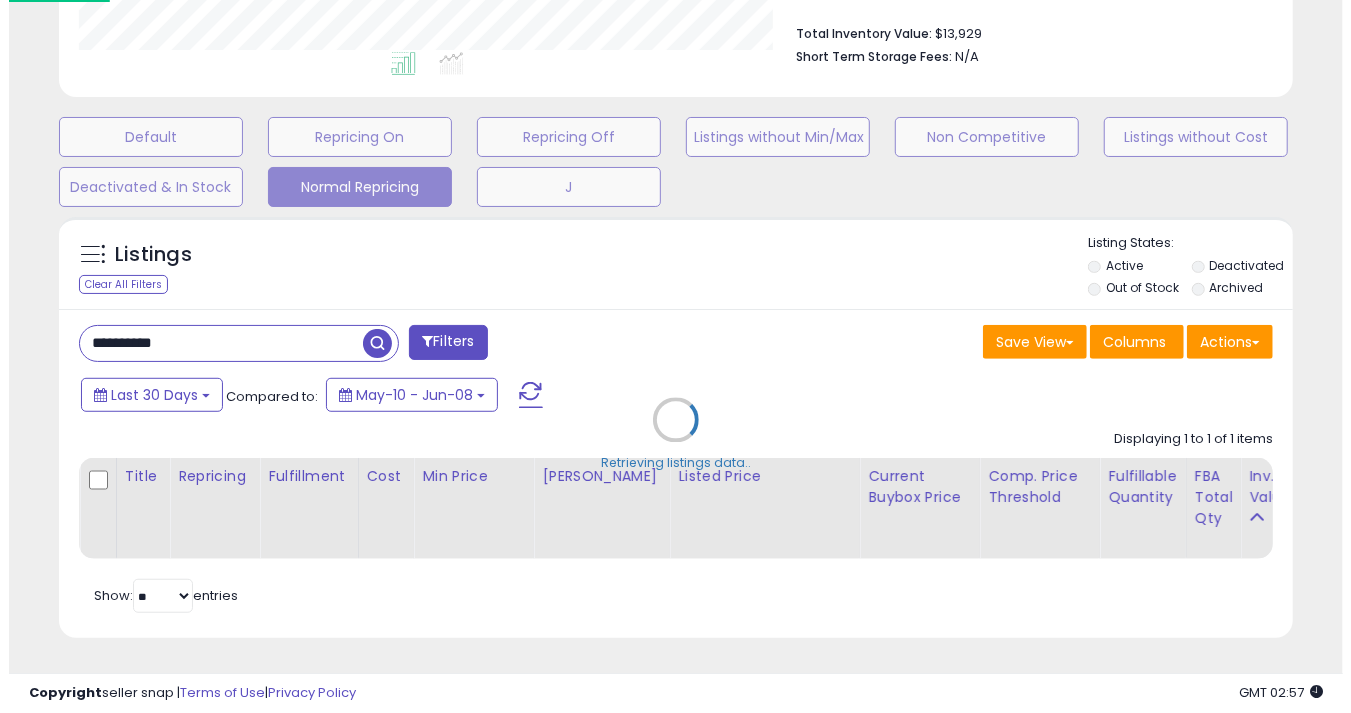 scroll, scrollTop: 530, scrollLeft: 0, axis: vertical 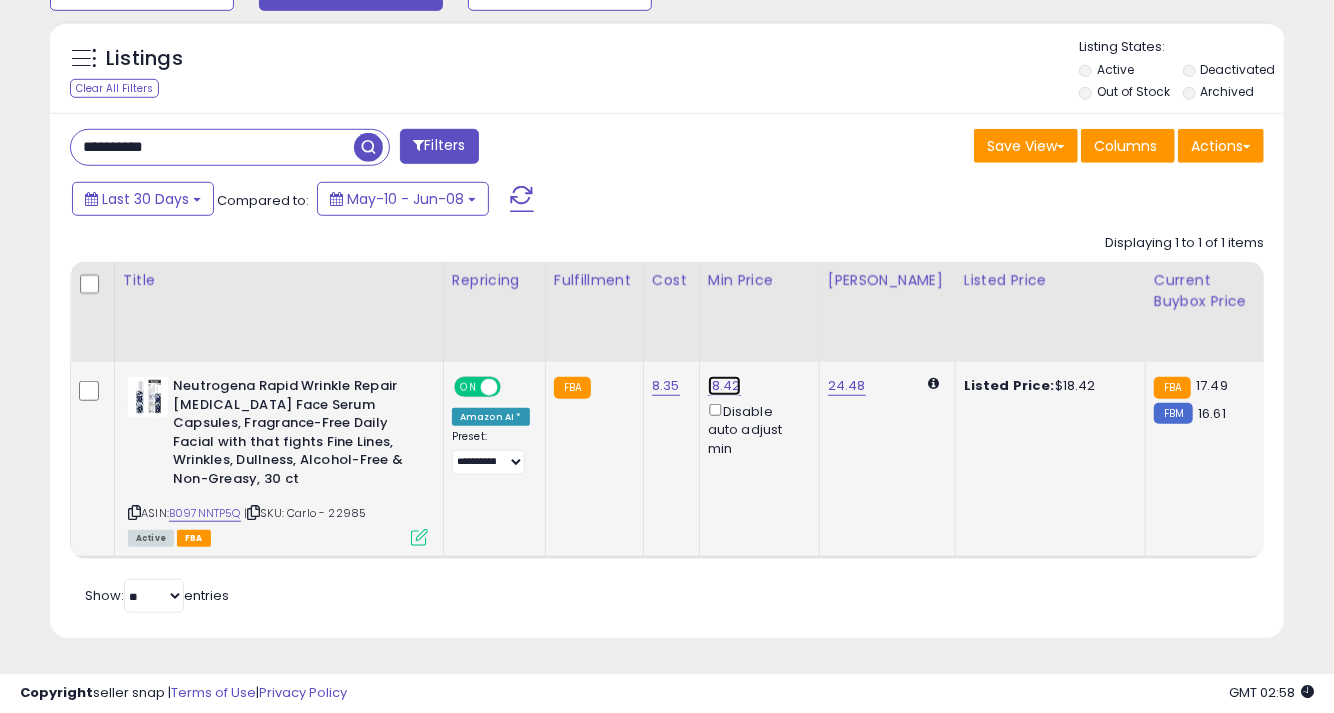 click on "18.42" at bounding box center (724, 386) 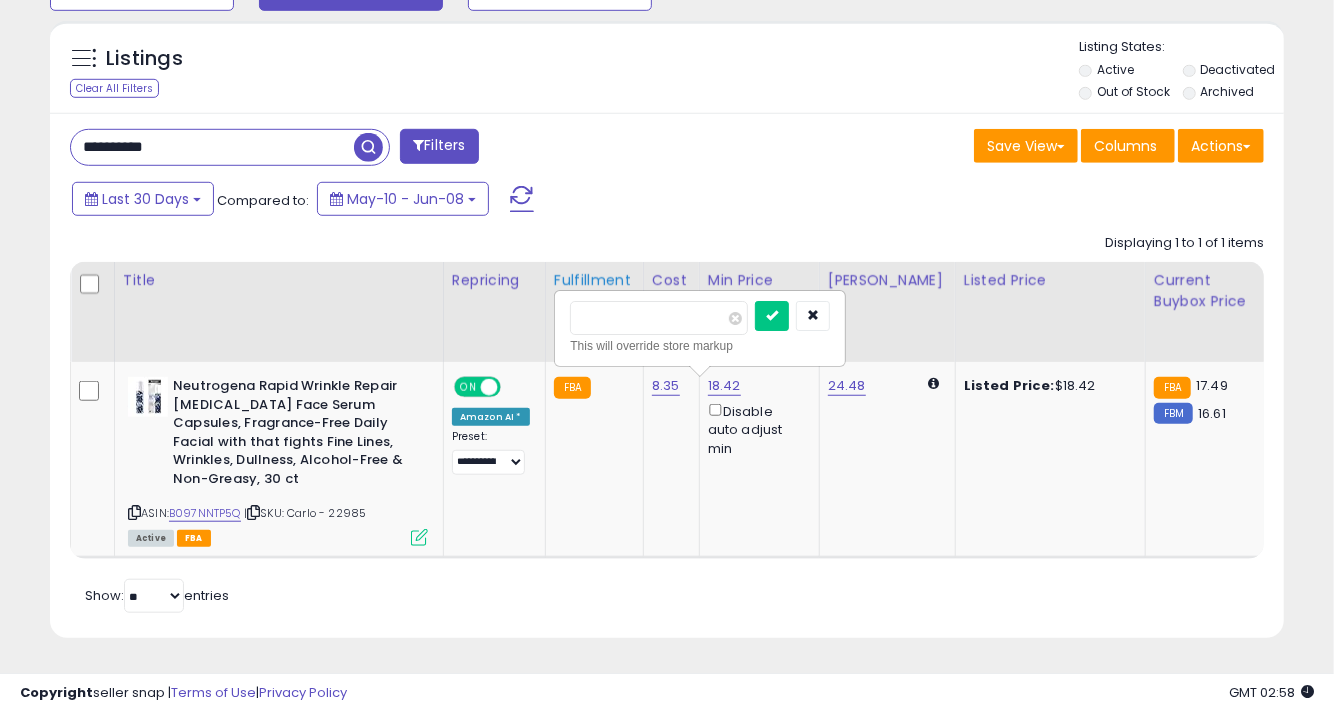 drag, startPoint x: 658, startPoint y: 307, endPoint x: 544, endPoint y: 315, distance: 114.28036 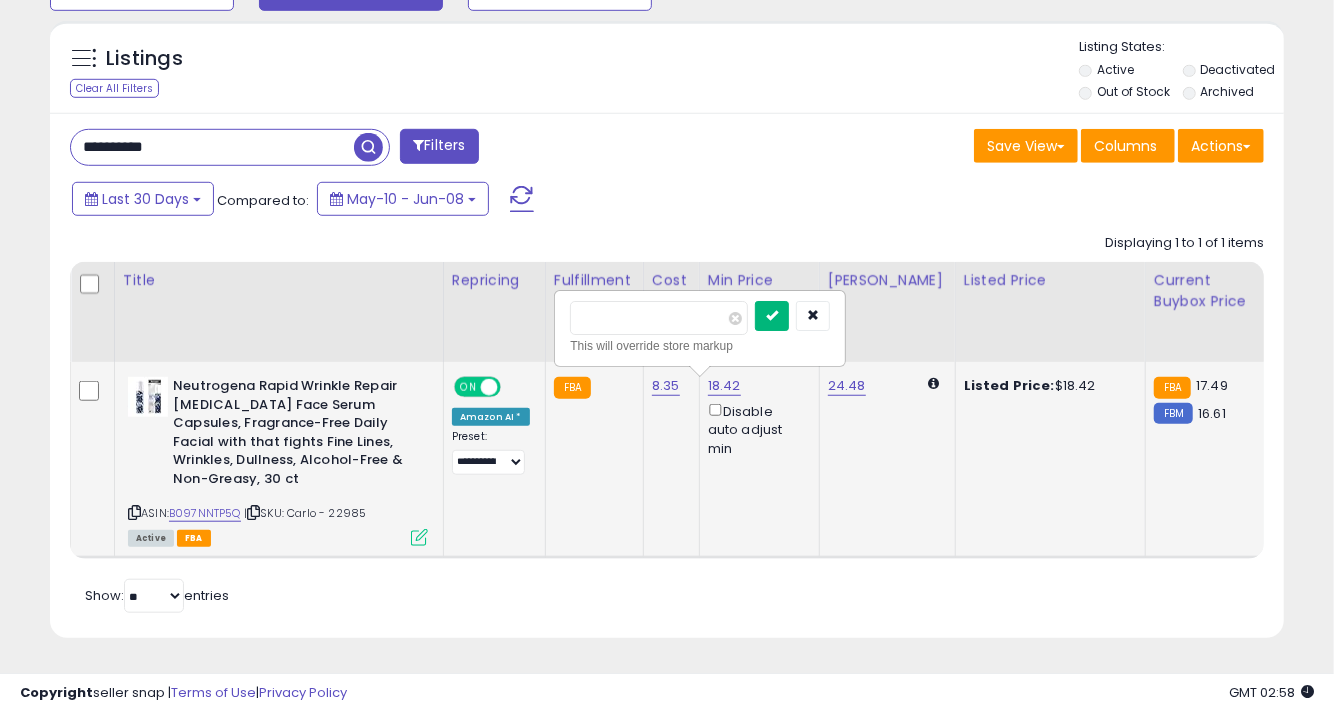 type on "*****" 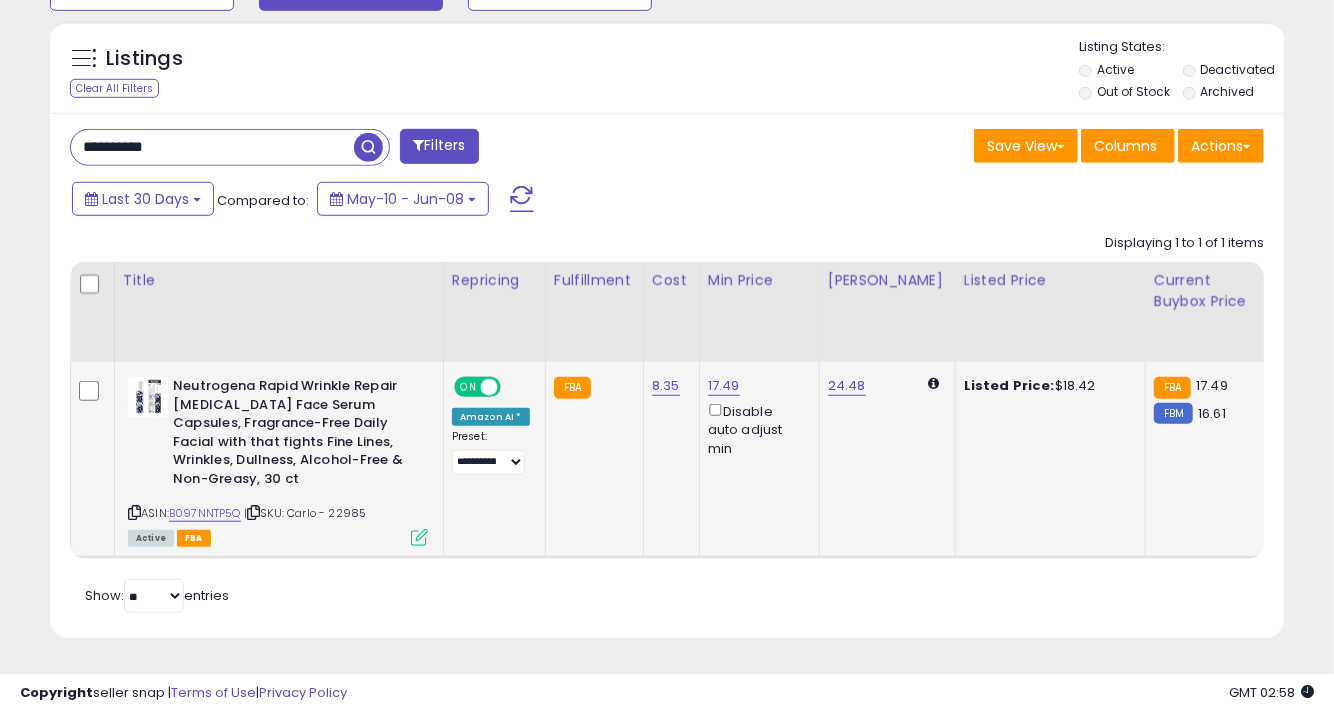 click on "**********" at bounding box center [212, 147] 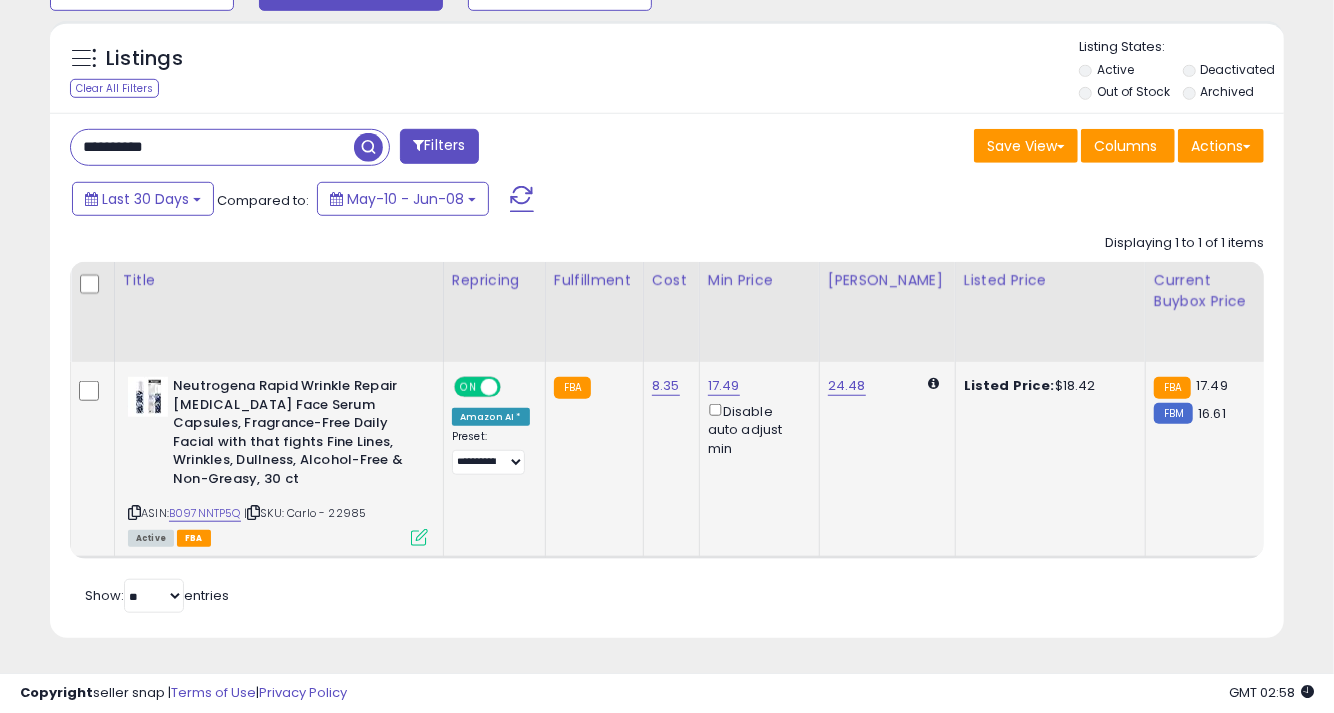 click on "**********" at bounding box center [212, 147] 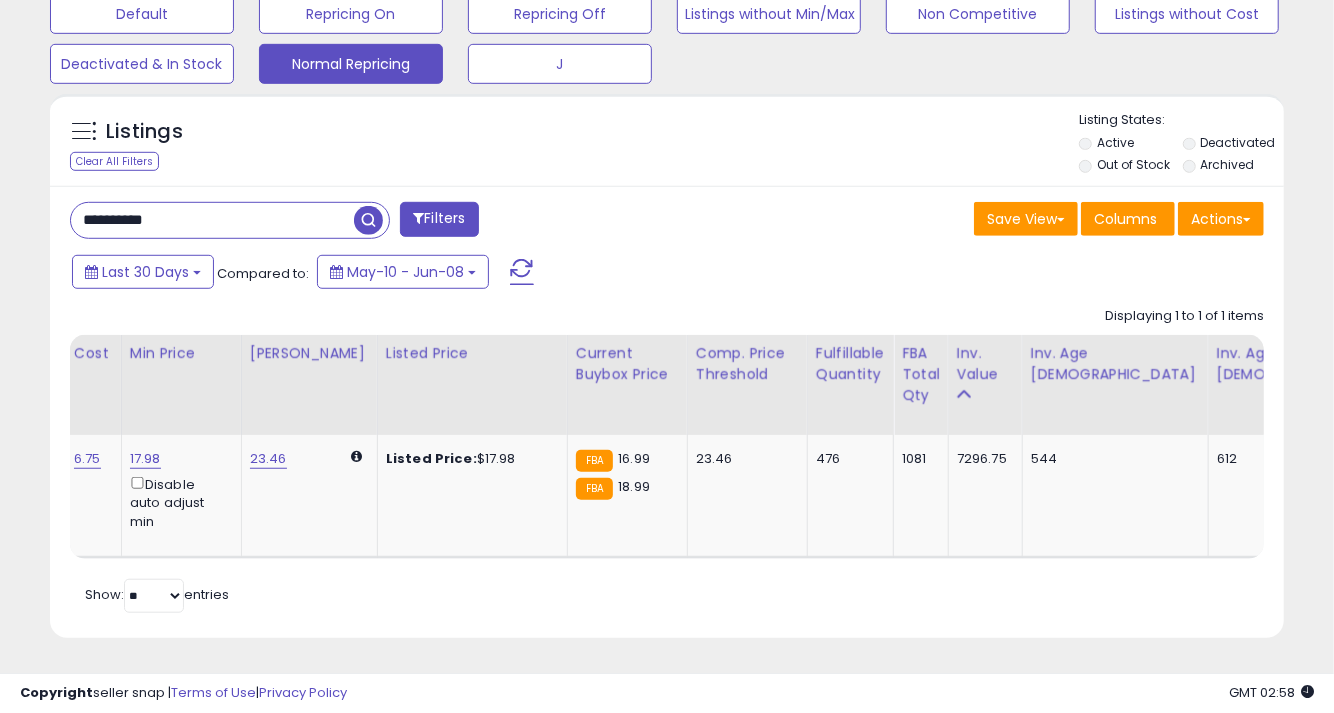 click on "**********" at bounding box center (212, 220) 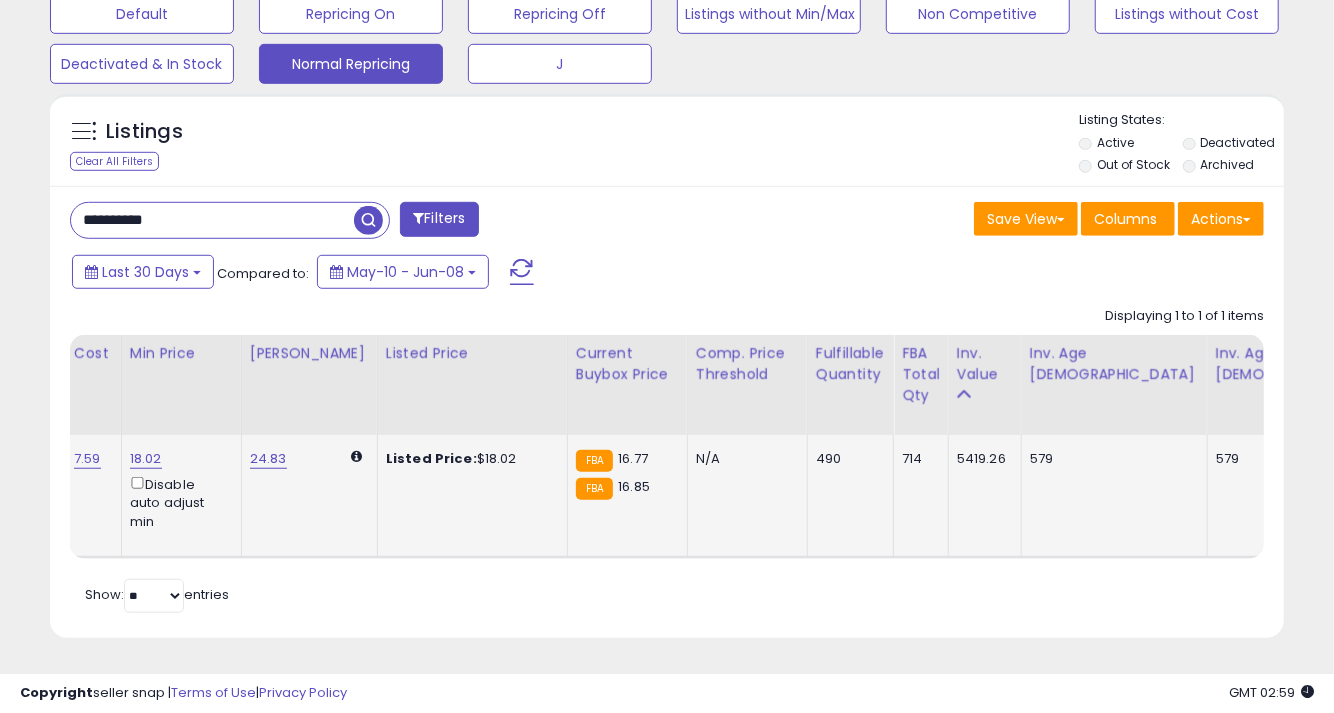 scroll, scrollTop: 652, scrollLeft: 0, axis: vertical 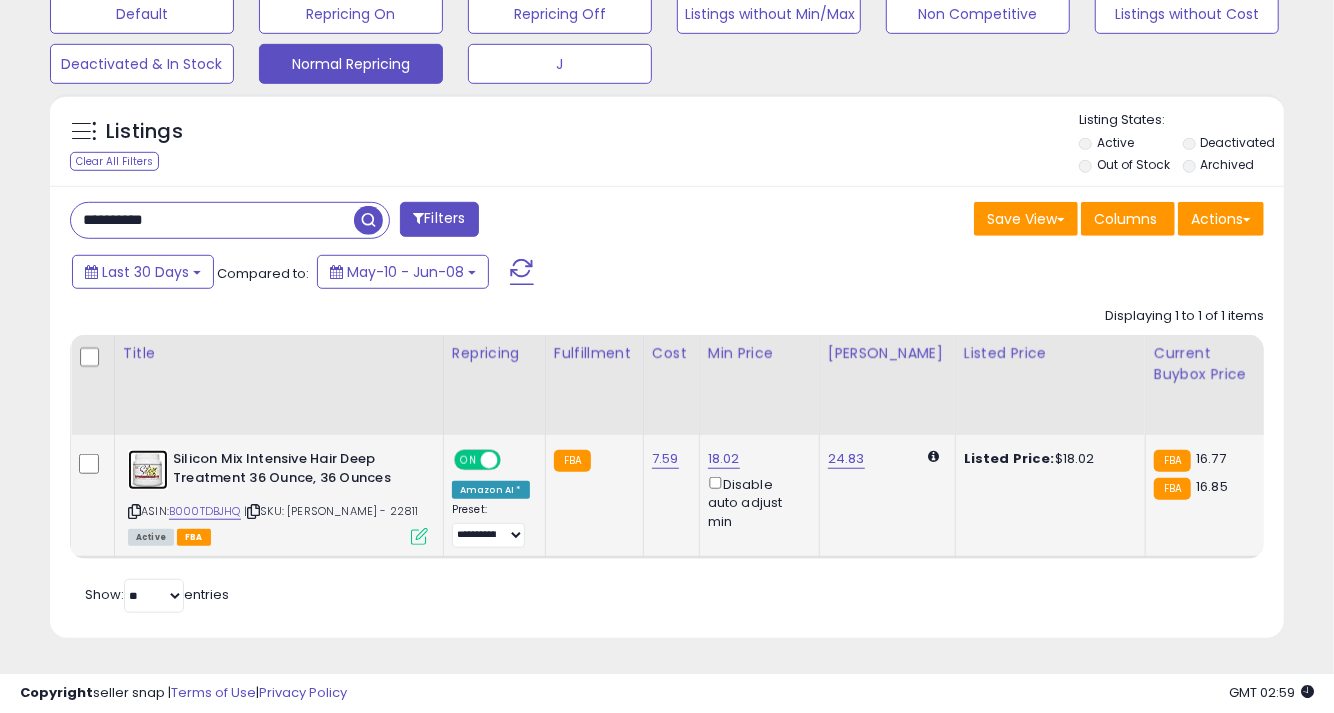 click at bounding box center [148, 470] 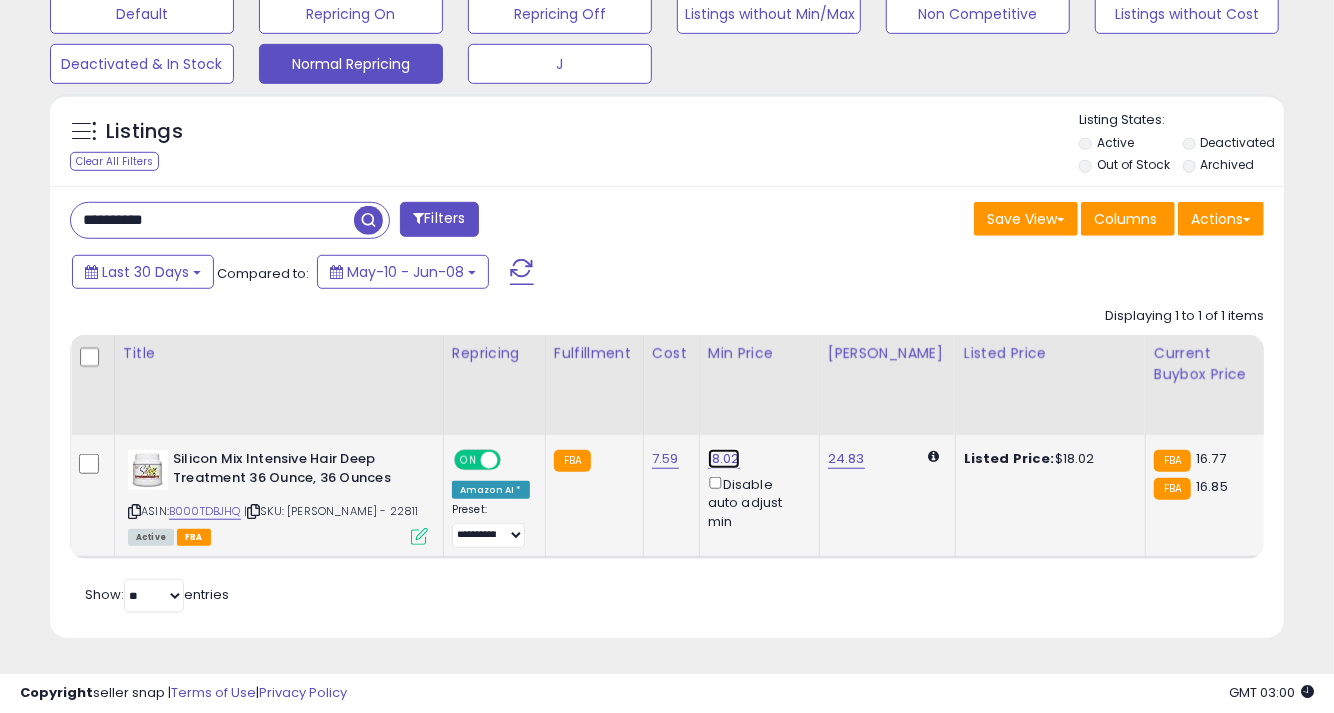 click on "18.02" at bounding box center (724, 459) 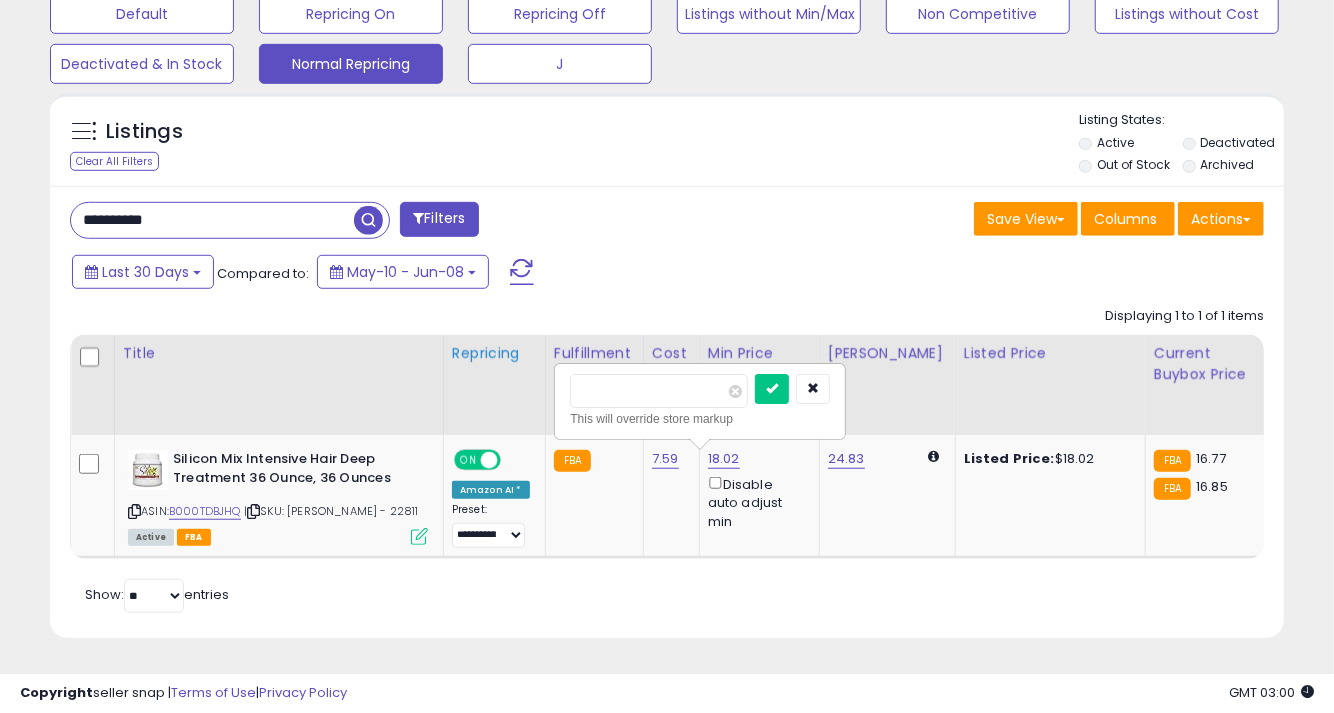 drag, startPoint x: 683, startPoint y: 381, endPoint x: 492, endPoint y: 391, distance: 191.2616 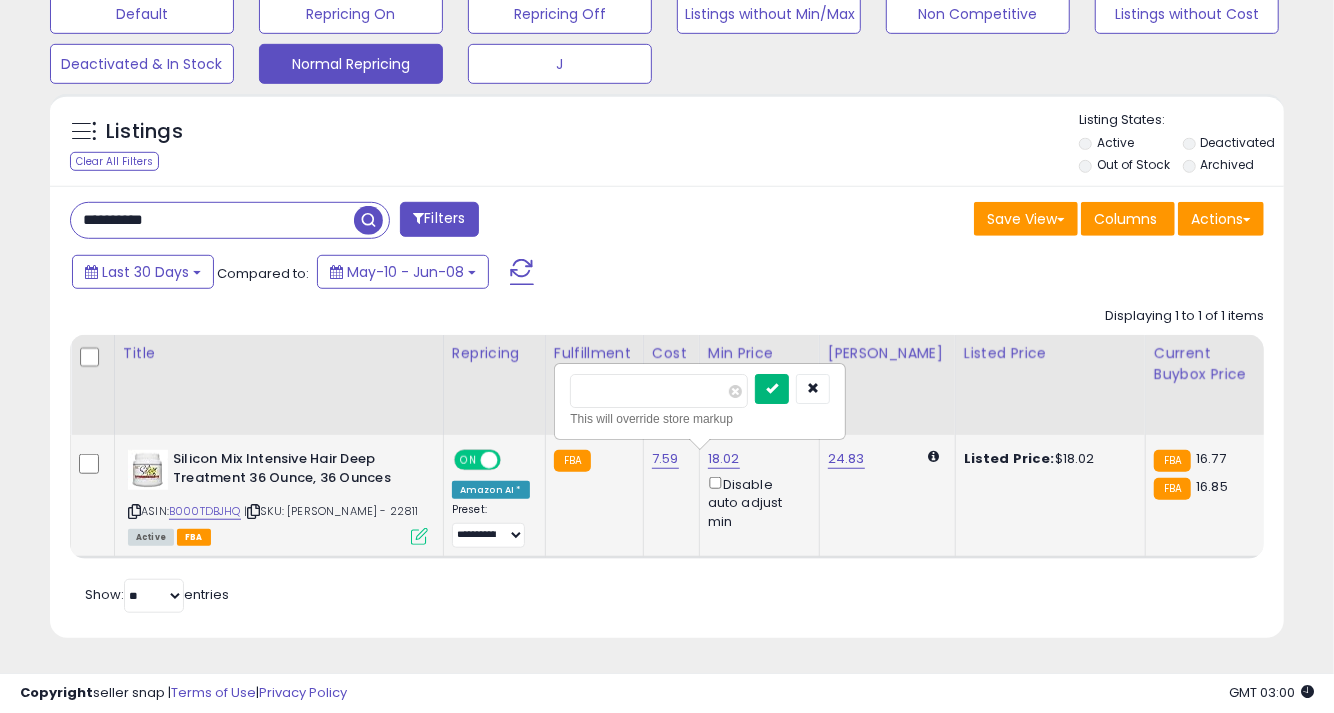 type on "*****" 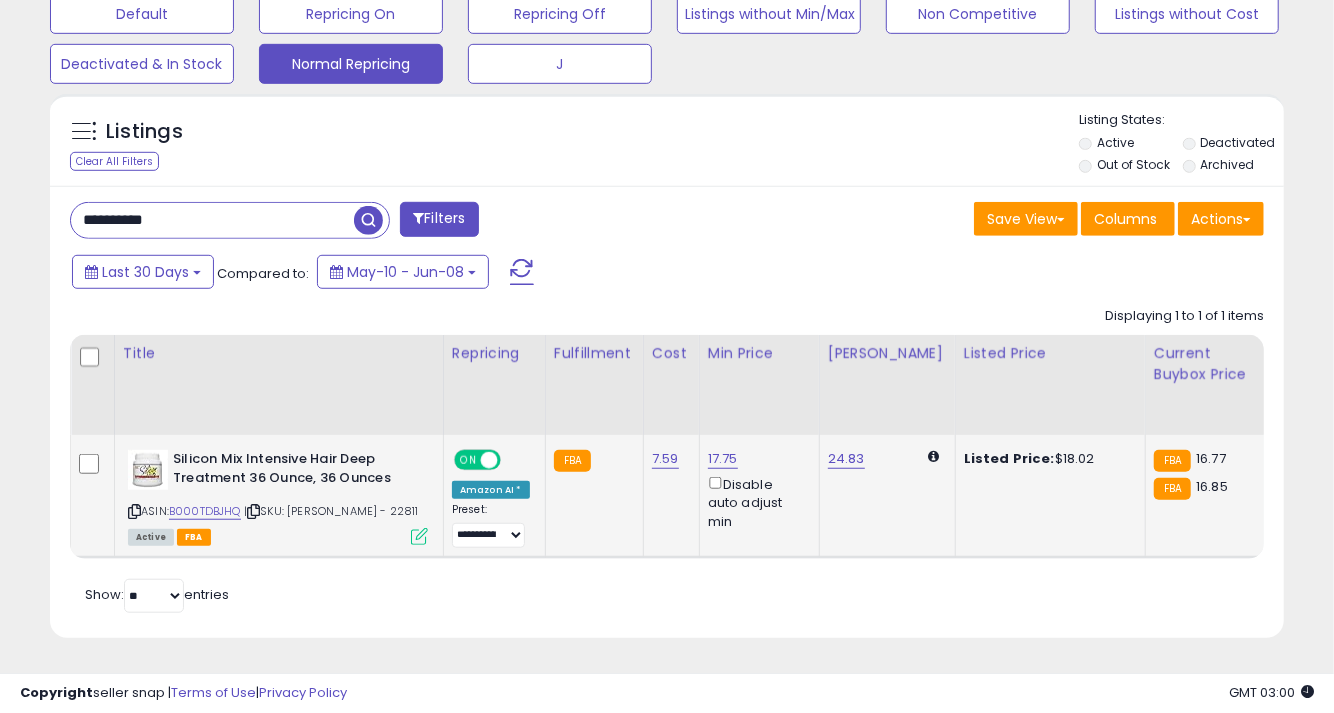 click on "**********" at bounding box center (212, 220) 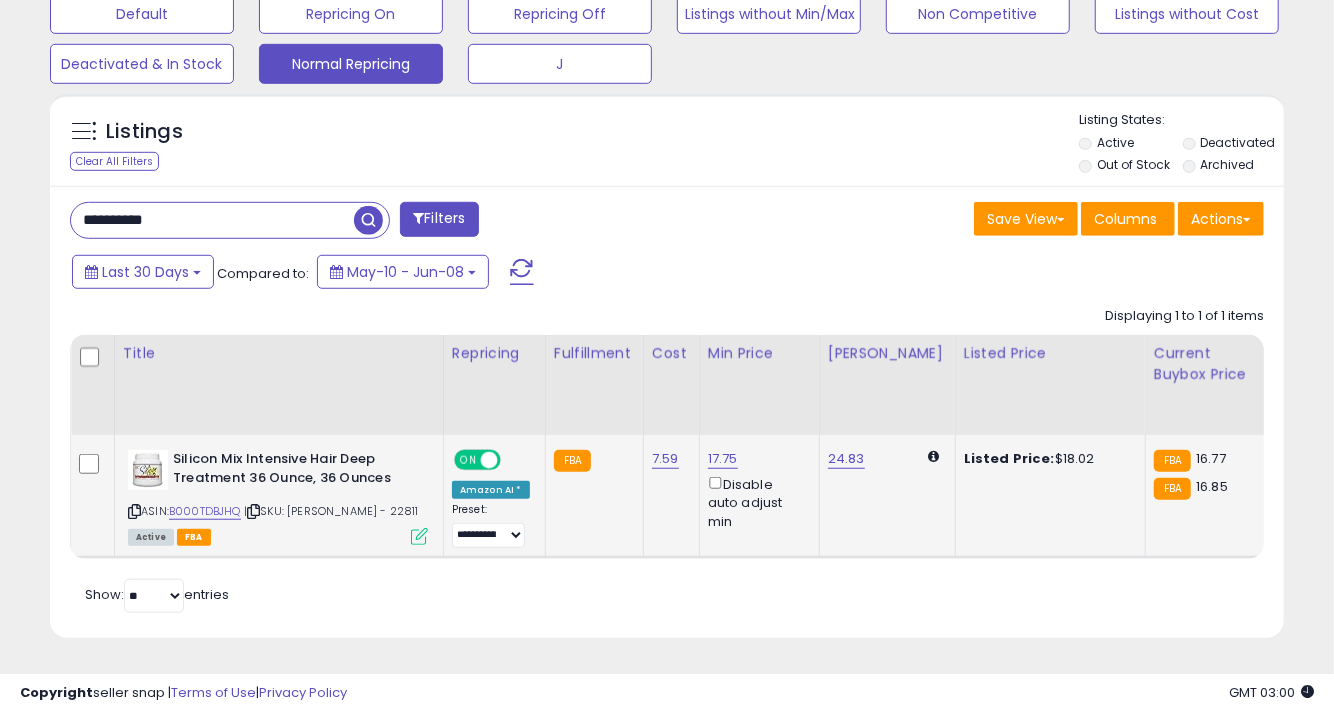 click on "**********" at bounding box center [212, 220] 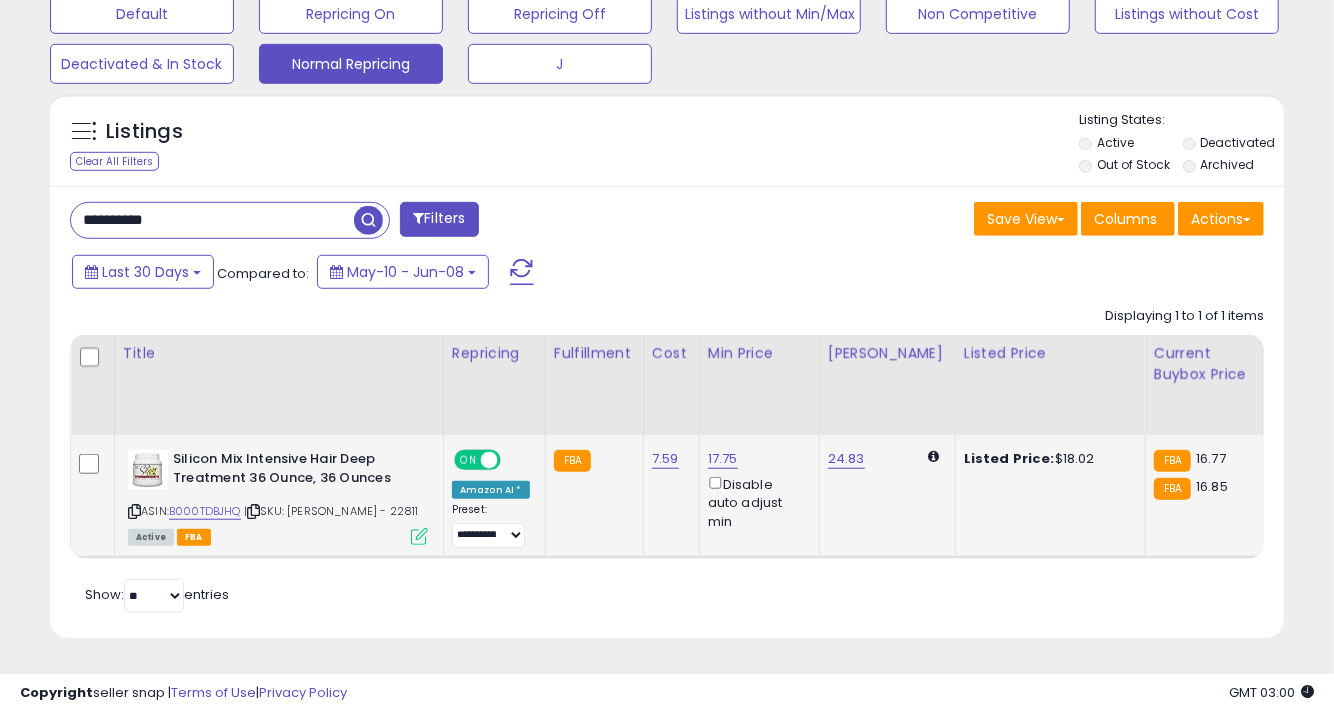 paste 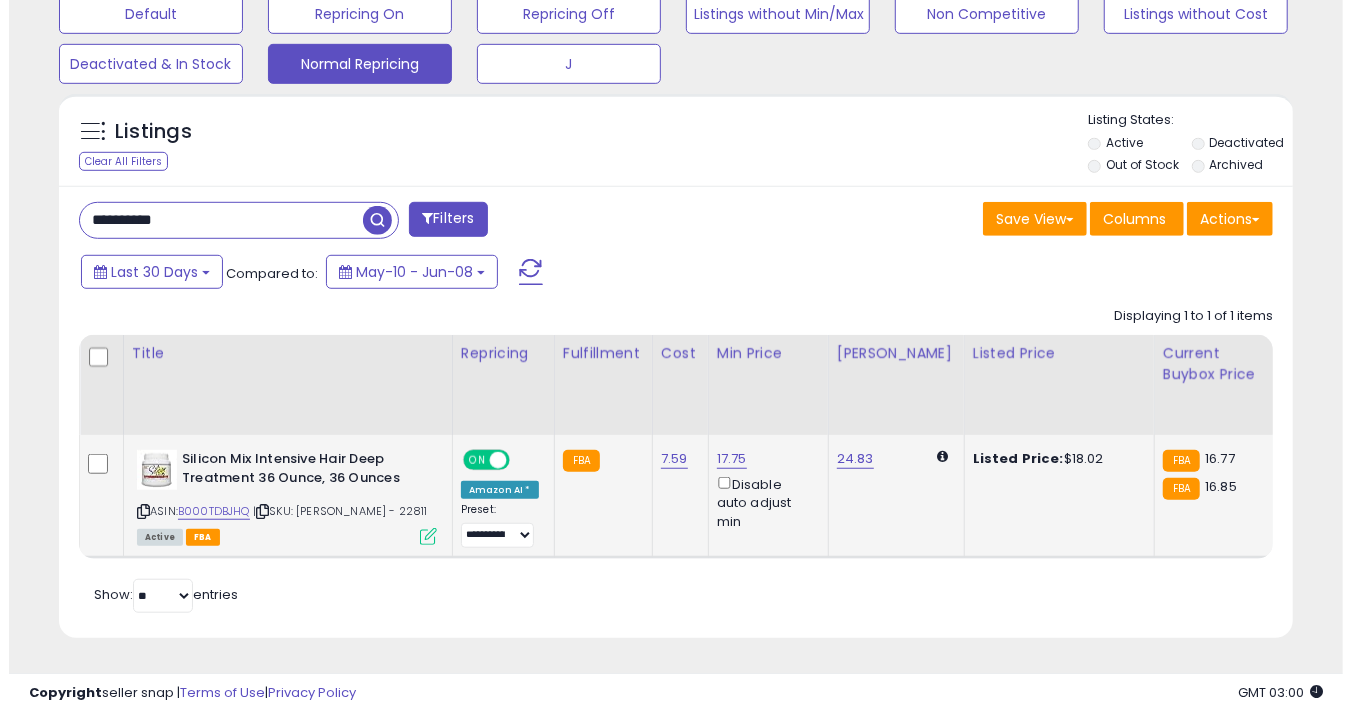 scroll, scrollTop: 530, scrollLeft: 0, axis: vertical 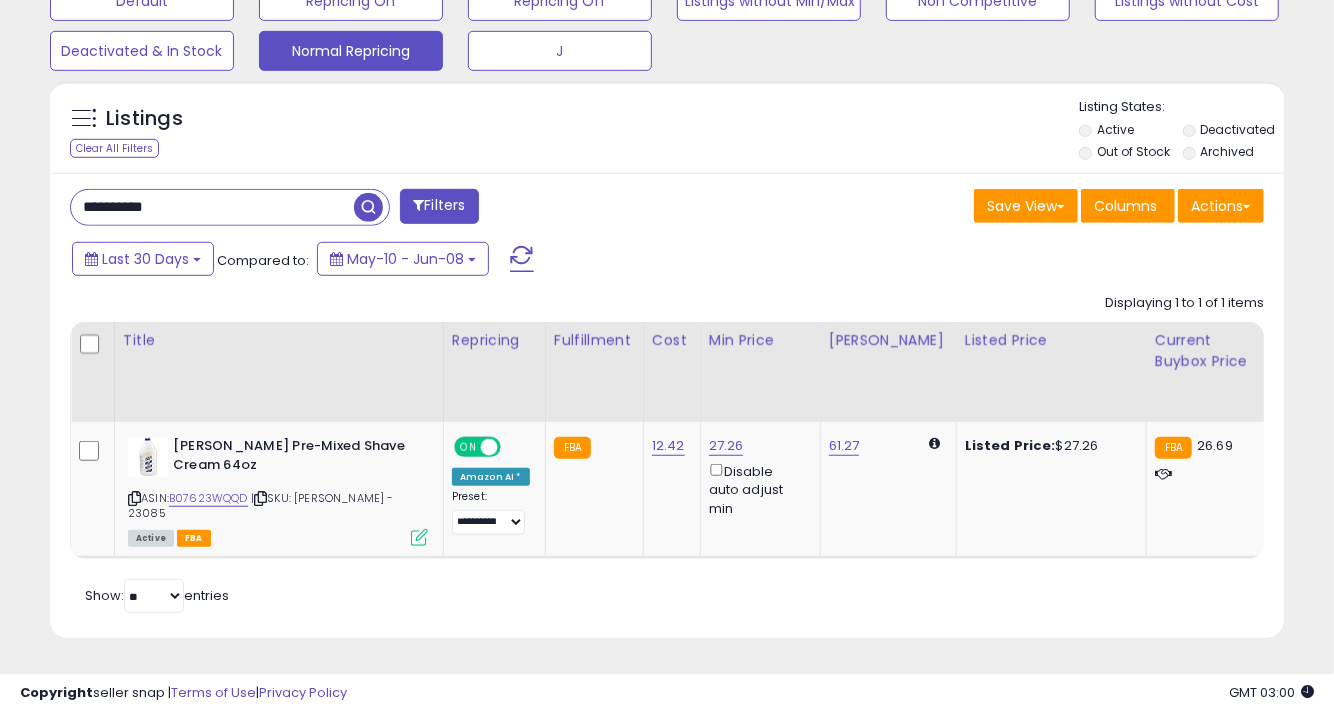 click on "**********" at bounding box center (212, 207) 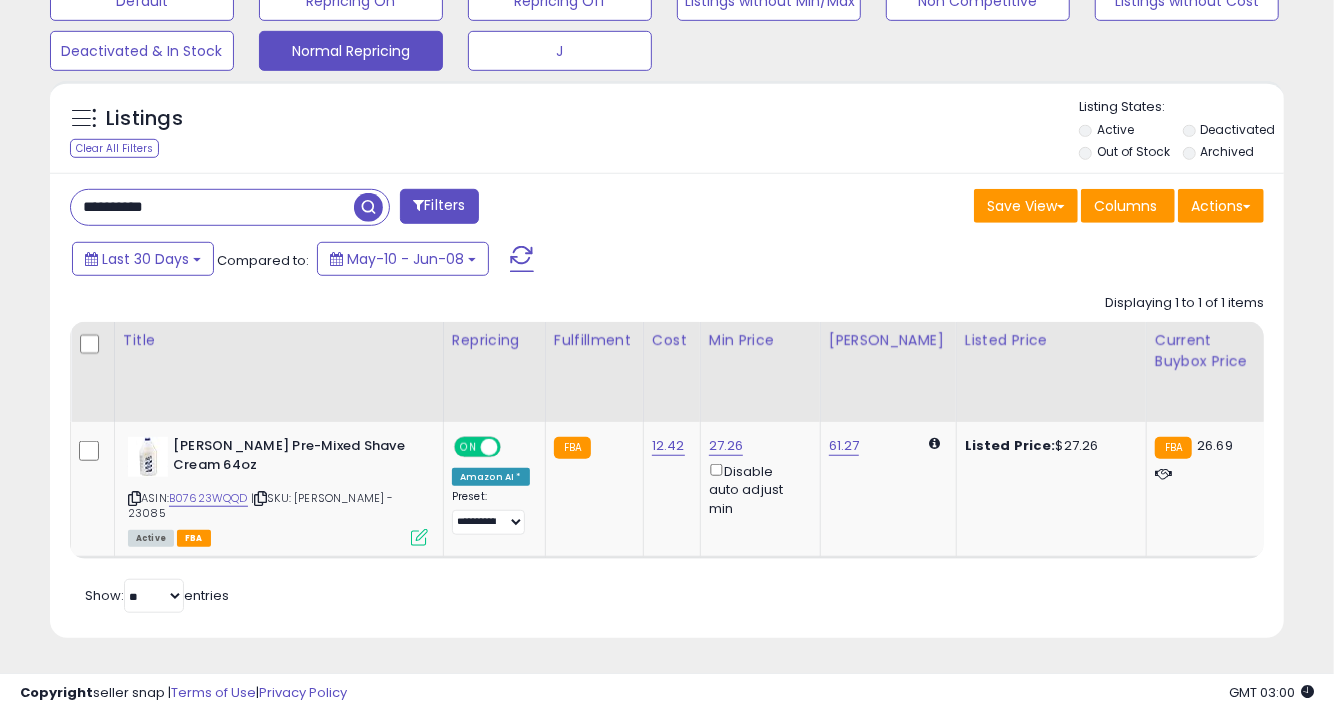 click on "**********" at bounding box center [212, 207] 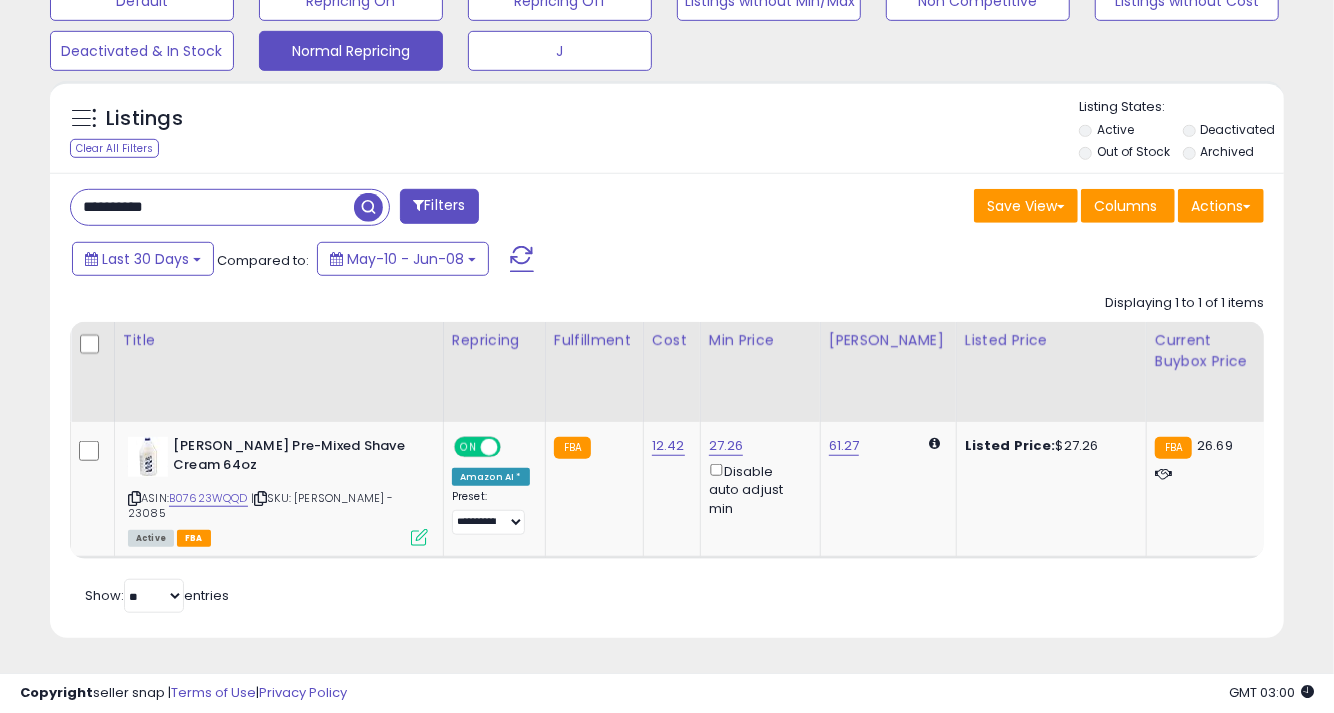paste 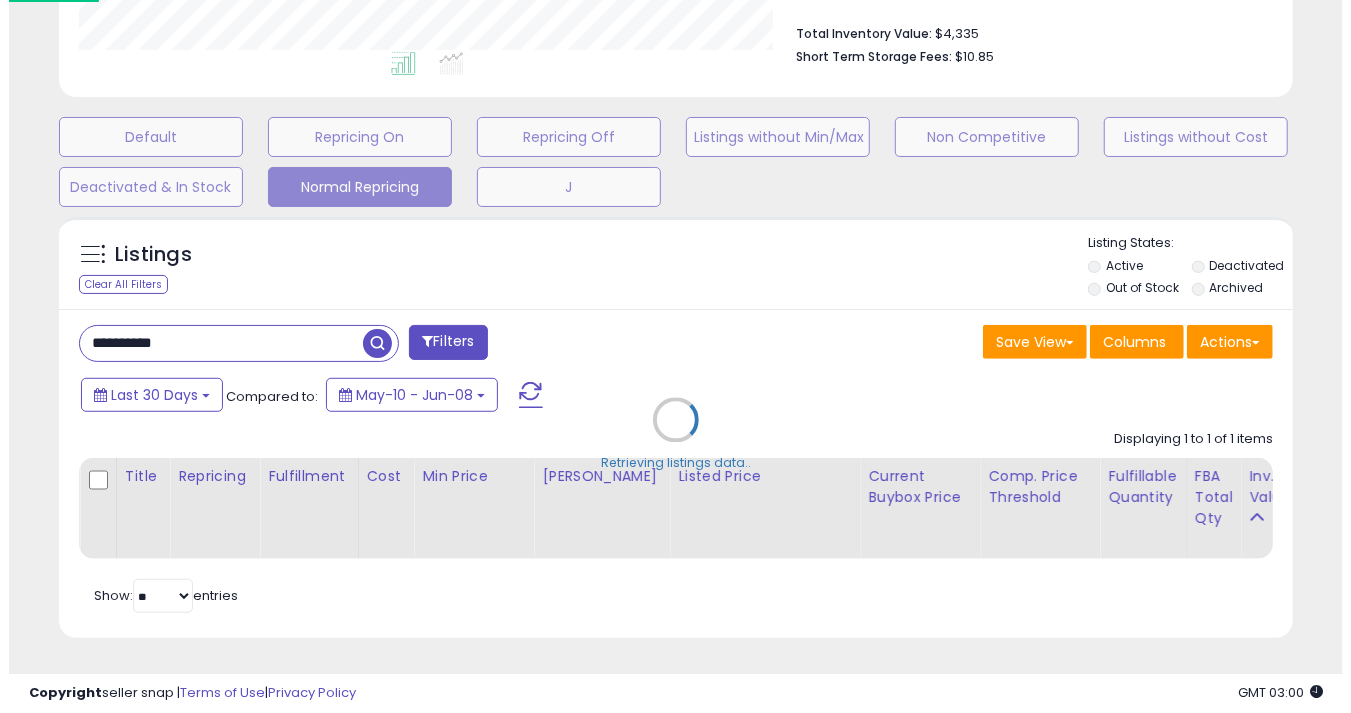 scroll, scrollTop: 530, scrollLeft: 0, axis: vertical 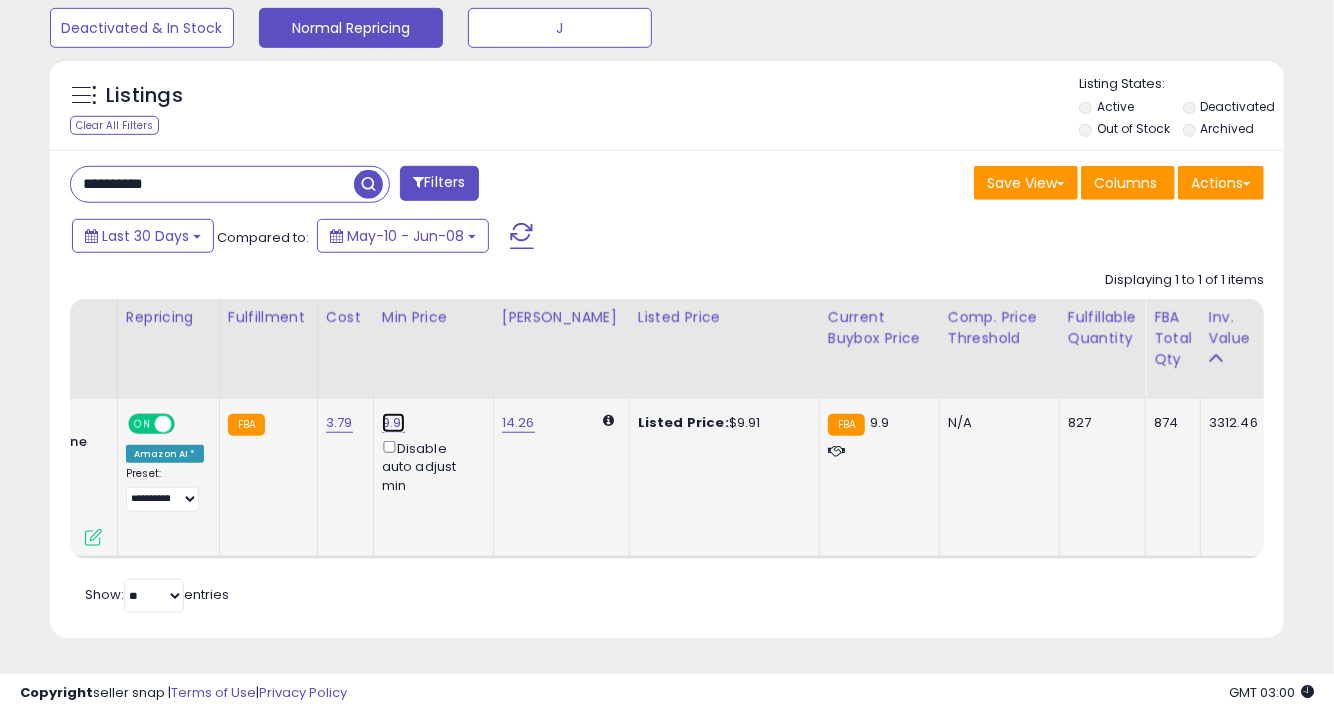 click on "9.91" at bounding box center [394, 423] 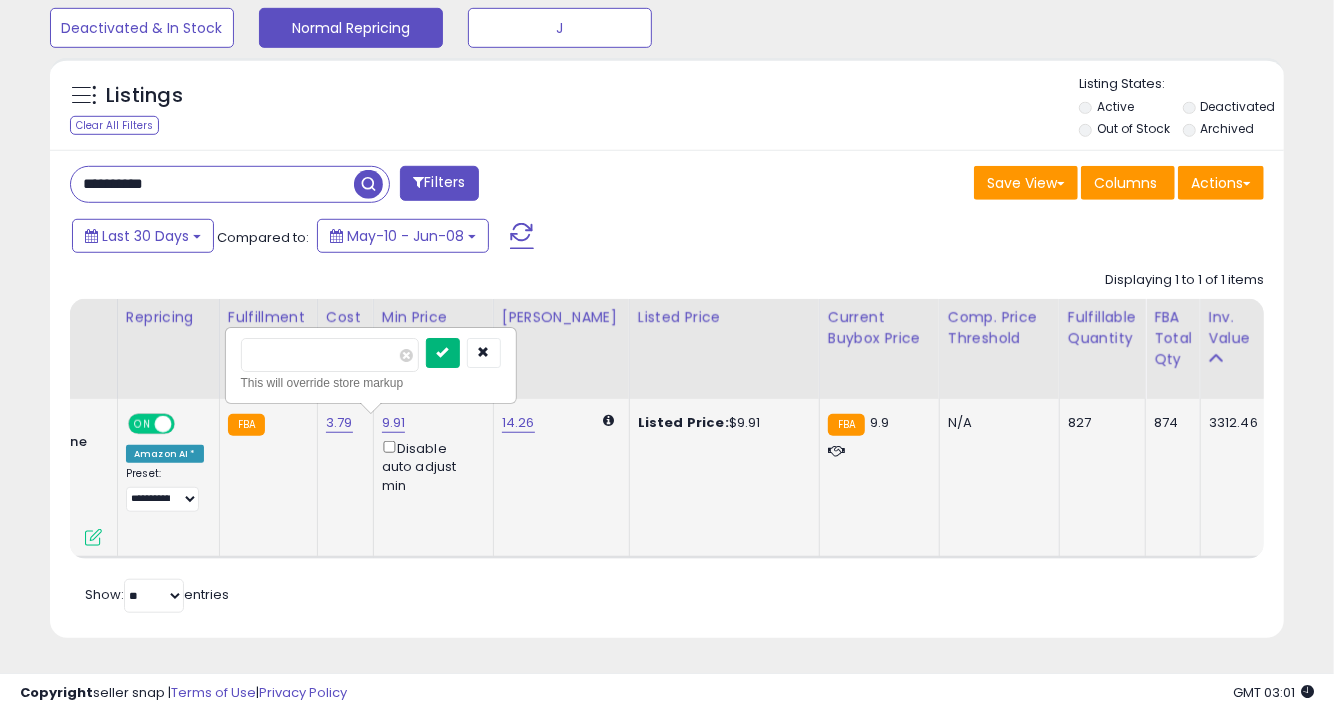 type on "***" 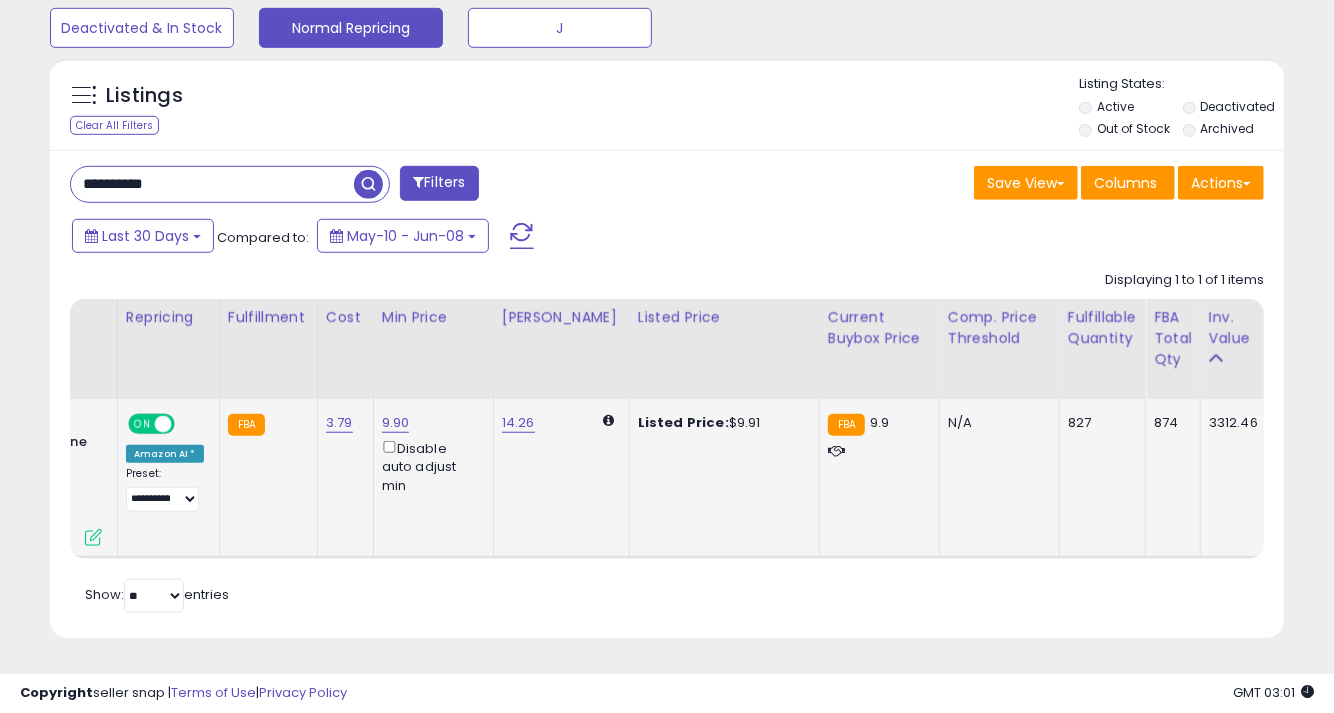 click on "**********" at bounding box center (212, 184) 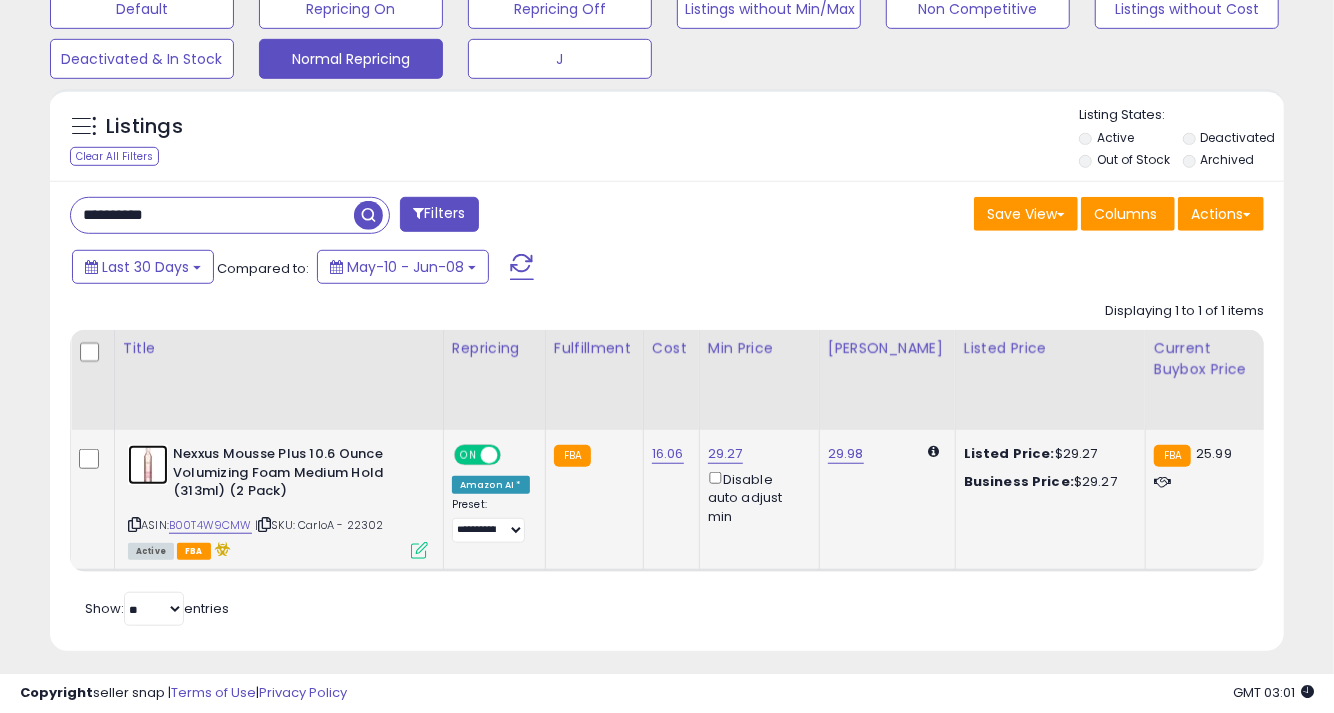 click at bounding box center (148, 465) 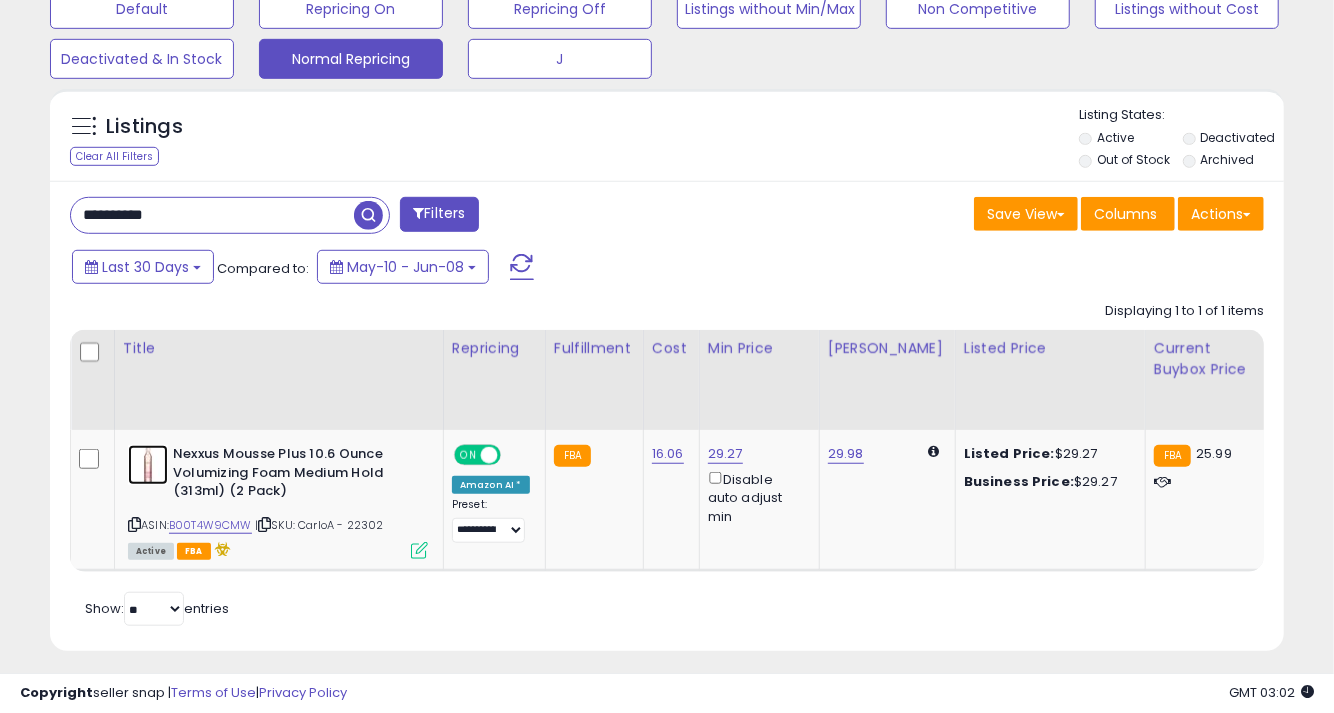 scroll, scrollTop: 0, scrollLeft: 418, axis: horizontal 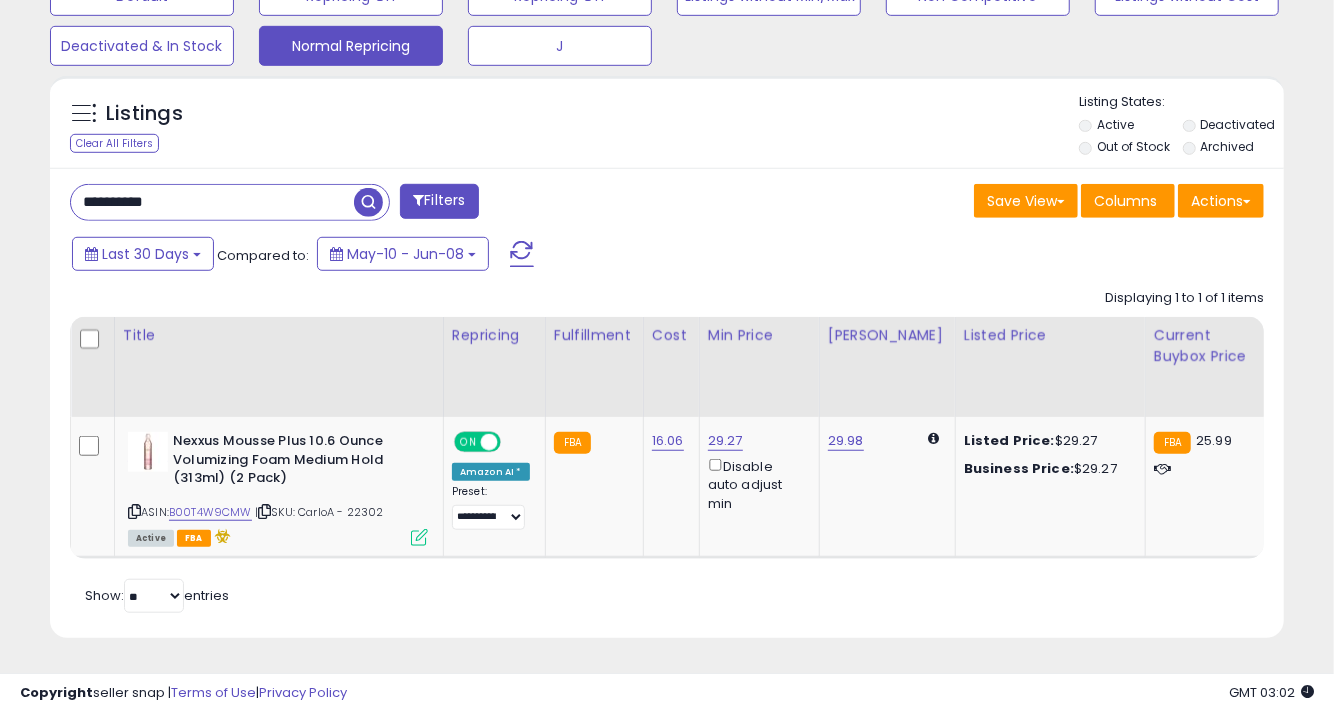 click on "**********" at bounding box center (212, 202) 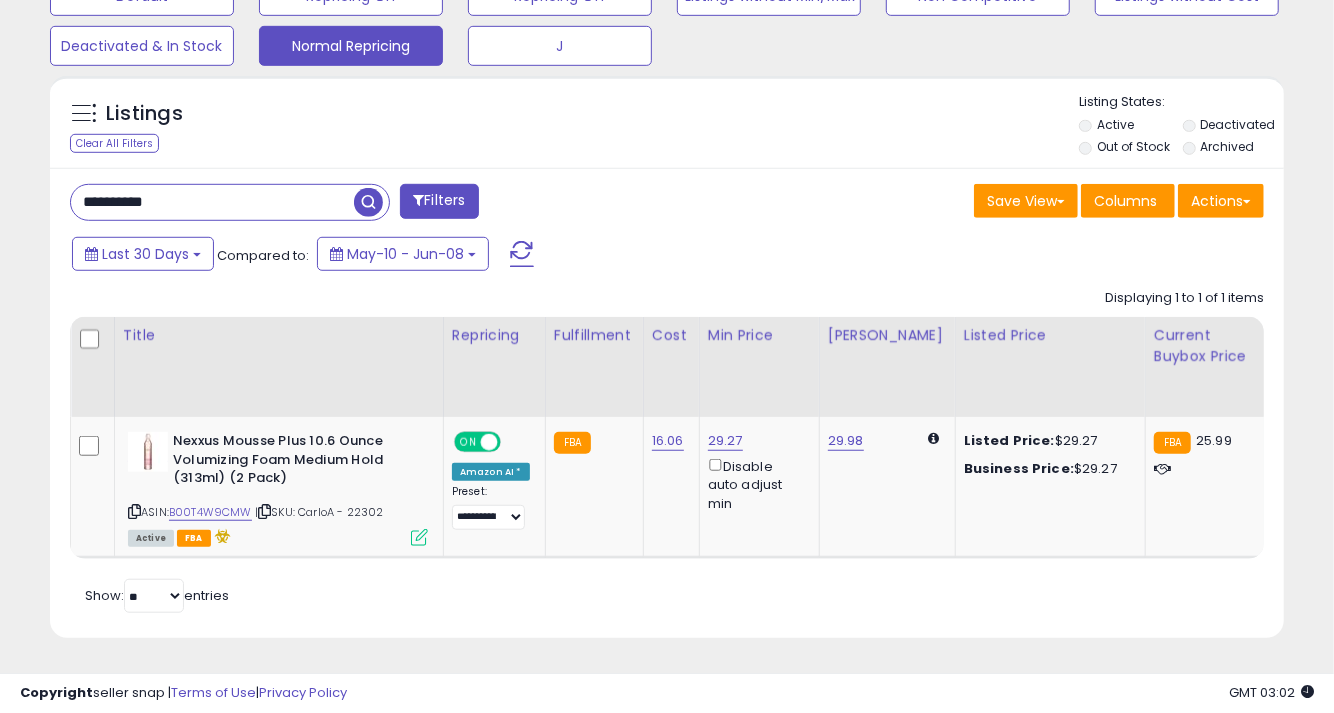 click on "**********" at bounding box center (212, 202) 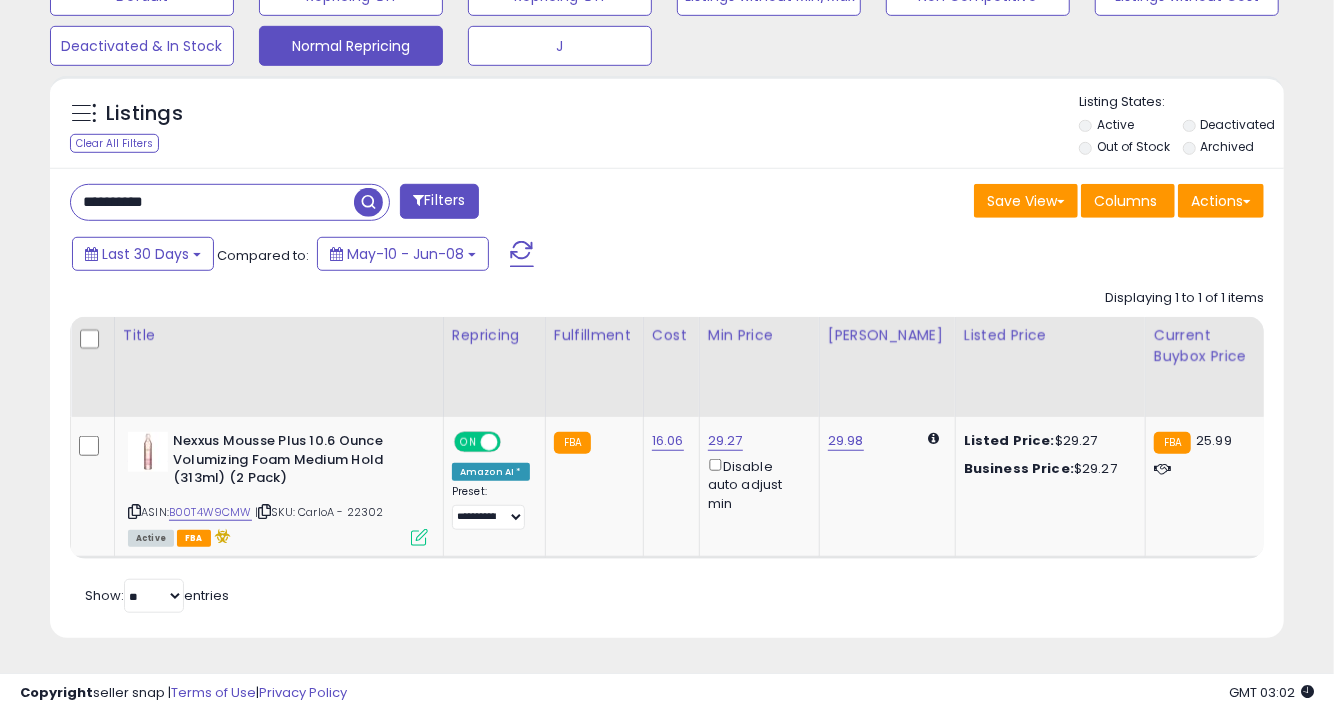 type on "**********" 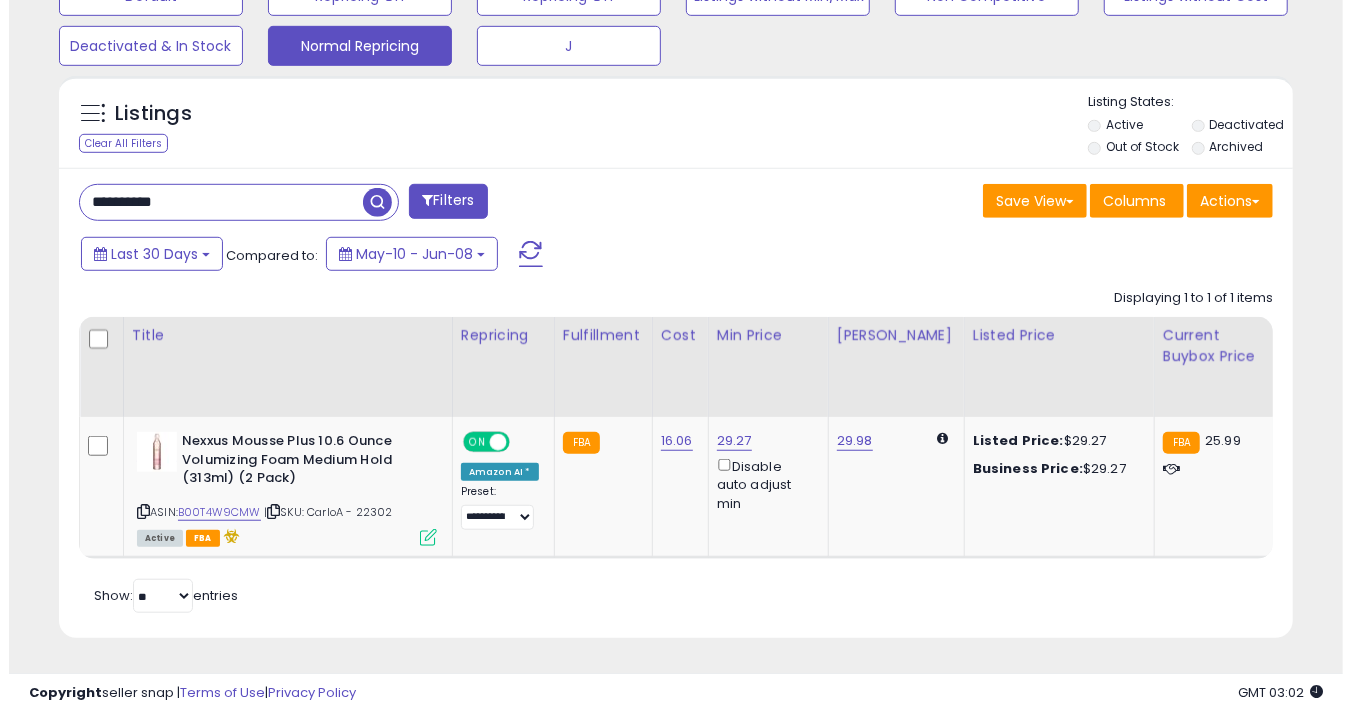 scroll, scrollTop: 530, scrollLeft: 0, axis: vertical 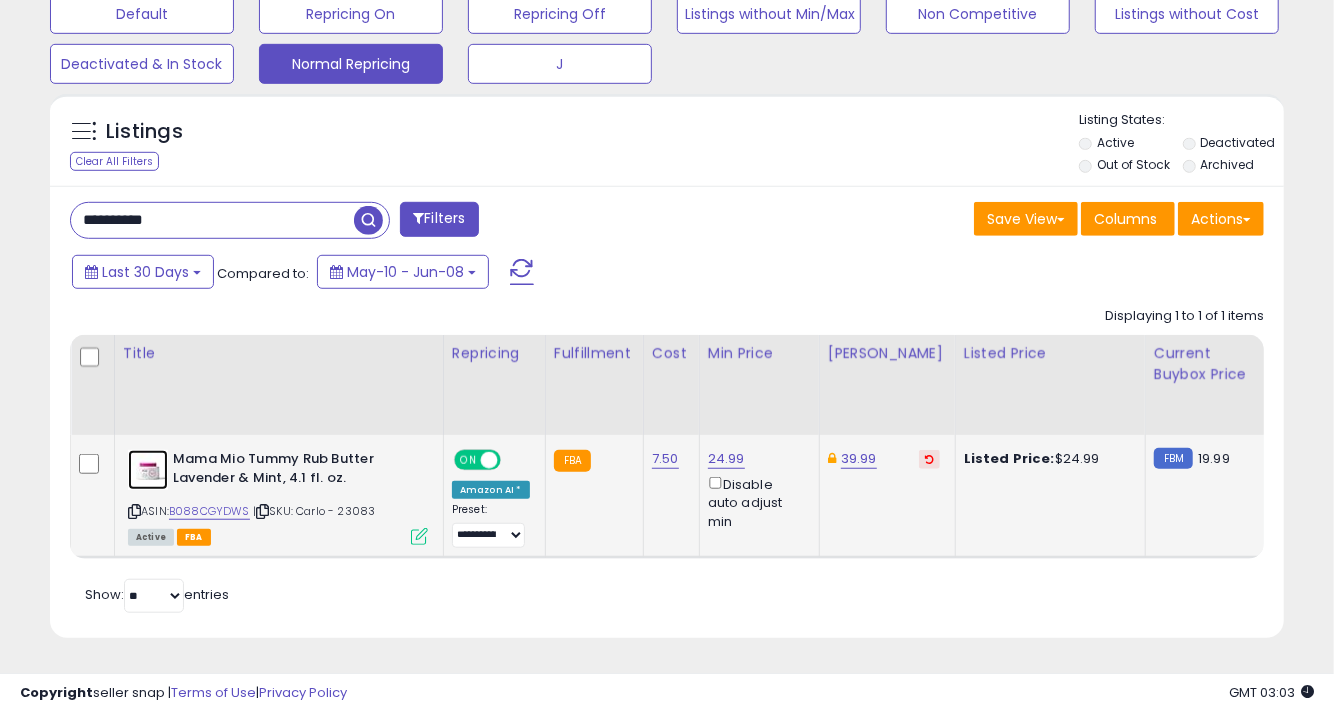 click at bounding box center [148, 470] 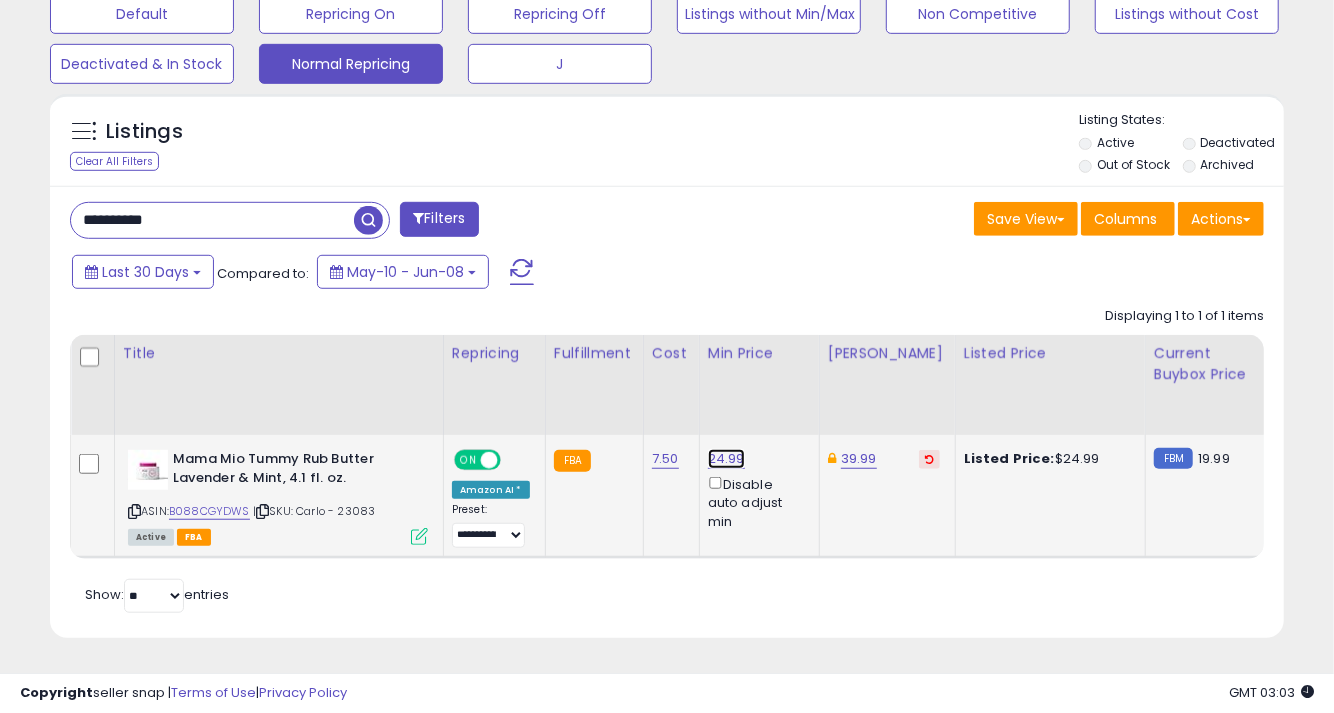 click on "24.99" at bounding box center [726, 459] 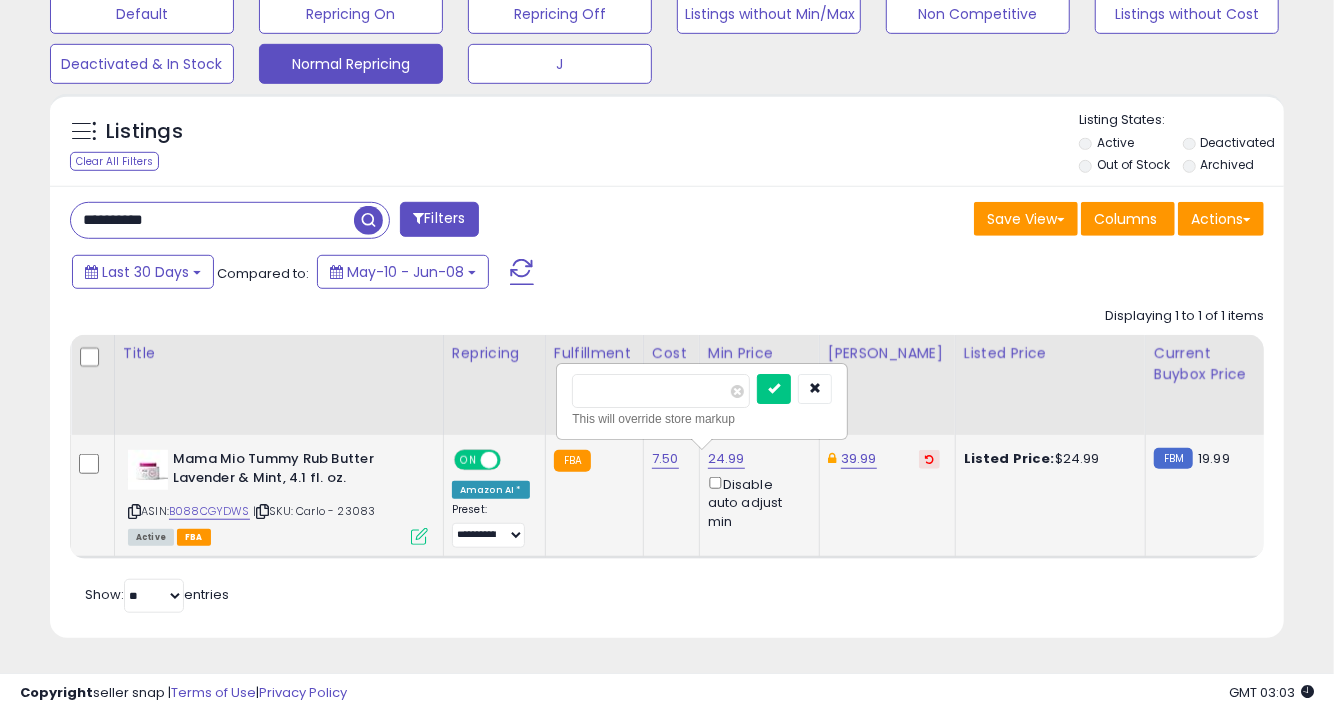 click on "*****" at bounding box center (661, 391) 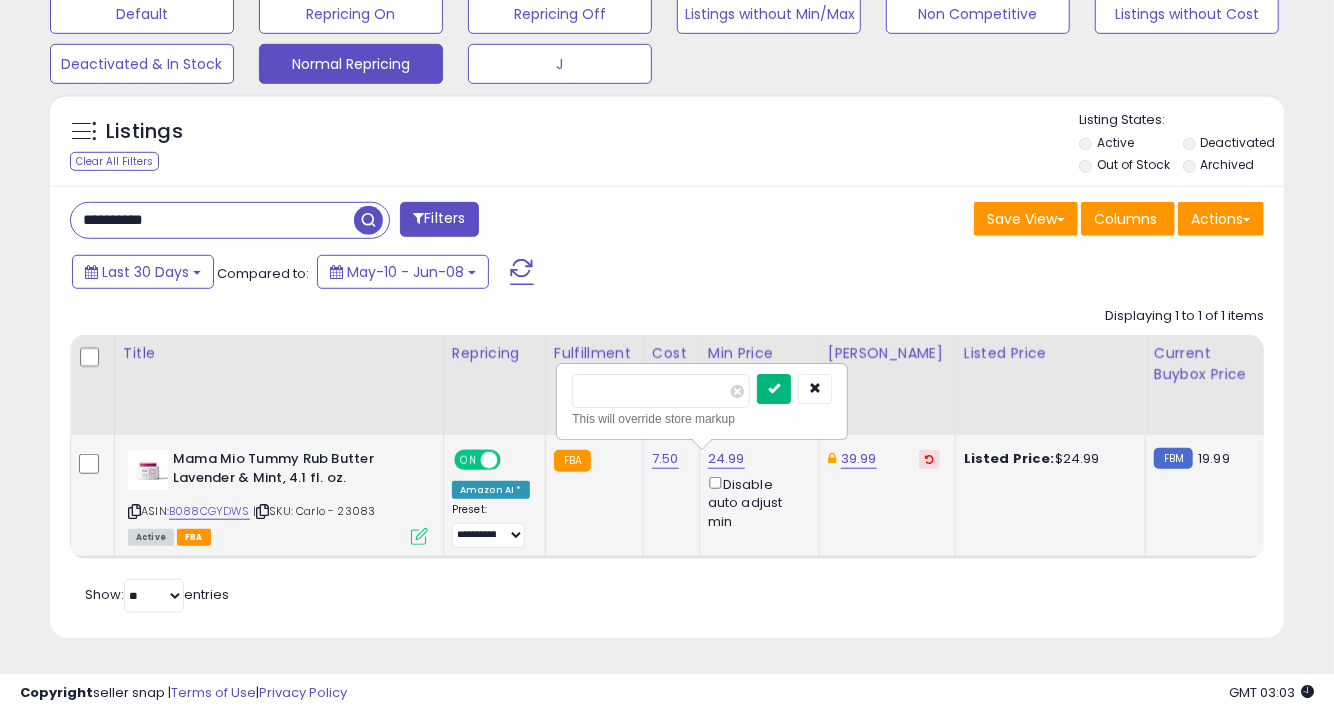 type on "*****" 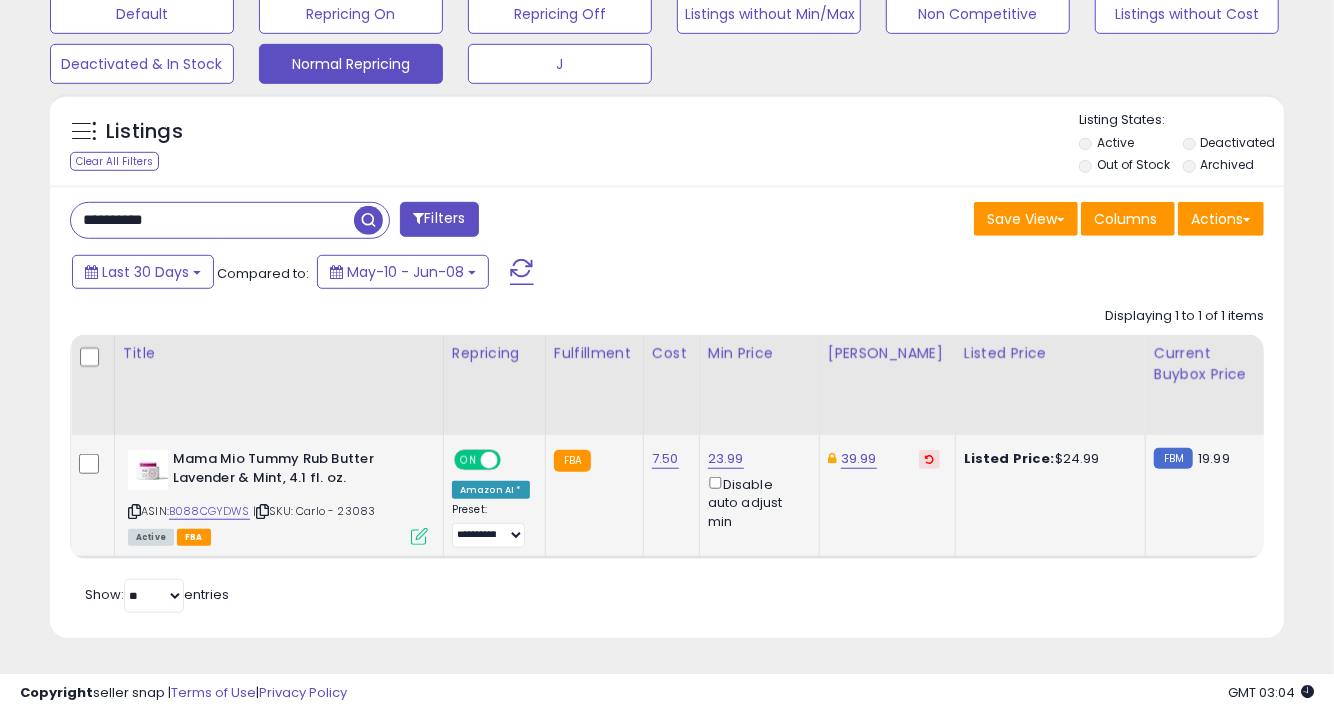 click on "**********" at bounding box center [212, 220] 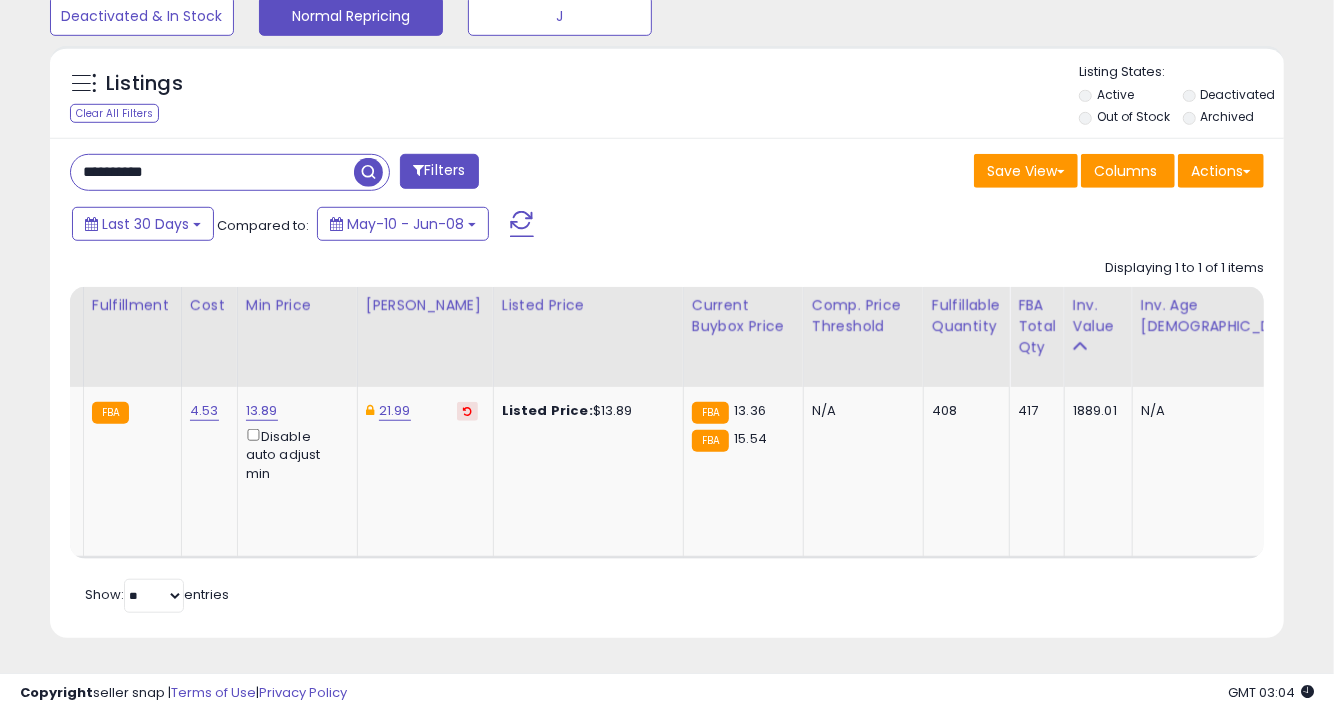 scroll, scrollTop: 0, scrollLeft: 1309, axis: horizontal 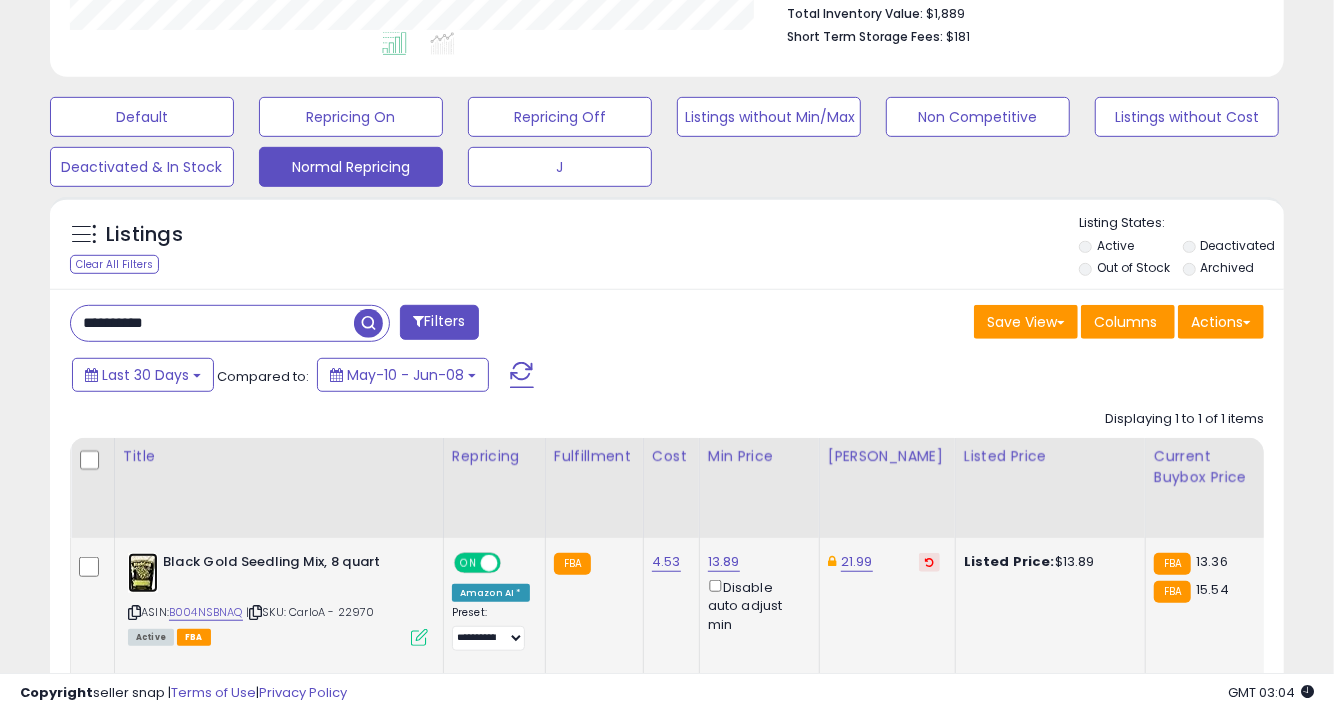 click at bounding box center (143, 573) 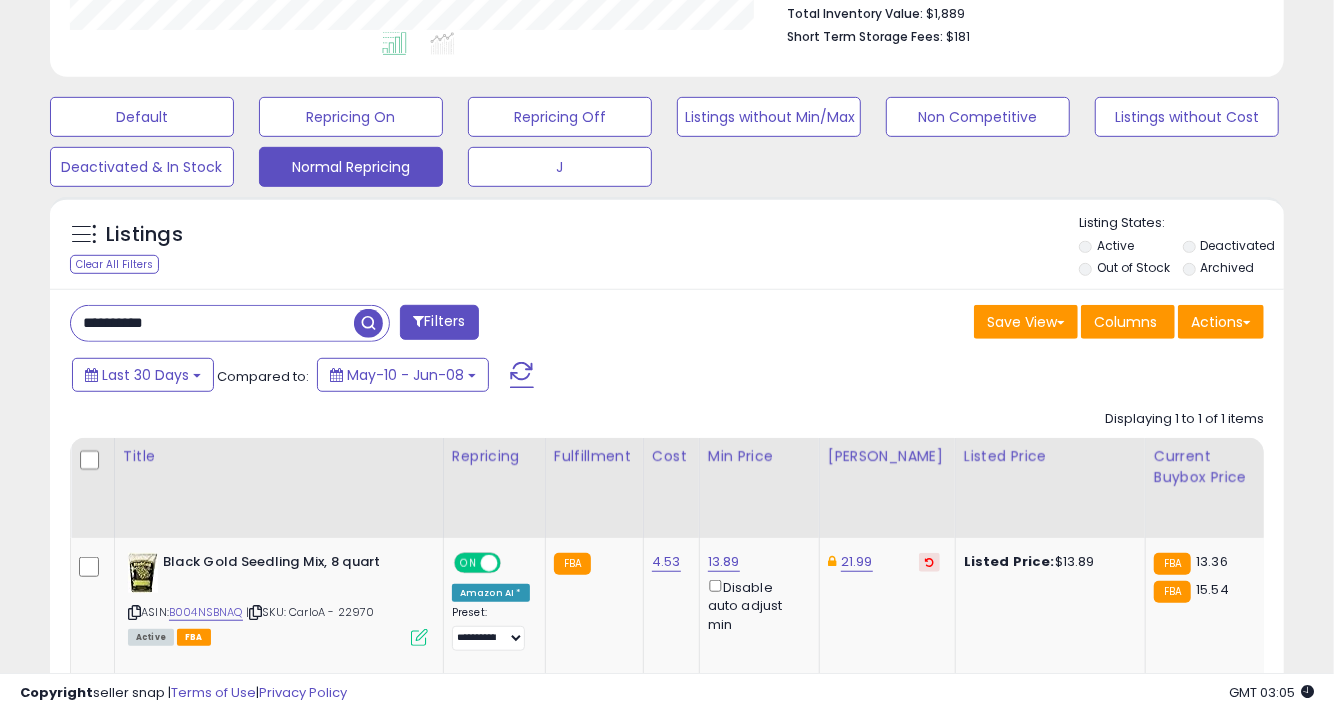 click on "**********" at bounding box center [212, 323] 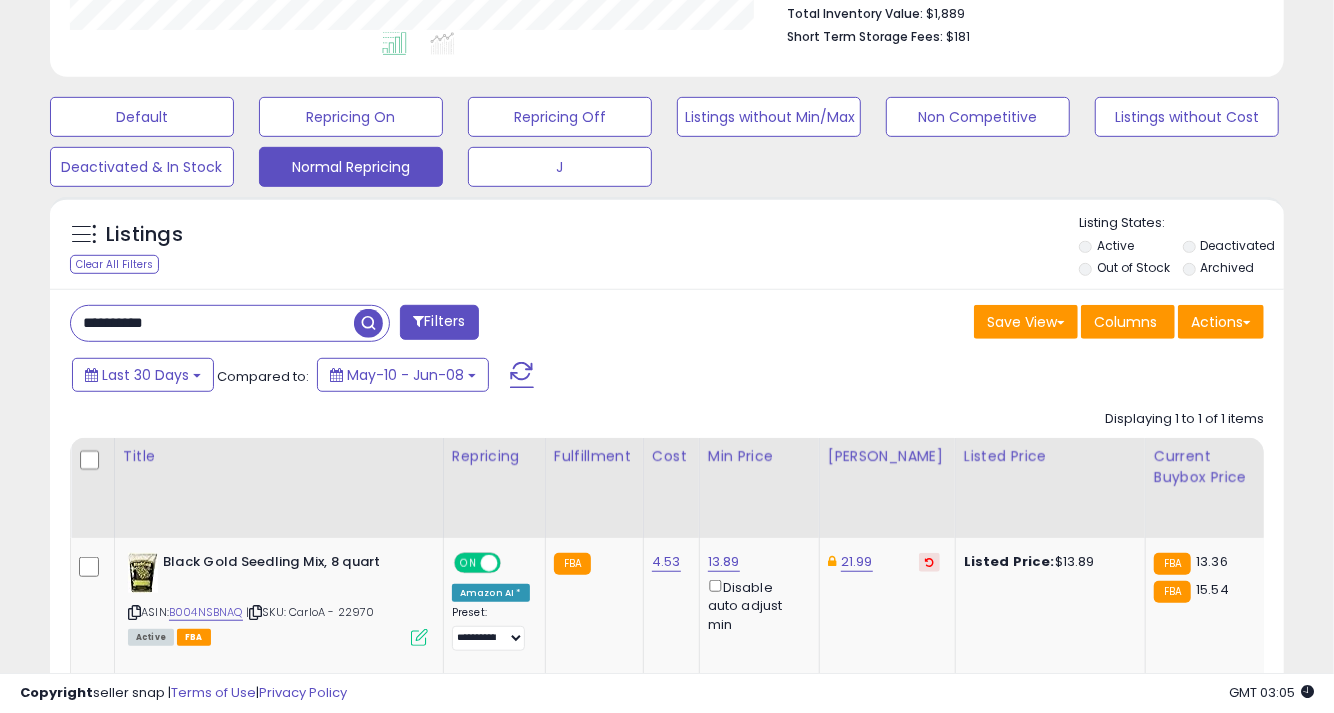 click on "**********" at bounding box center [212, 323] 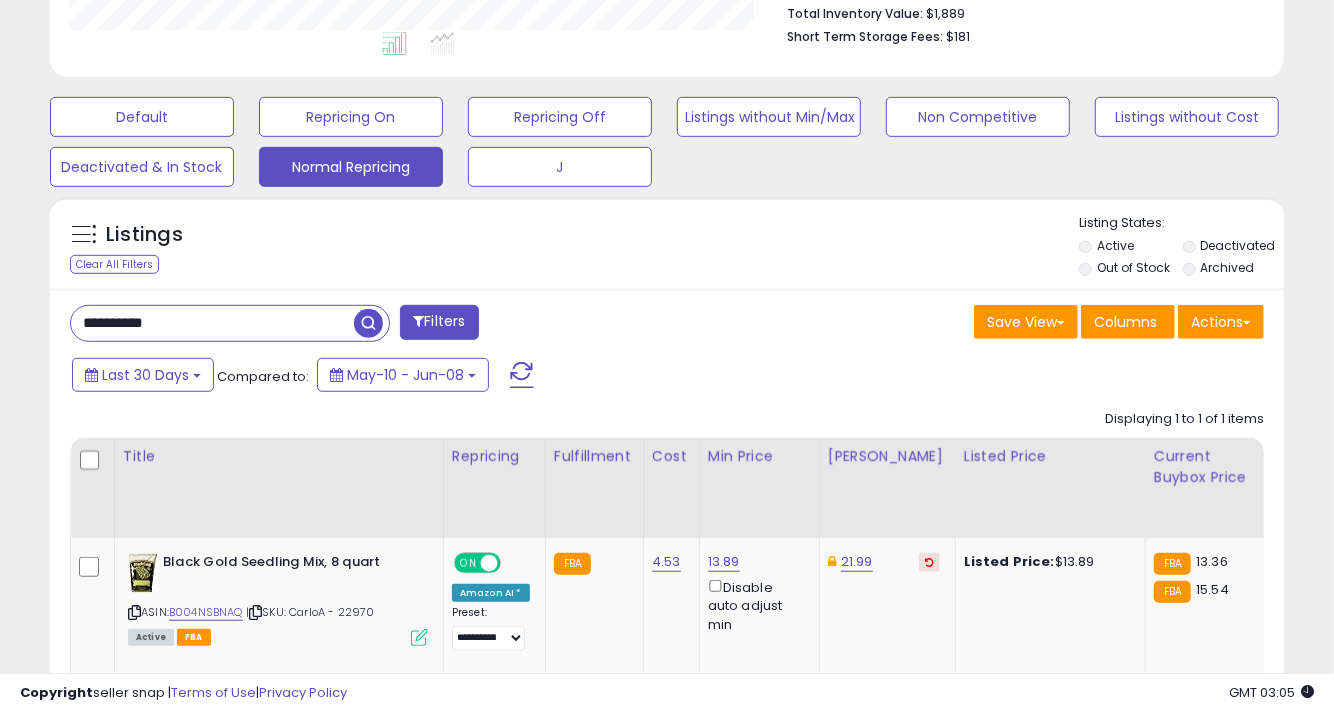 paste 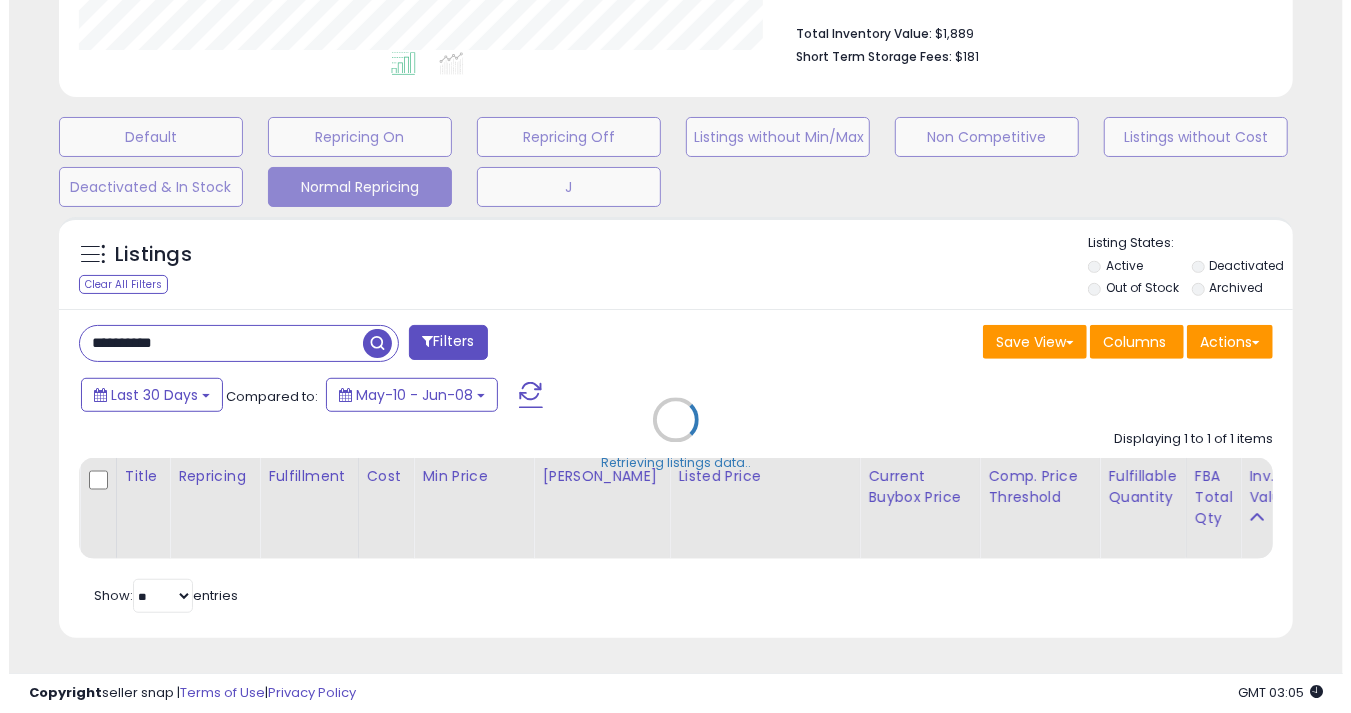 scroll, scrollTop: 530, scrollLeft: 0, axis: vertical 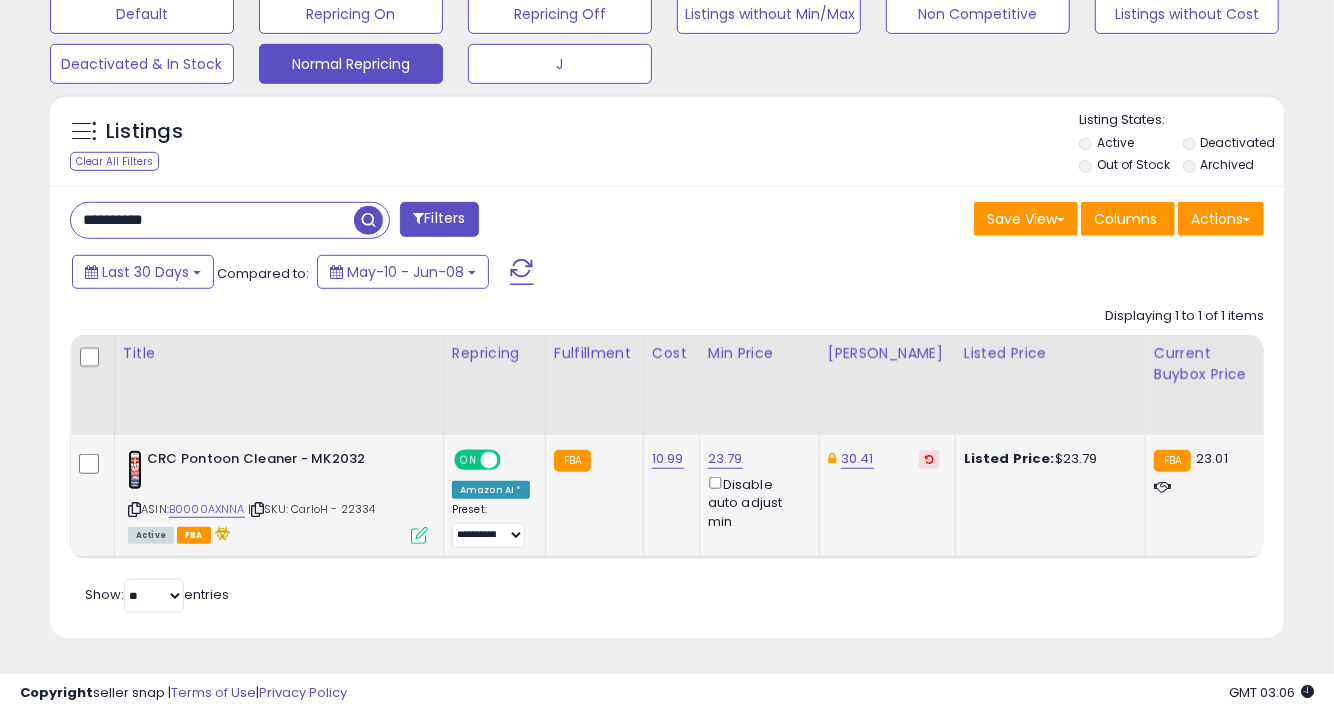 click at bounding box center (135, 470) 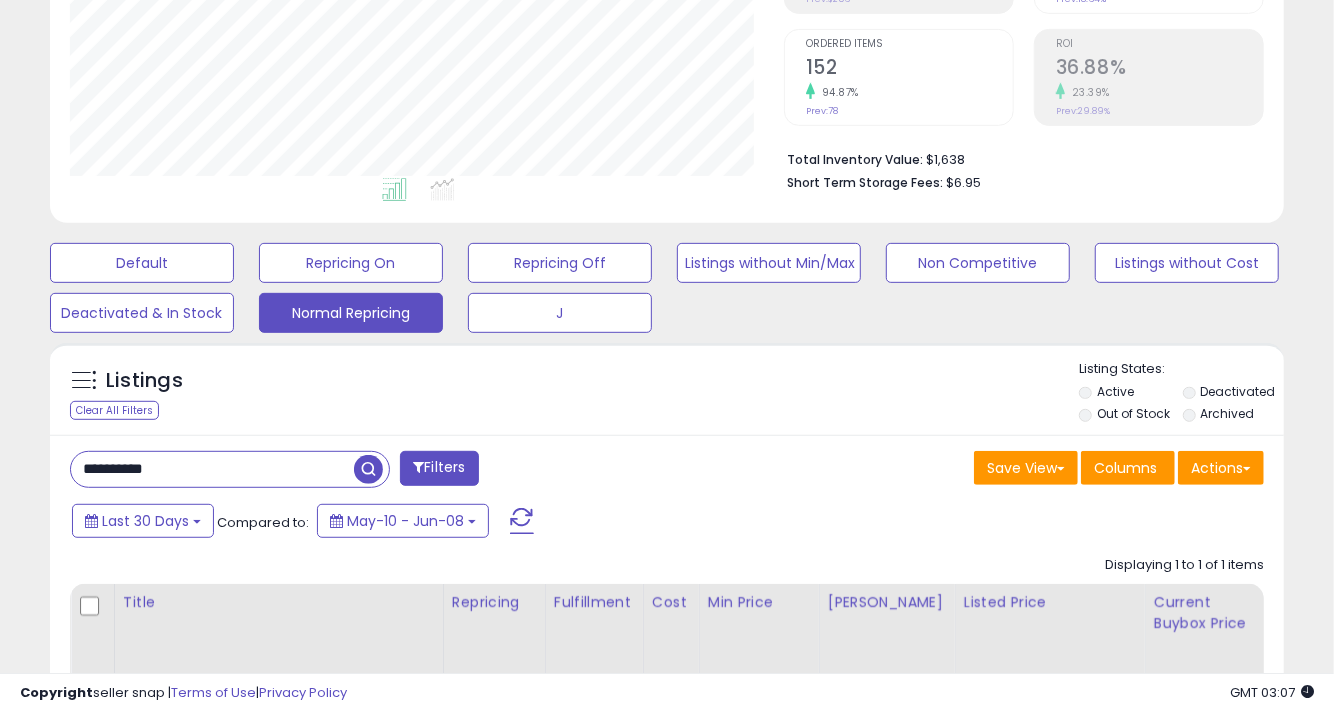 scroll, scrollTop: 97, scrollLeft: 0, axis: vertical 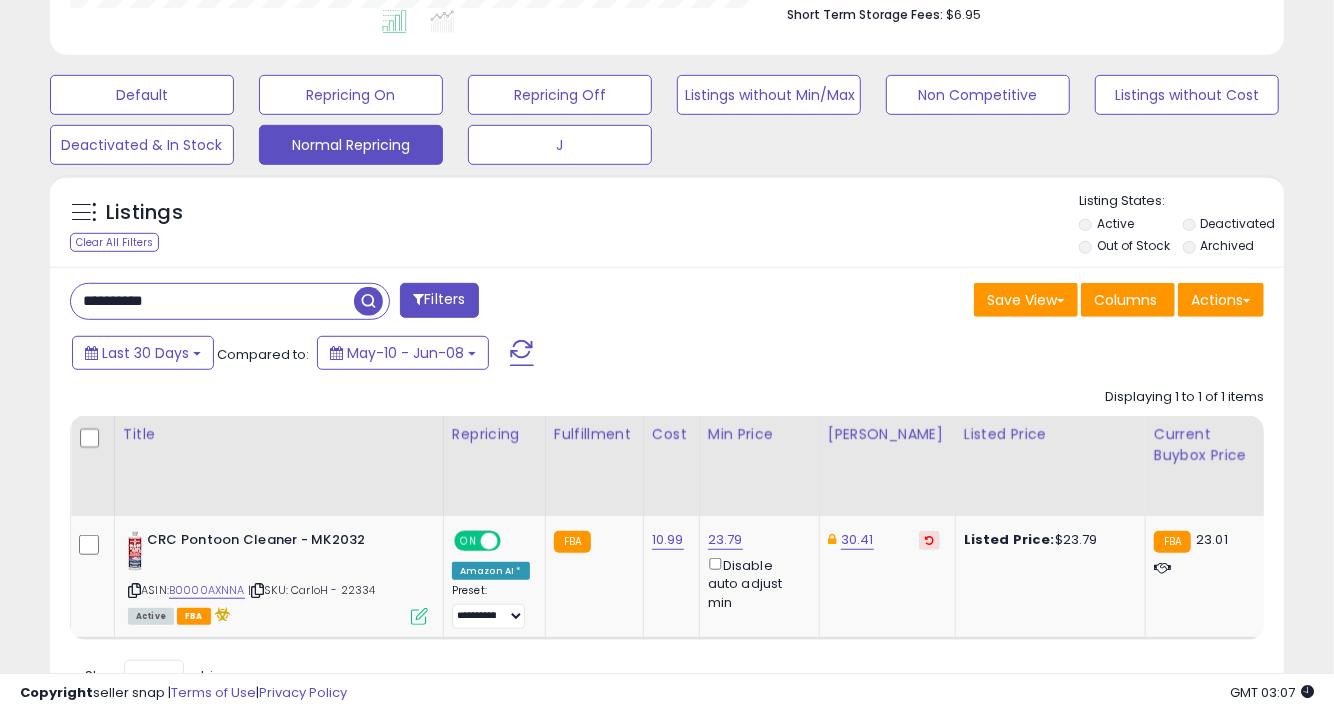 click on "**********" at bounding box center (212, 301) 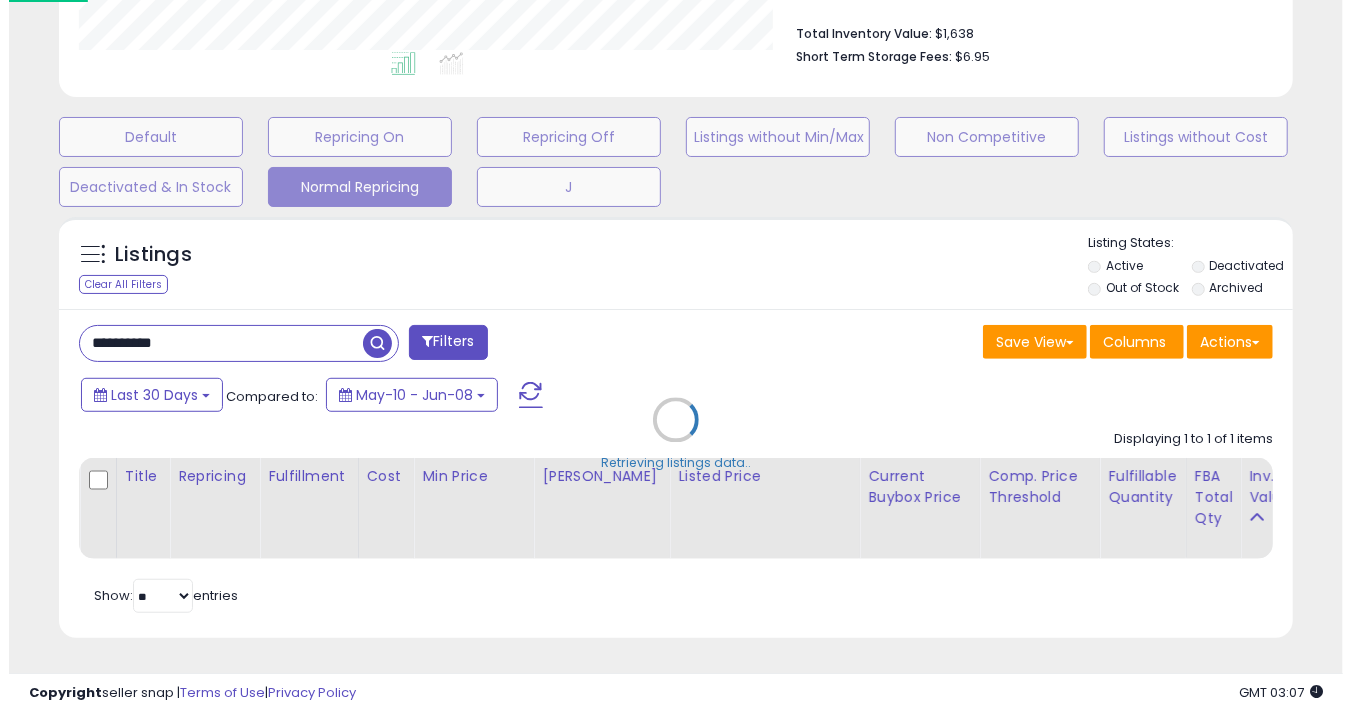 scroll, scrollTop: 530, scrollLeft: 0, axis: vertical 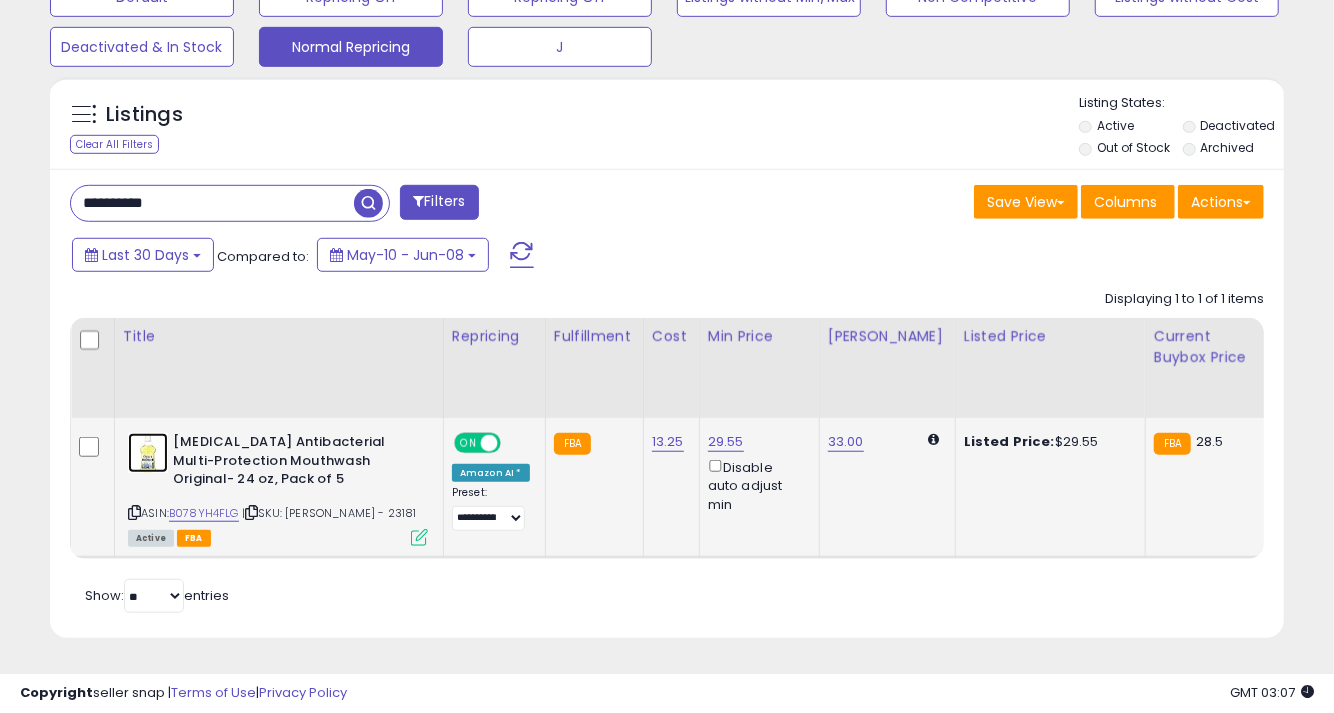 click at bounding box center (148, 453) 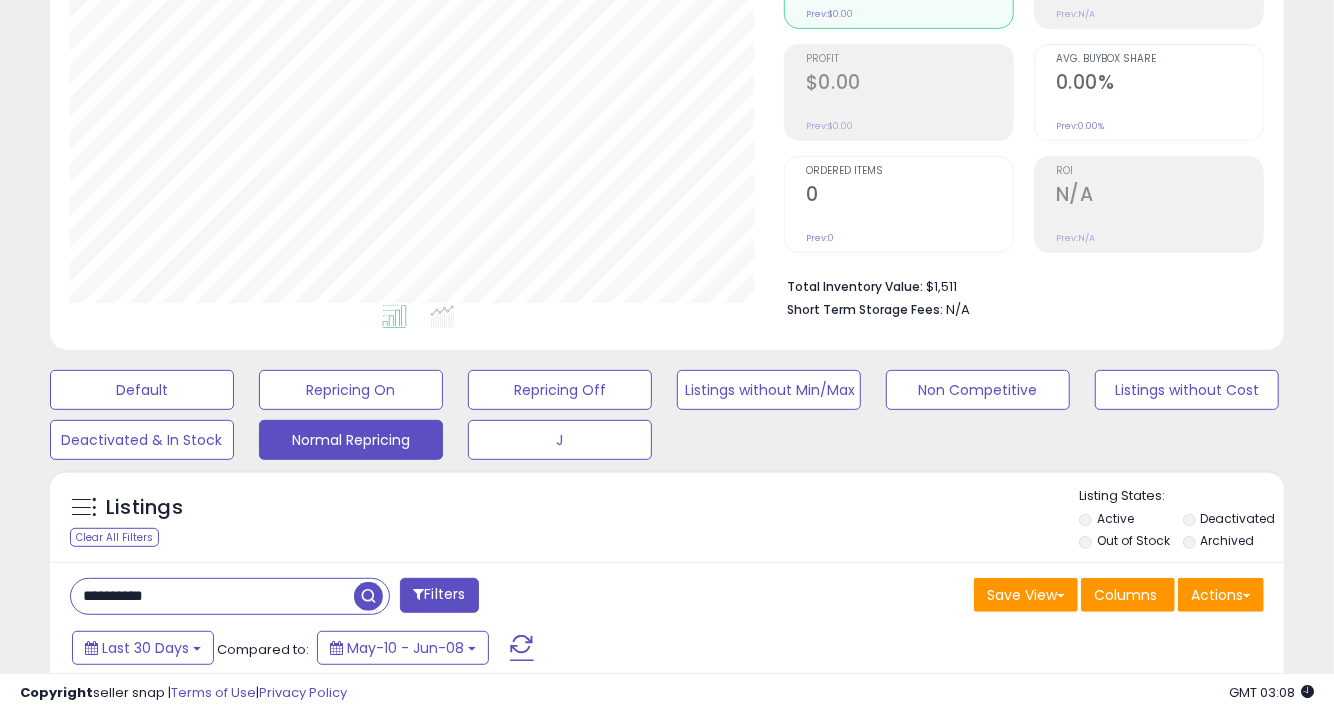 scroll, scrollTop: 670, scrollLeft: 0, axis: vertical 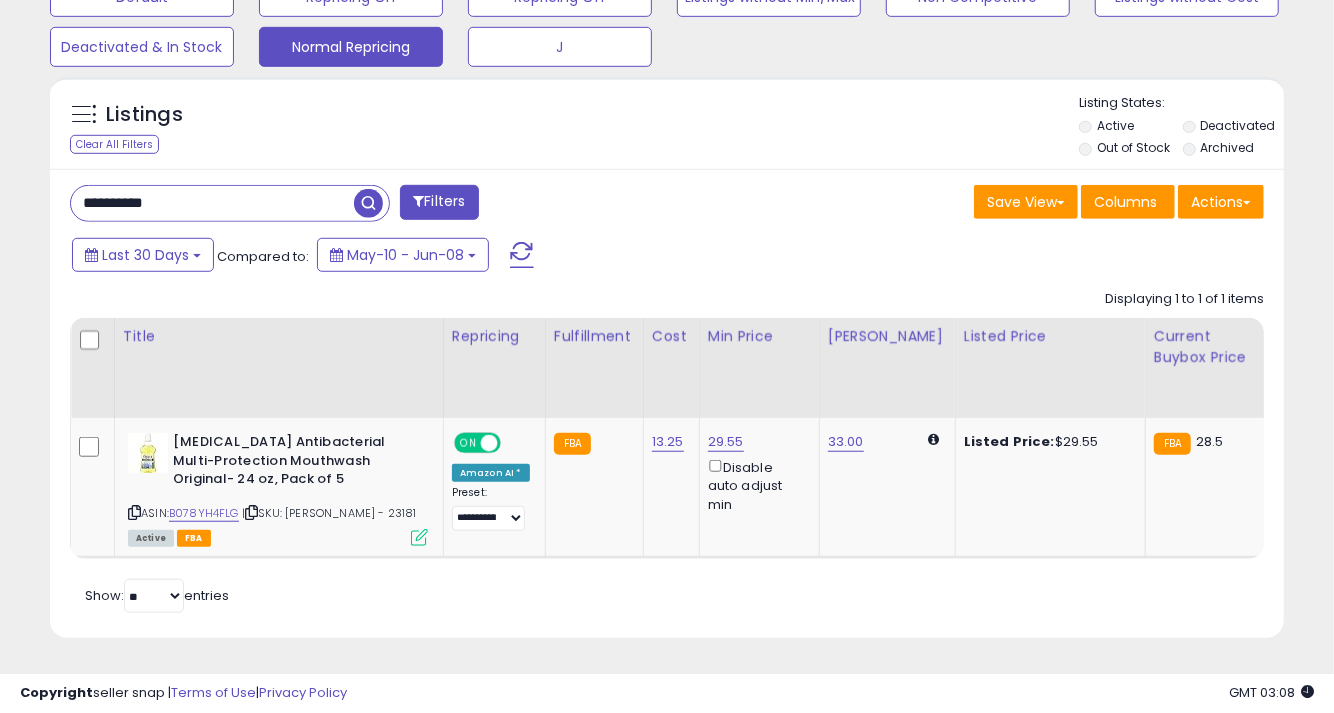 click on "**********" at bounding box center [212, 203] 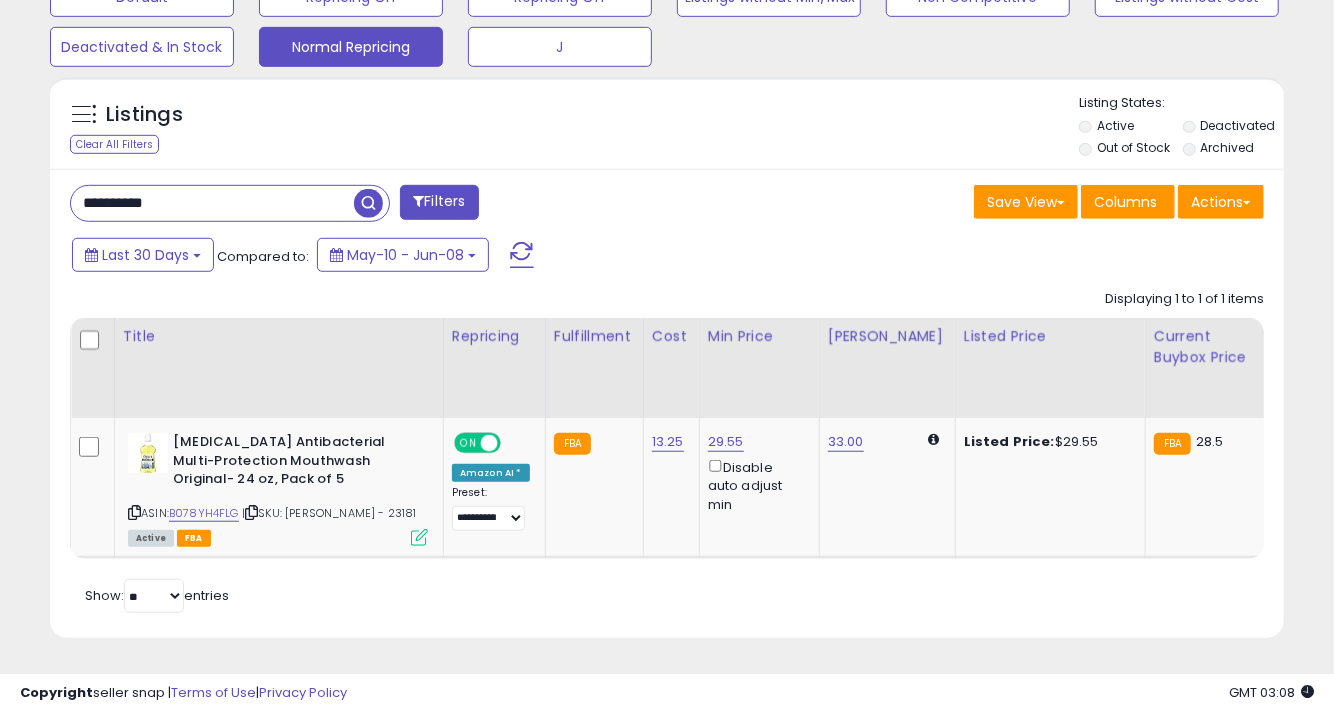 click on "**********" at bounding box center [212, 203] 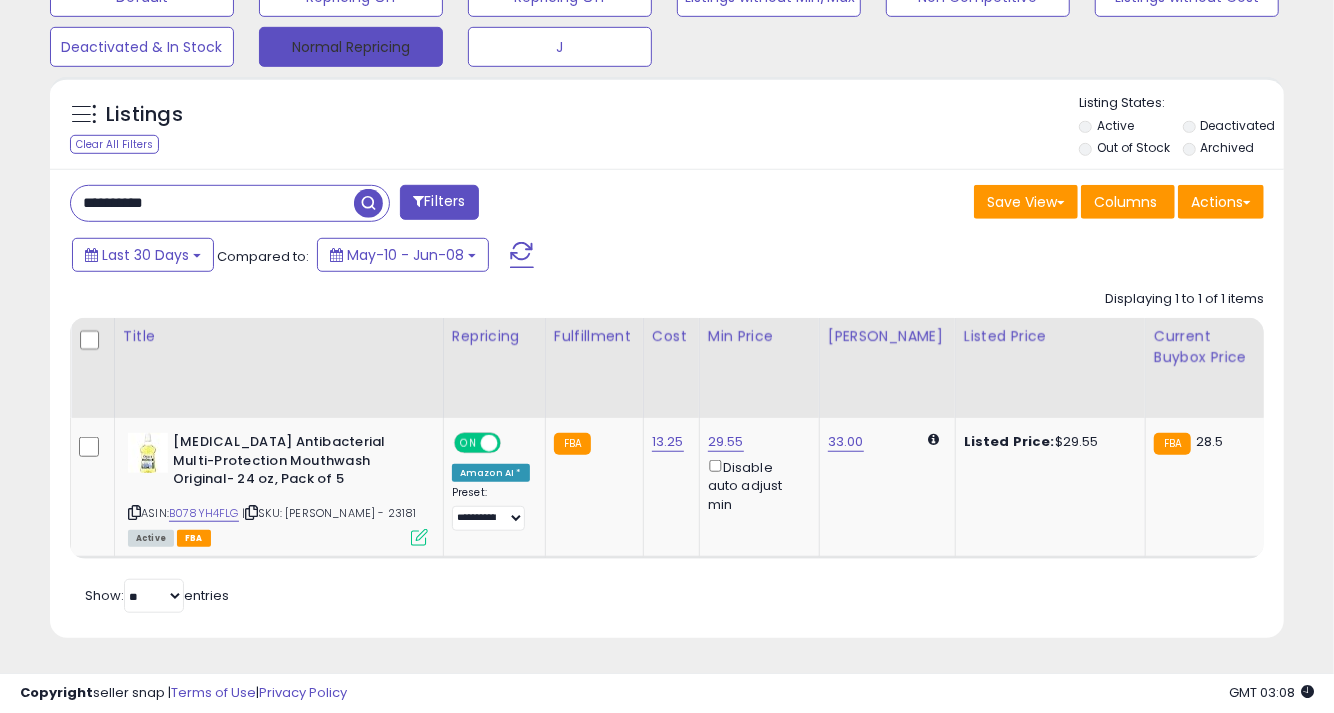 click at bounding box center [368, 203] 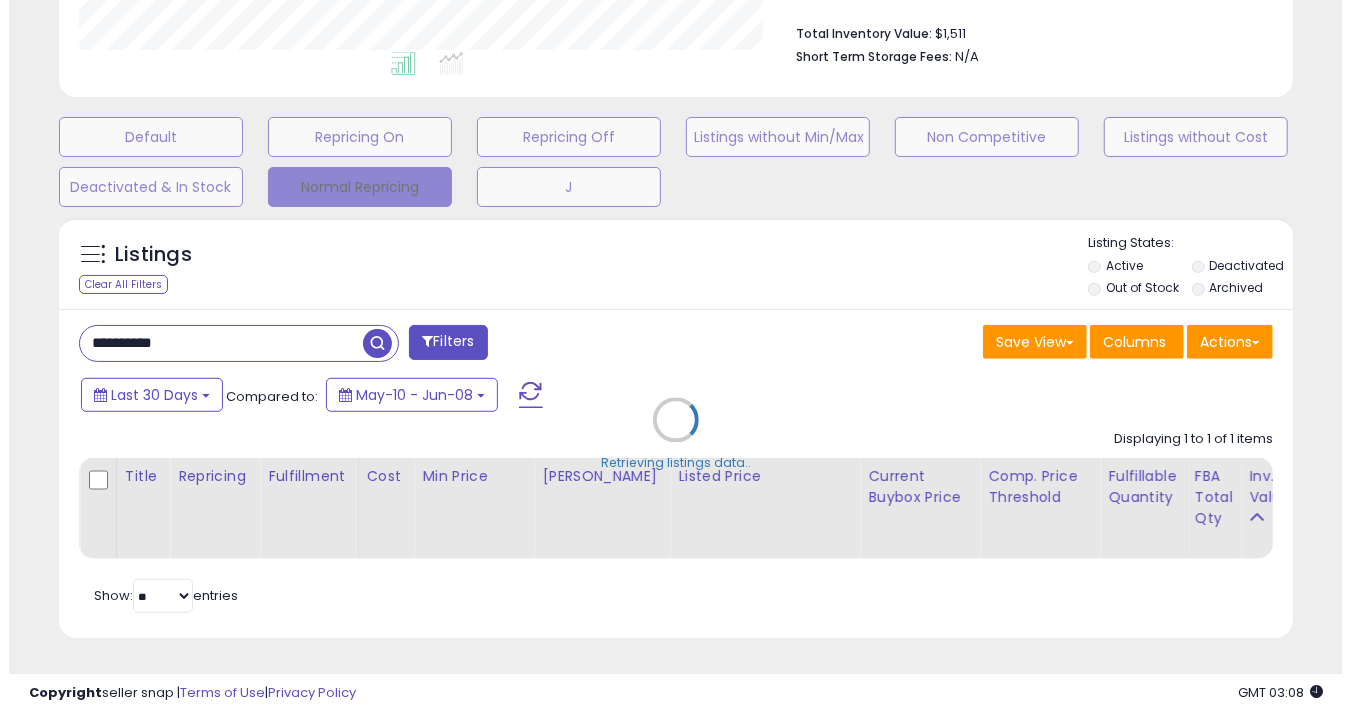 scroll, scrollTop: 530, scrollLeft: 0, axis: vertical 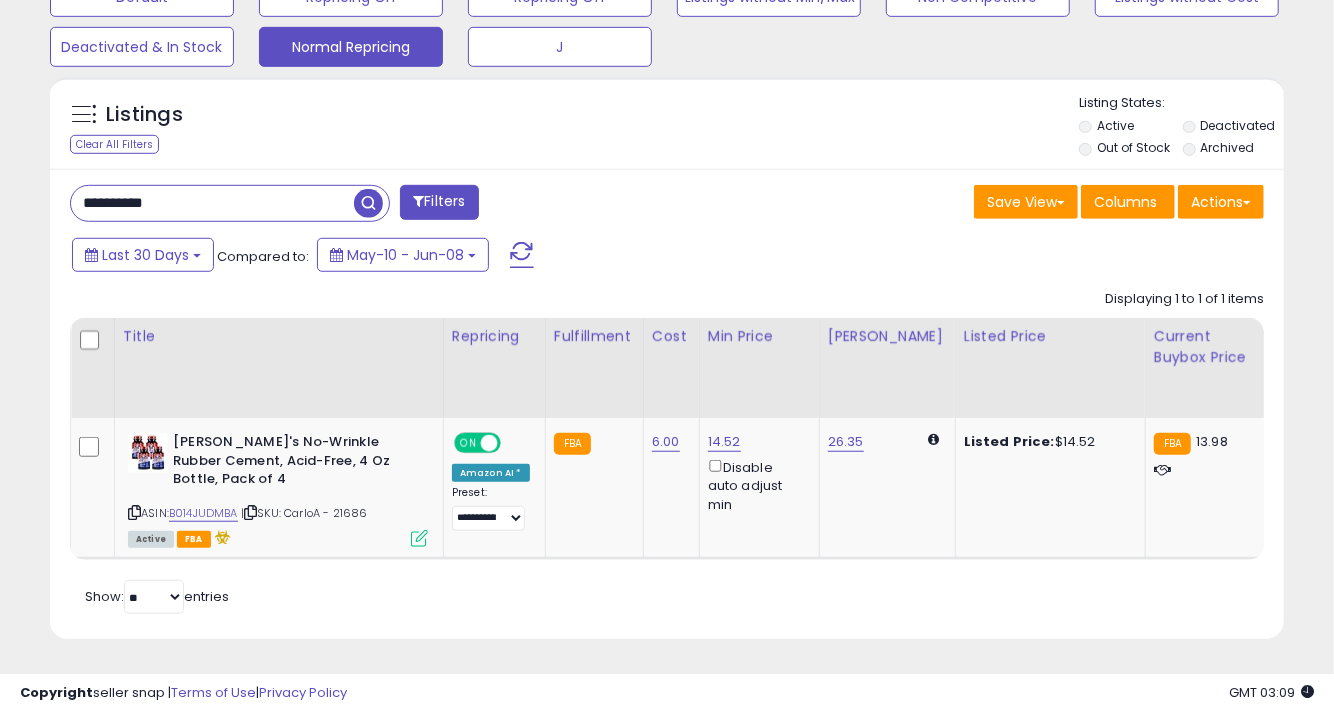 click on "**********" at bounding box center (212, 203) 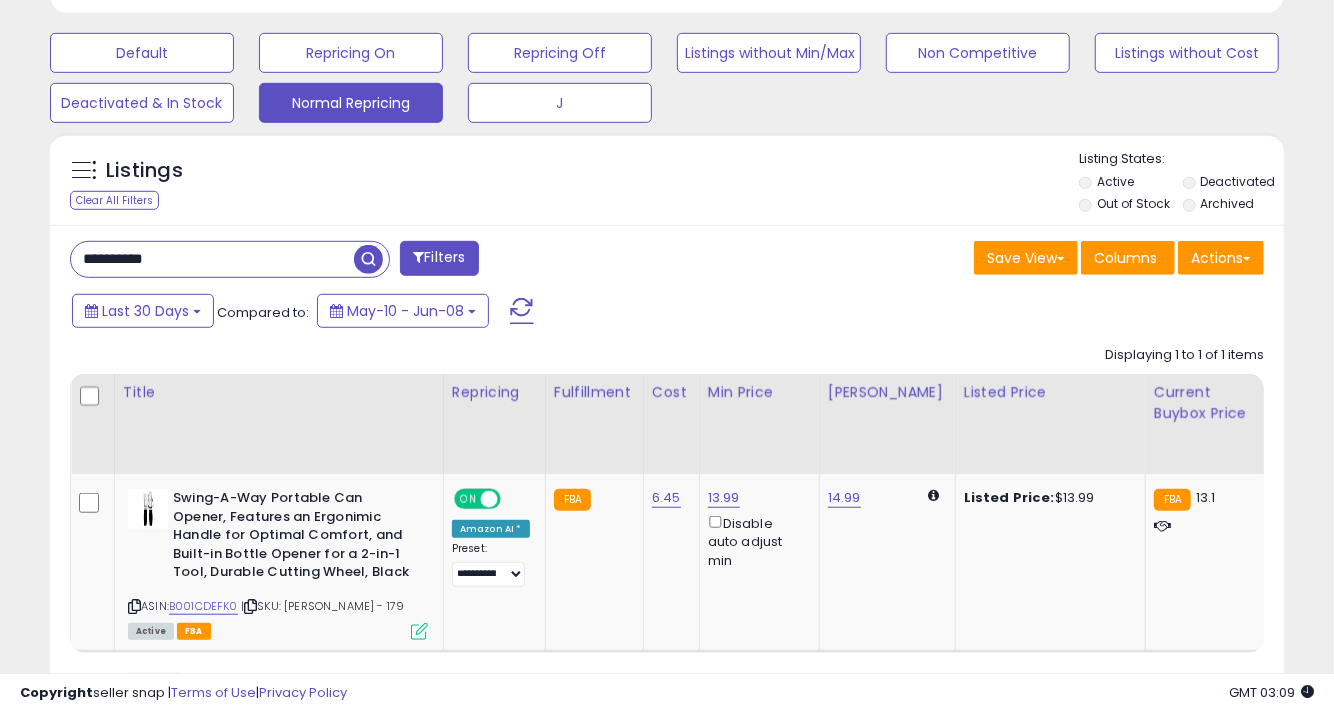 scroll, scrollTop: 707, scrollLeft: 0, axis: vertical 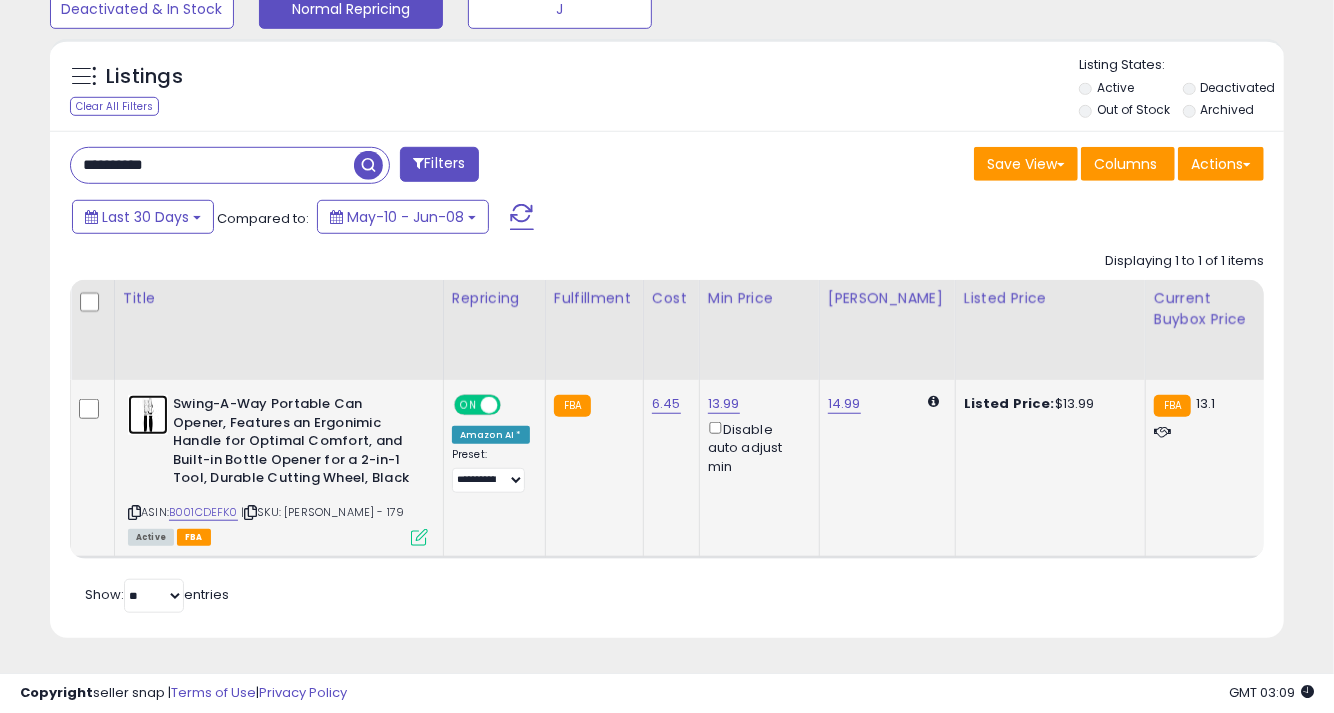 click at bounding box center [148, 415] 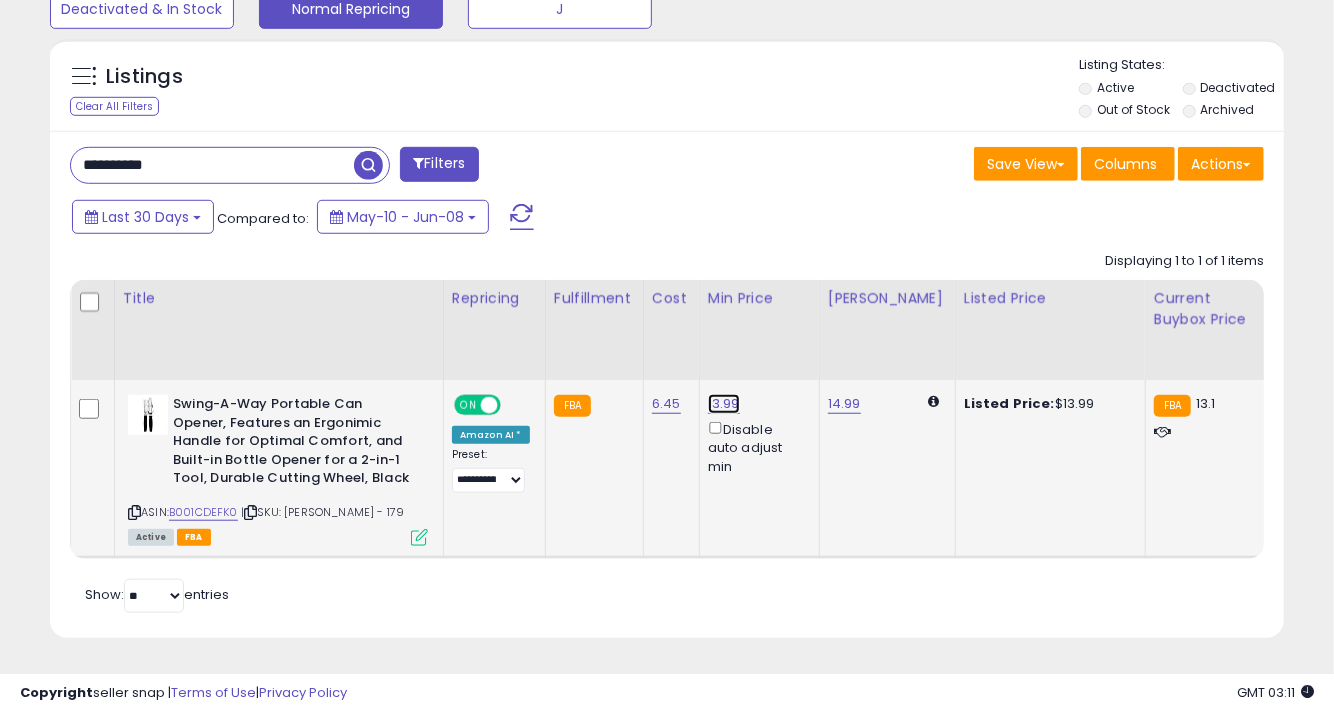 click on "13.99" at bounding box center (724, 404) 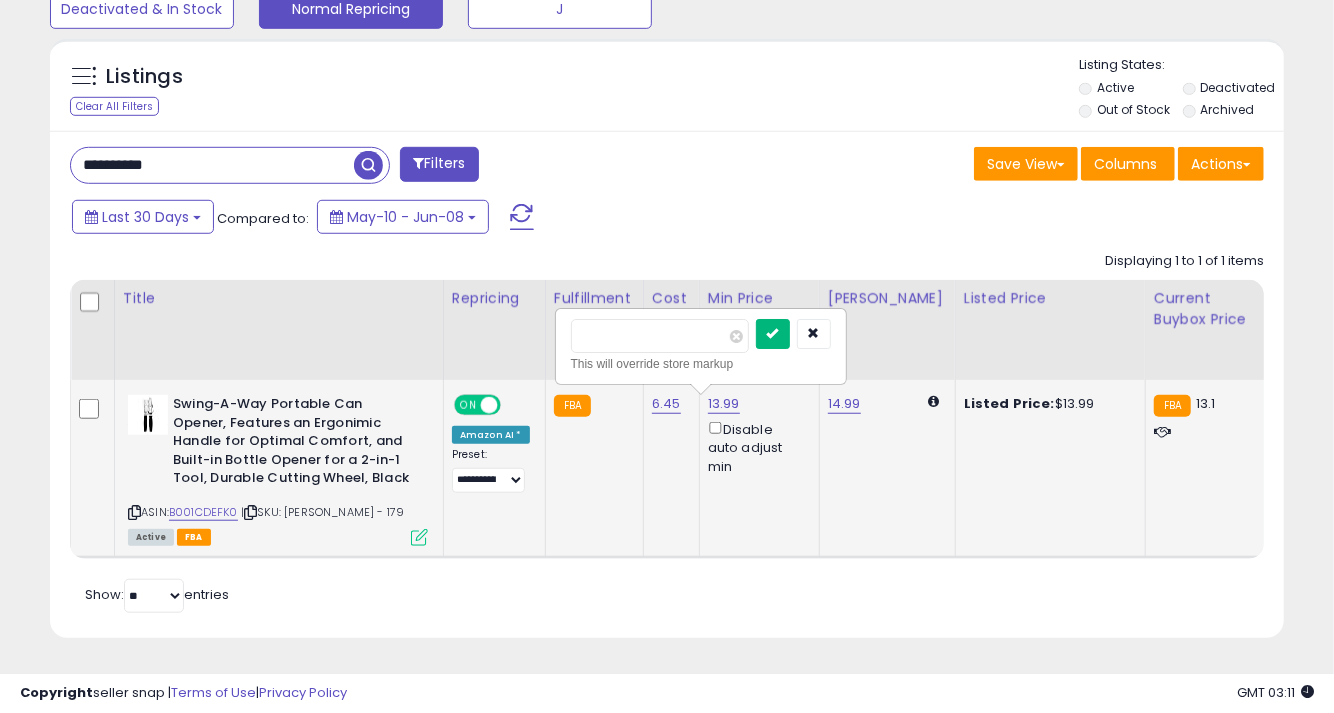type on "*****" 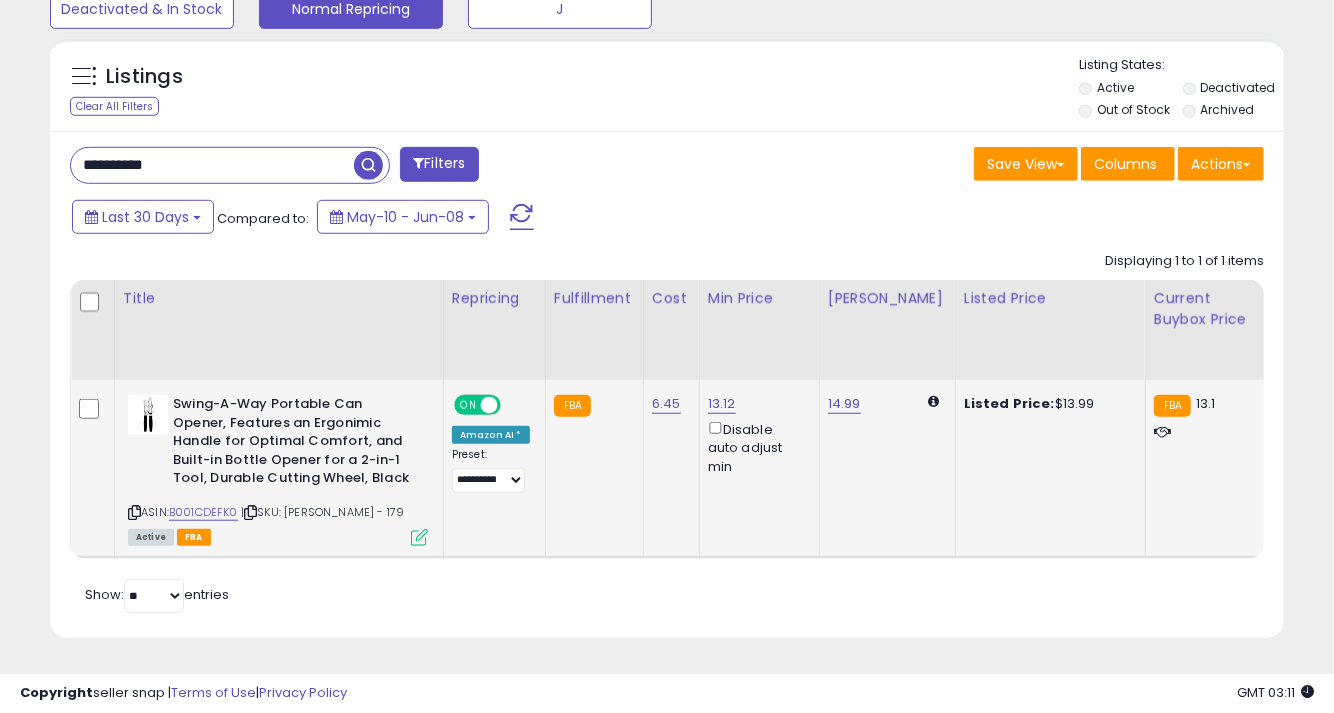 click on "**********" at bounding box center (212, 165) 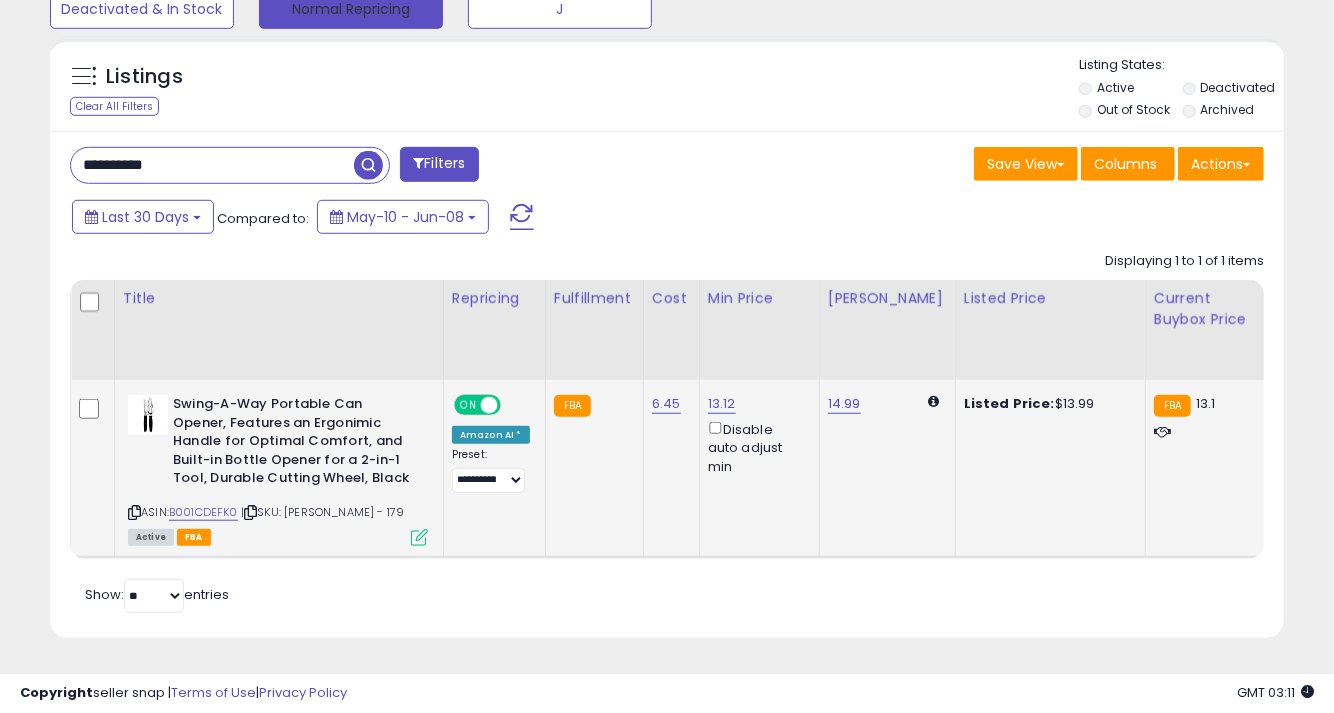scroll, scrollTop: 999590, scrollLeft: 999276, axis: both 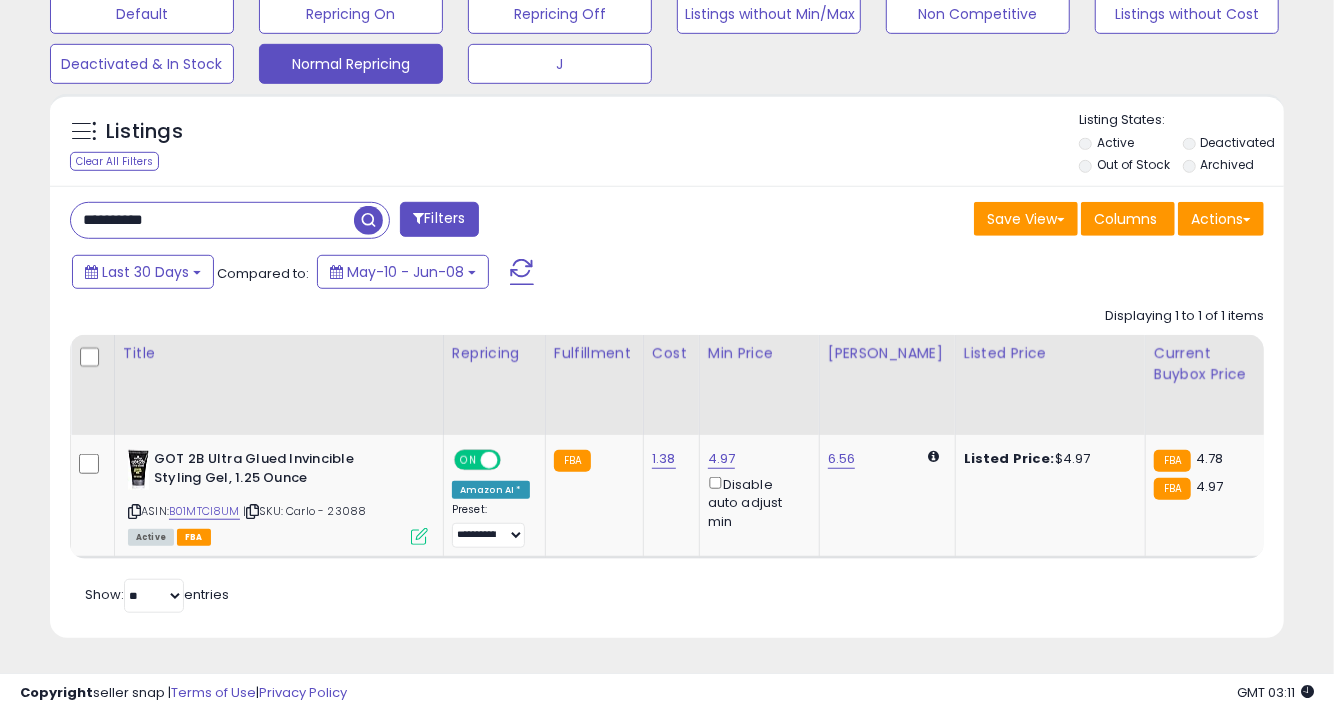 click on "**********" at bounding box center (212, 220) 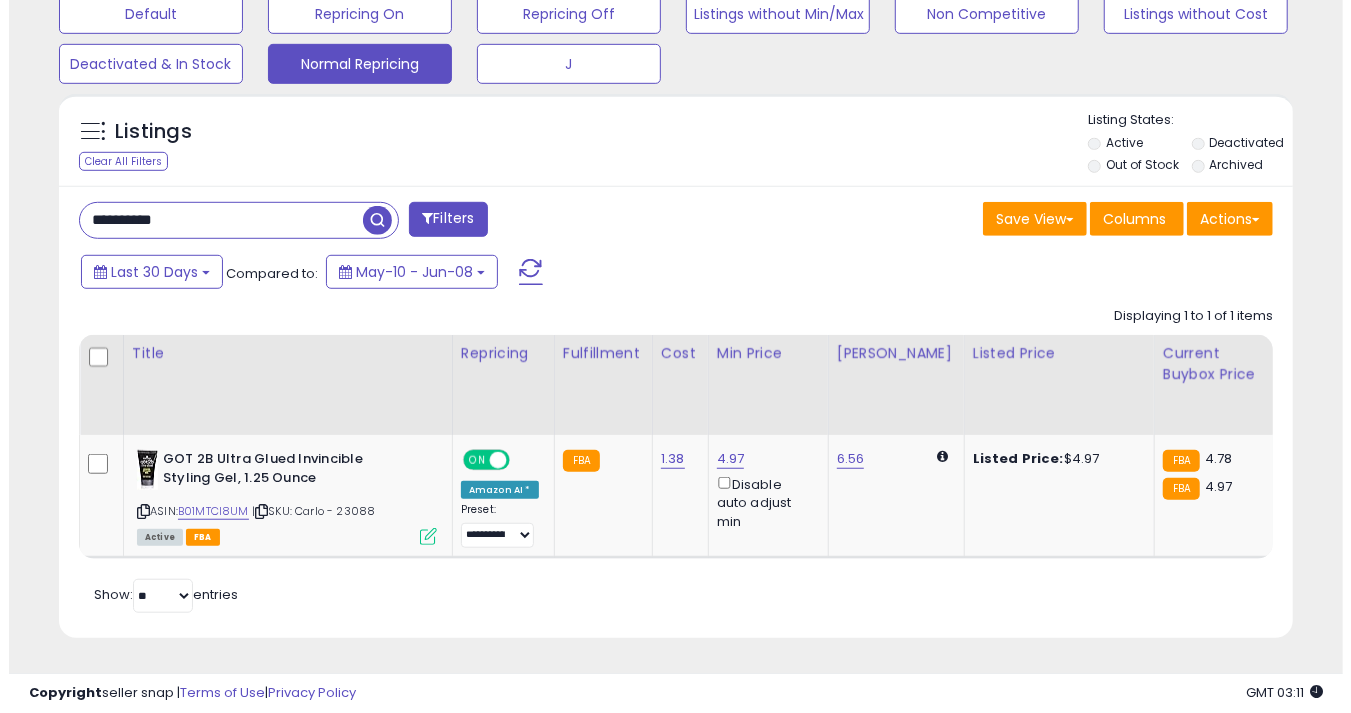 scroll, scrollTop: 530, scrollLeft: 0, axis: vertical 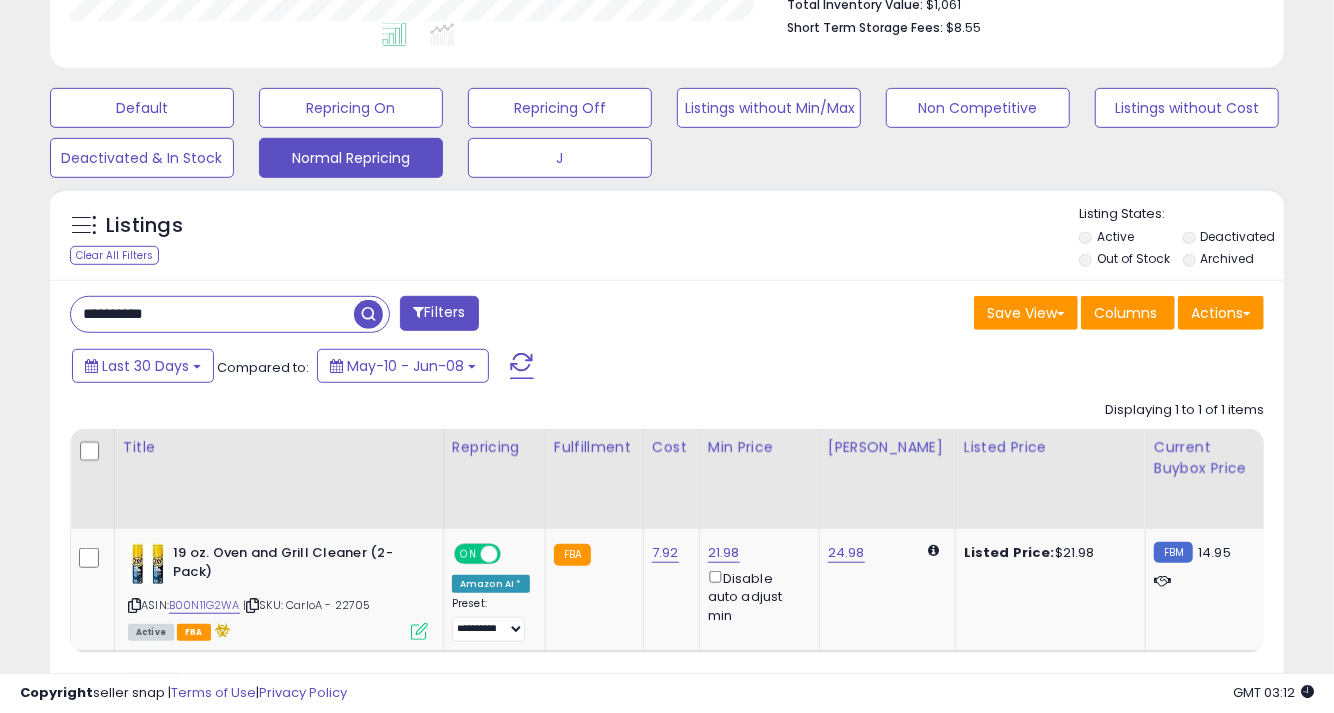 click on "**********" at bounding box center [212, 314] 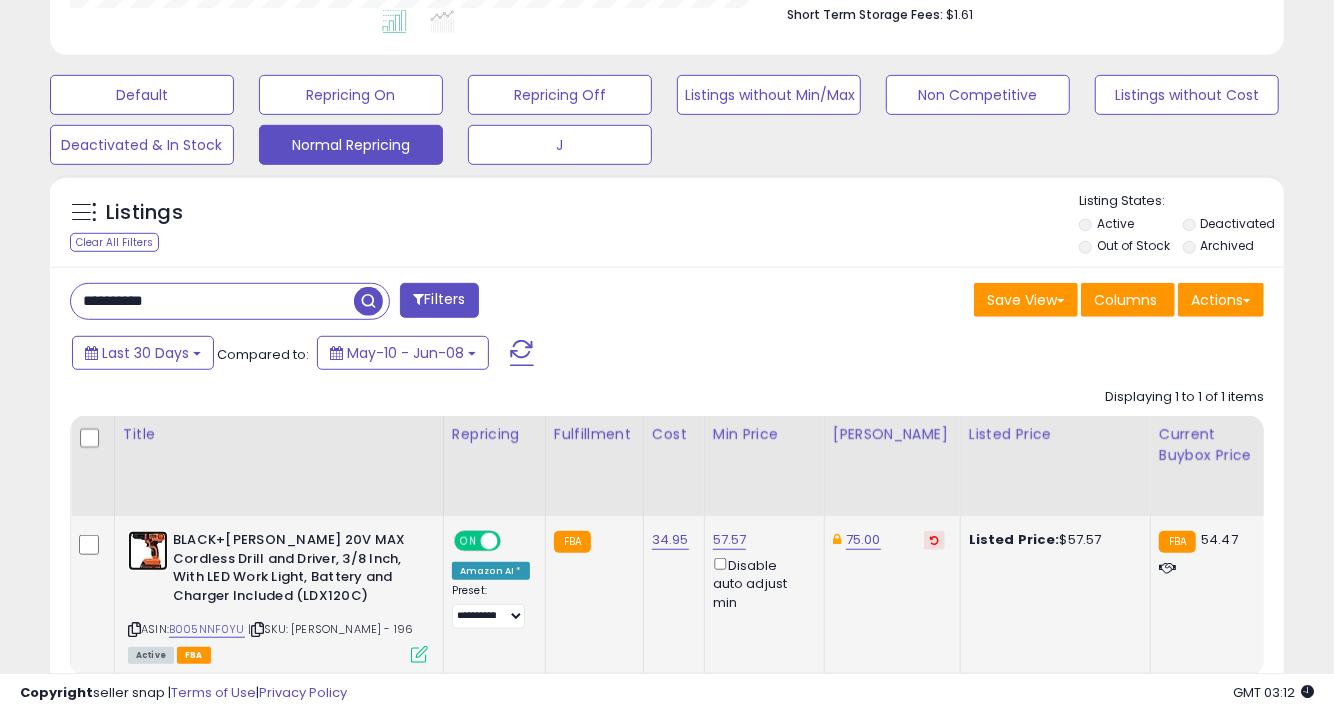 click at bounding box center [148, 551] 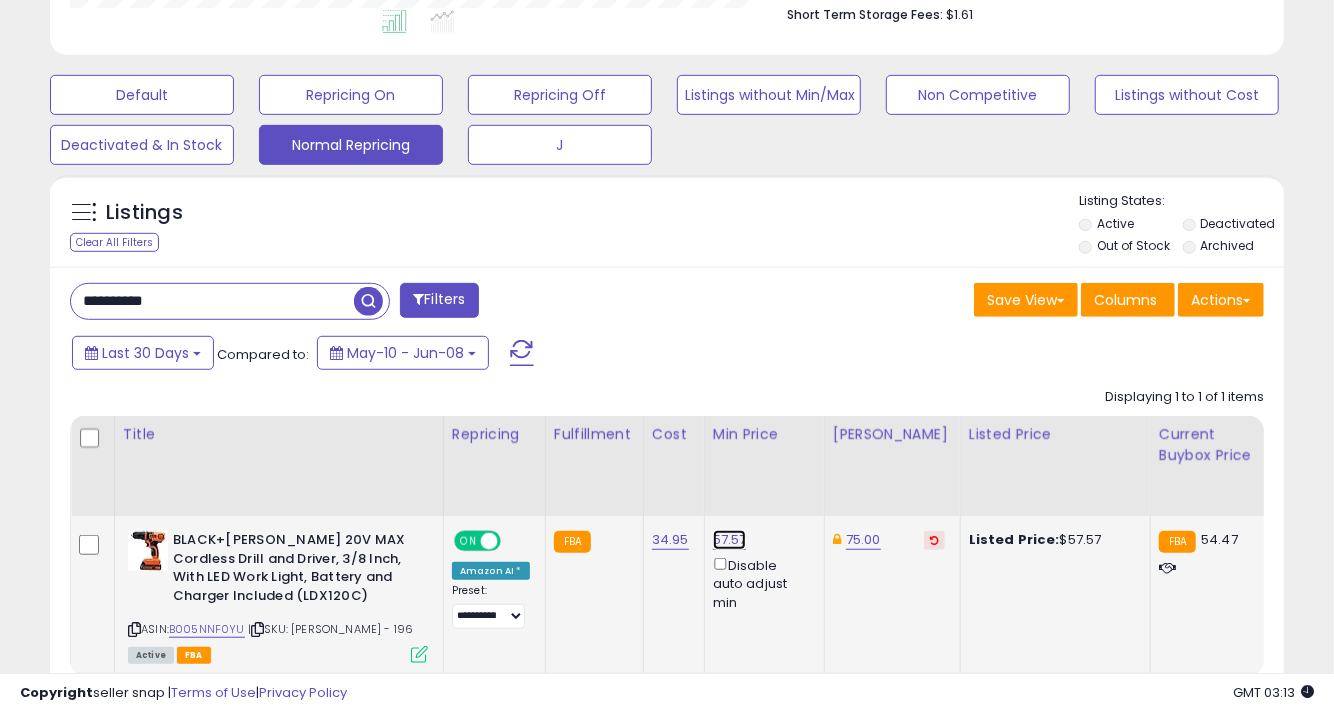 click on "57.57" at bounding box center (730, 540) 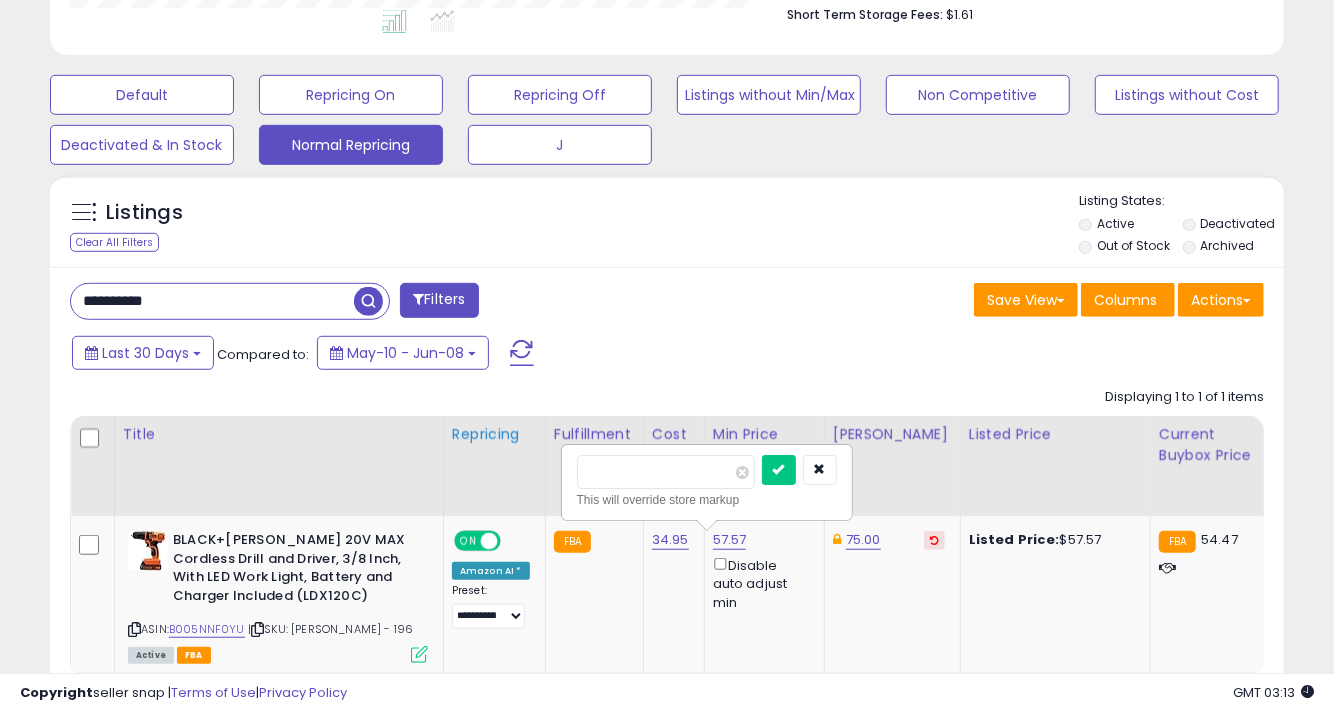 drag, startPoint x: 643, startPoint y: 469, endPoint x: 484, endPoint y: 491, distance: 160.5148 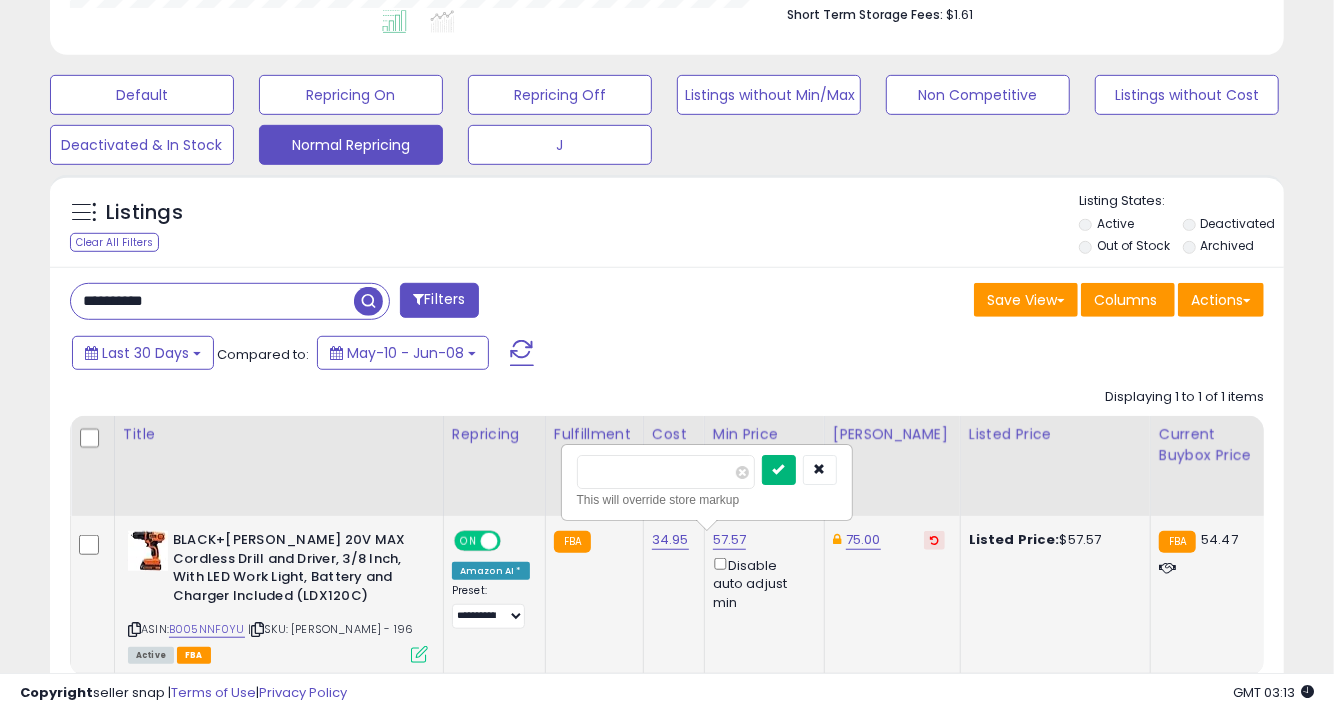 type on "*****" 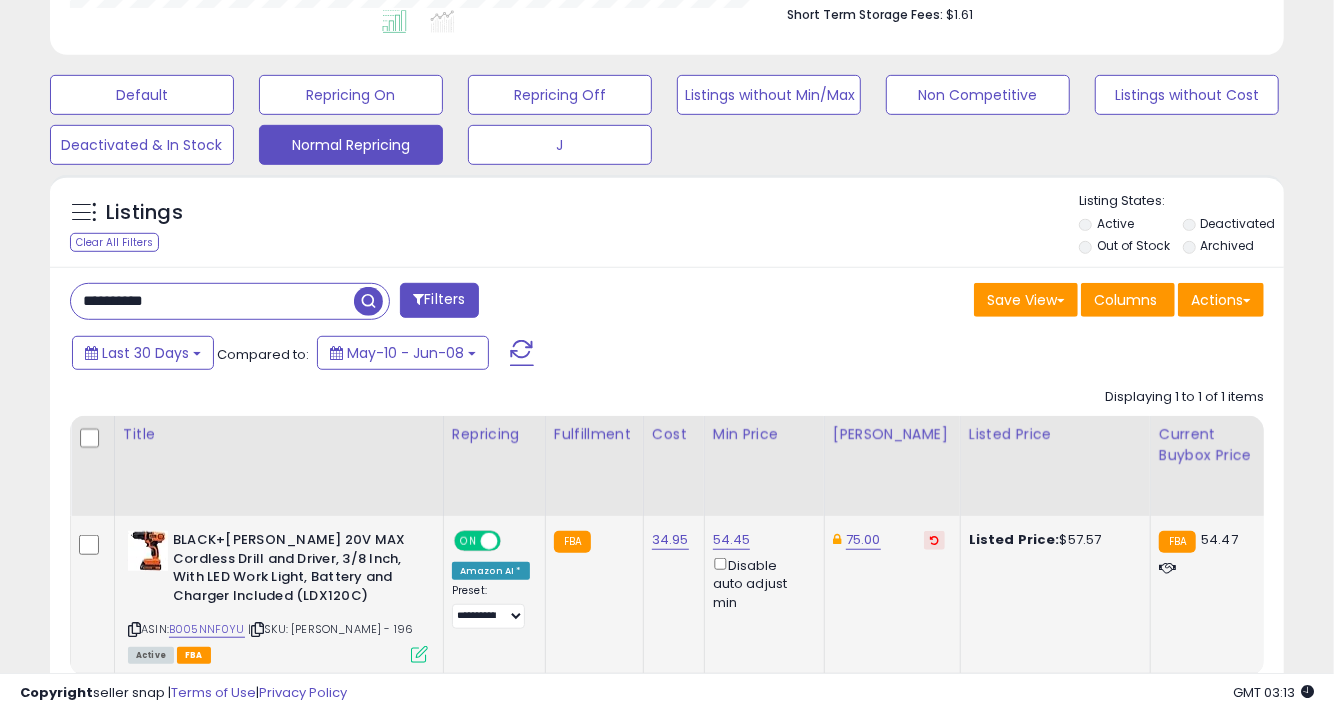 click on "**********" at bounding box center [212, 301] 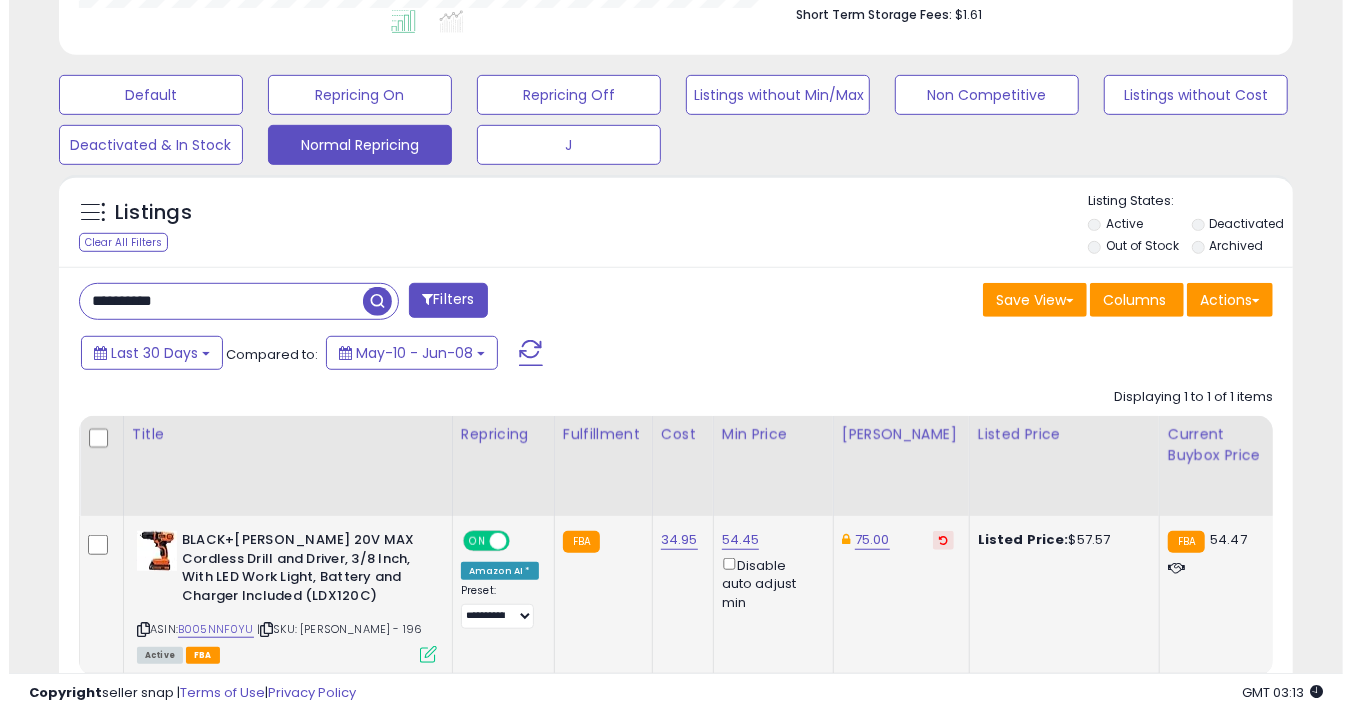 scroll, scrollTop: 530, scrollLeft: 0, axis: vertical 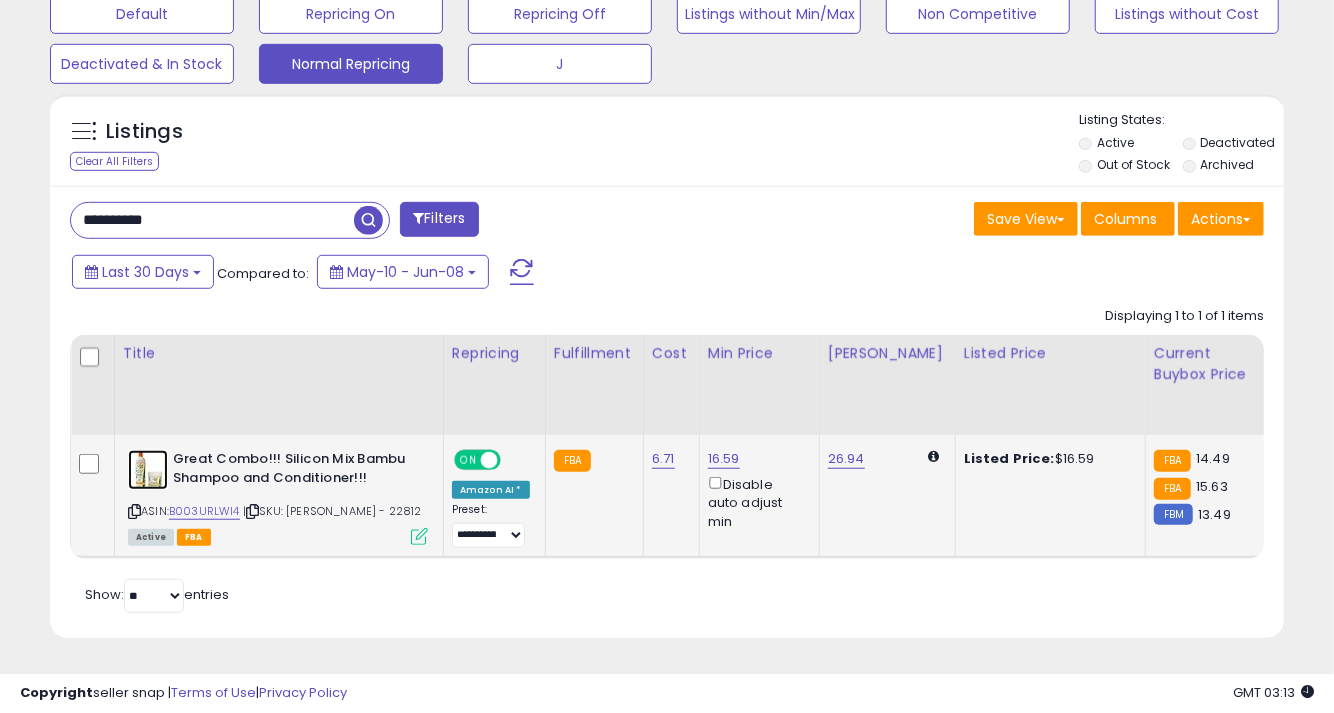 click at bounding box center [148, 470] 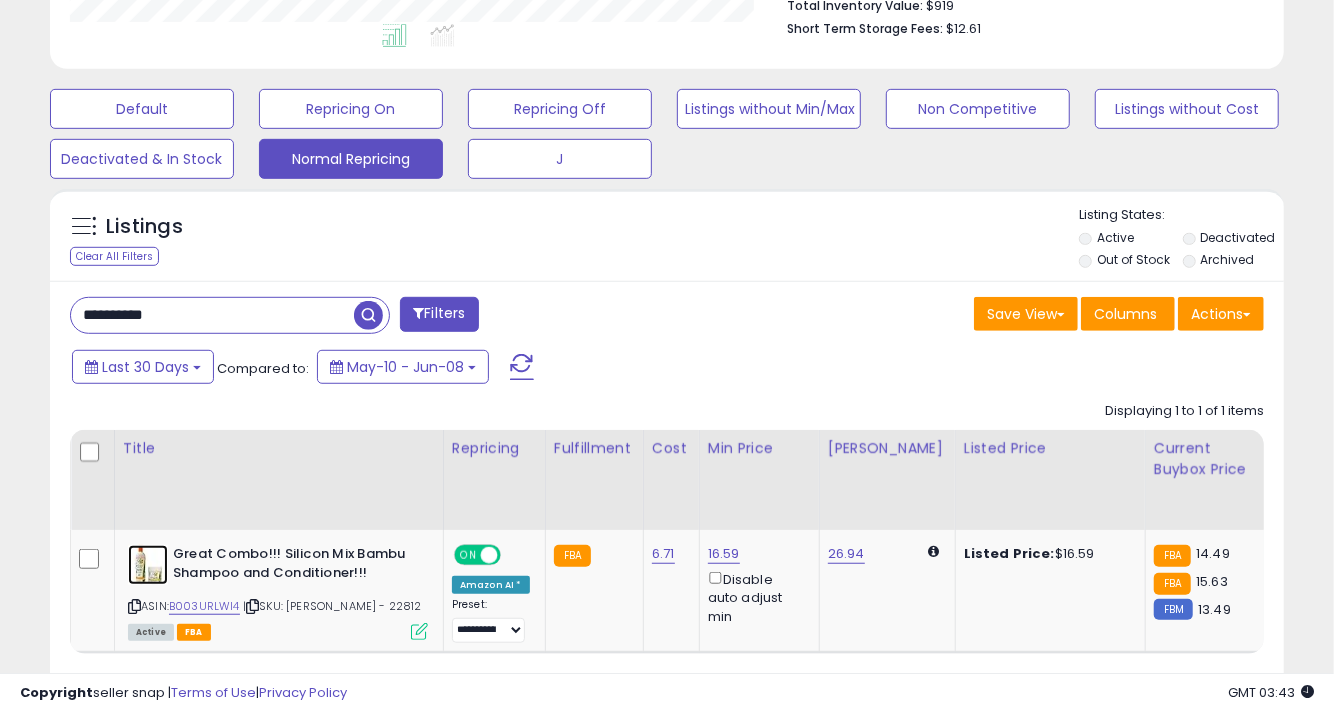 scroll, scrollTop: 0, scrollLeft: 0, axis: both 